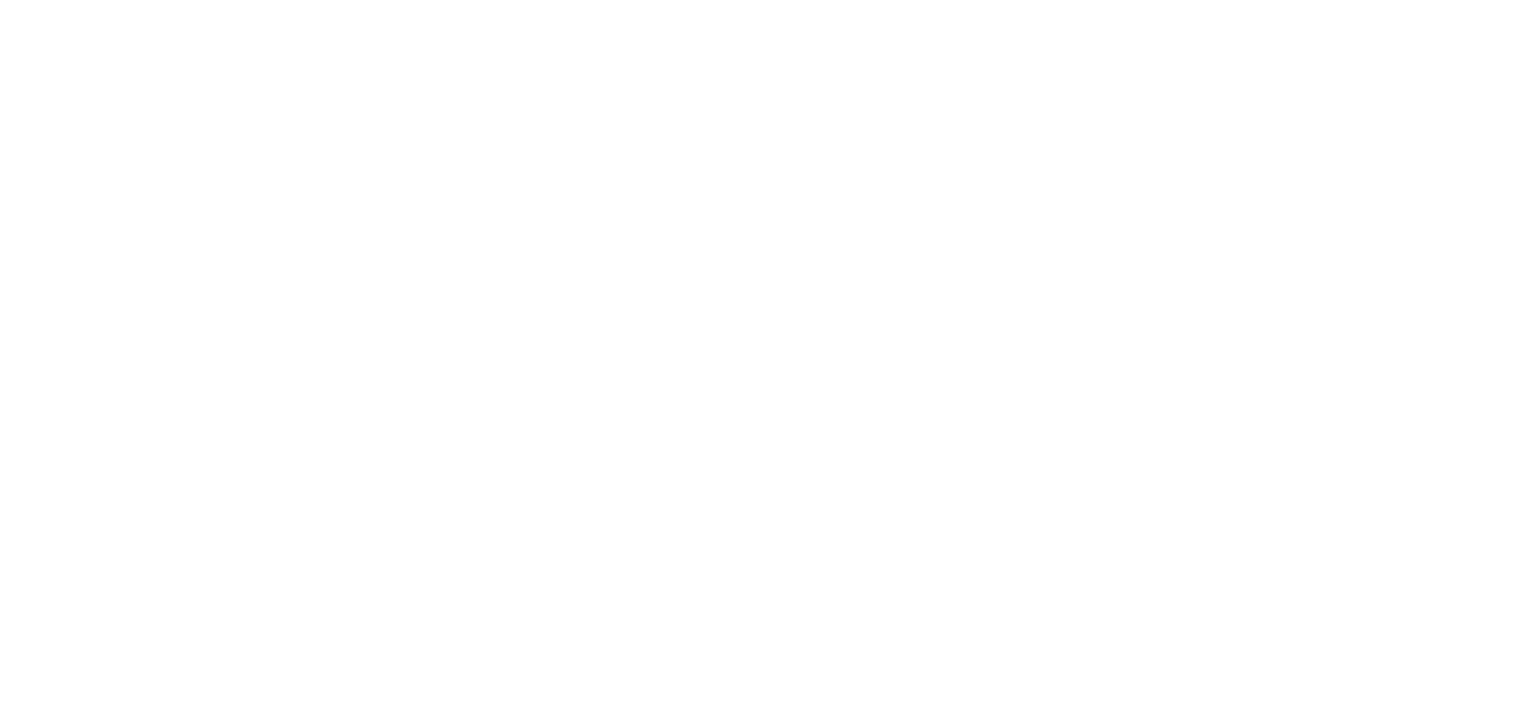 scroll, scrollTop: 0, scrollLeft: 0, axis: both 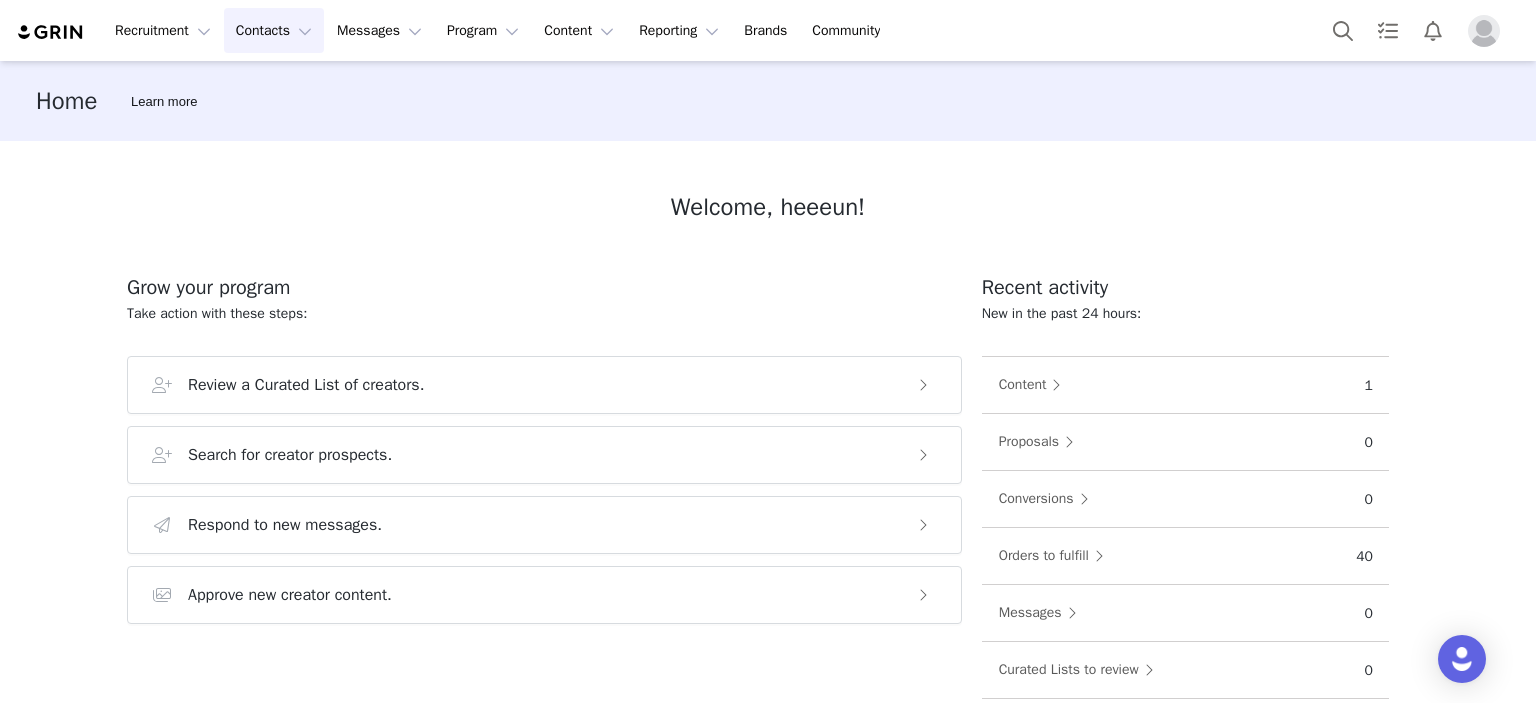 click on "Contacts Contacts" at bounding box center [274, 30] 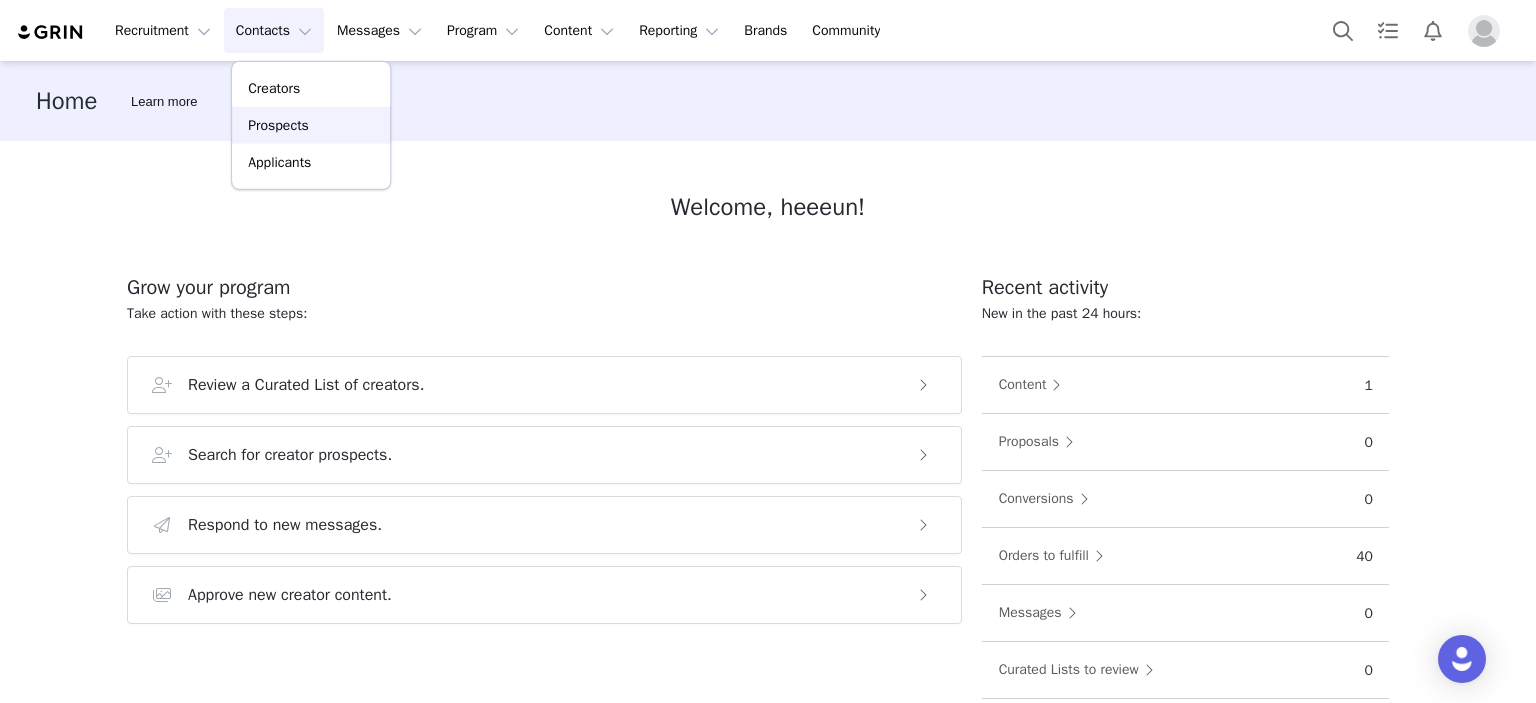 click on "Prospects" at bounding box center (278, 125) 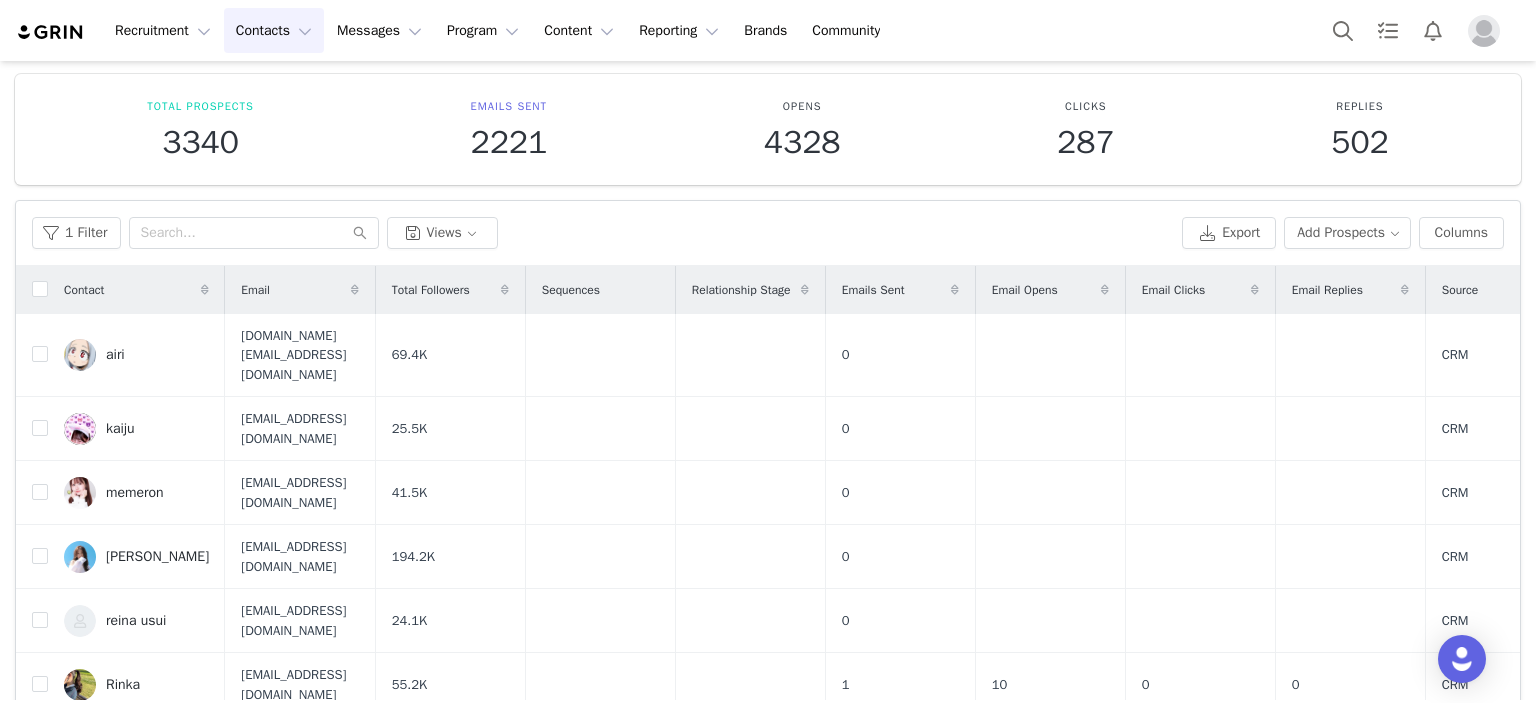 scroll, scrollTop: 0, scrollLeft: 0, axis: both 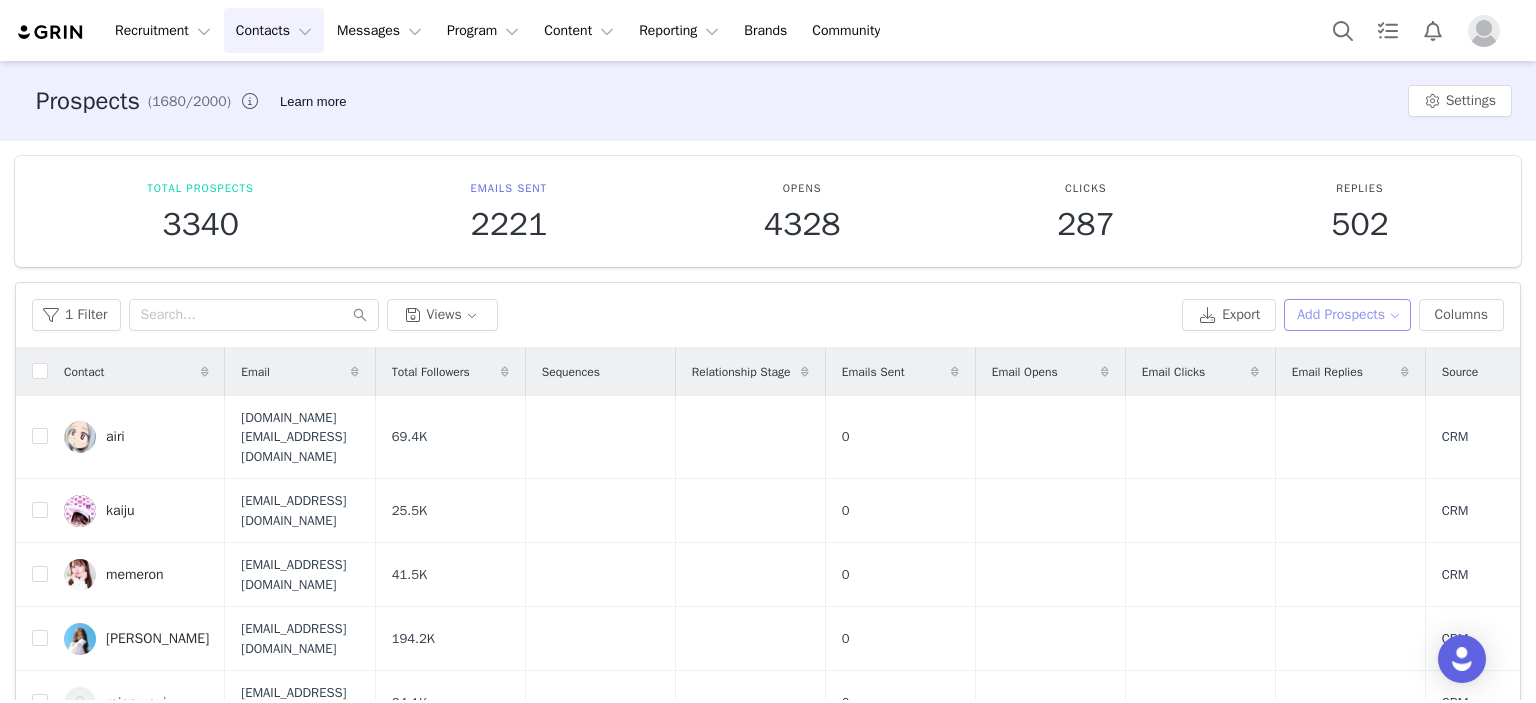 click on "Add Prospects" at bounding box center (1347, 315) 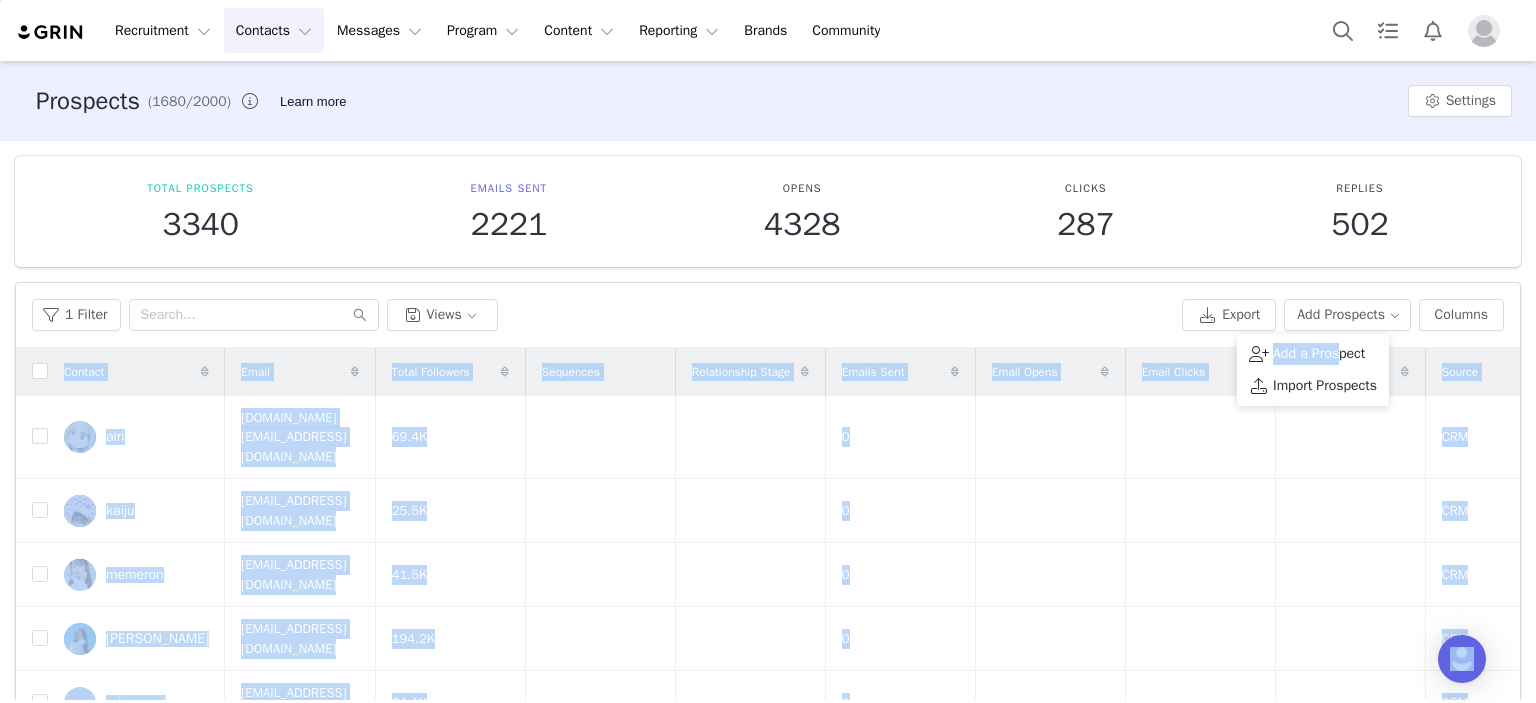 drag, startPoint x: 1345, startPoint y: 352, endPoint x: 1288, endPoint y: 267, distance: 102.34256 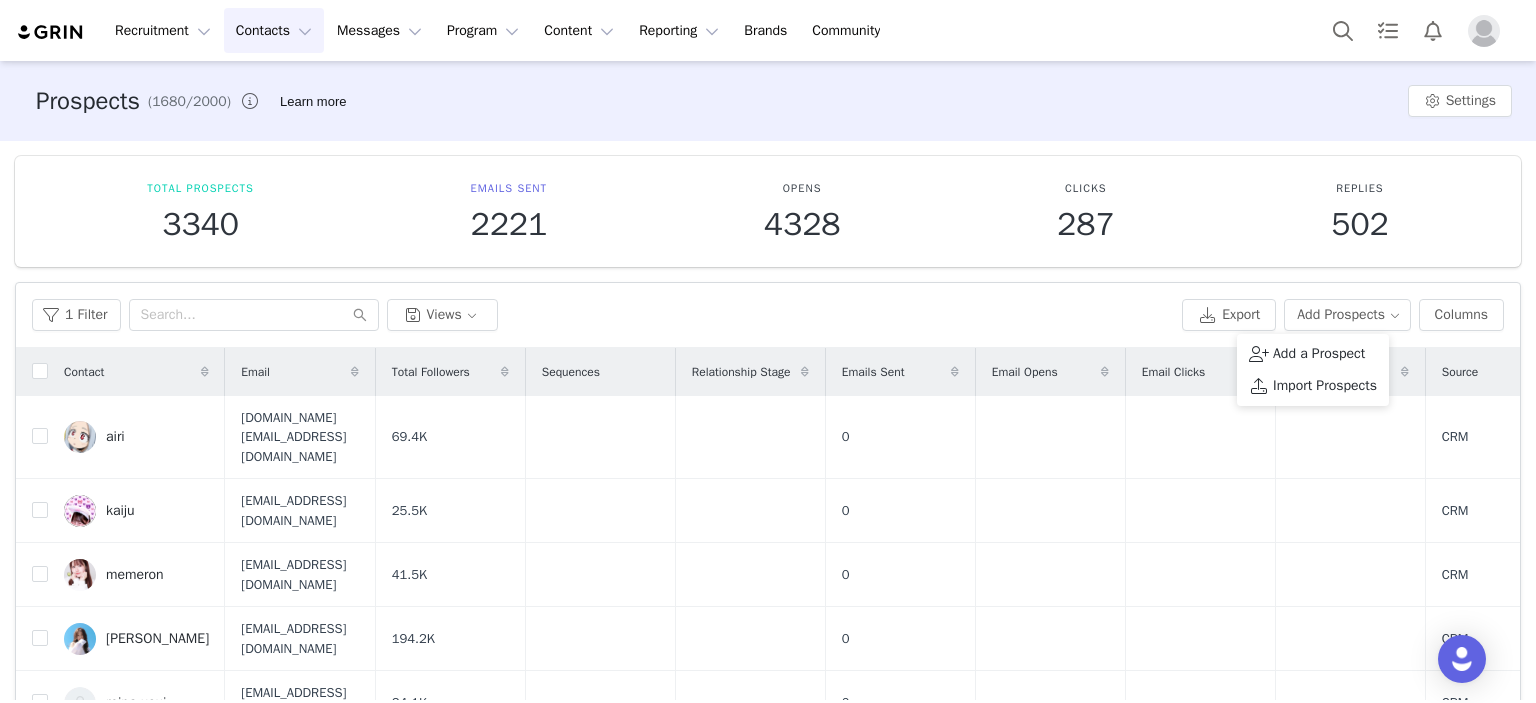 click on "Total Prospects 3340 Emails Sent 2221 Opens 4328 Clicks 287 Replies 502  Filters   Filter Logic  And Or  Disqualified  Select  Owner  Select  Activation  Select    Contact Tag  Select JP_ETUDE_HQ    Relationship Stage  Select  Contact Created Date   Total Followers   Gender  Select  Advanced Filters   + Add Field  Apply Filters Clear All 1 Filter Views     Export  Add Prospects      Columns  Contact   Email   Total Followers   Sequences   Relationship Stage   Emails Sent   Email Opens   Email Clicks   Email Replies   Source   Curated List   airi   [DOMAIN_NAME][EMAIL_ADDRESS][DOMAIN_NAME] 69.4K 0 CRM     kaiju   [EMAIL_ADDRESS][DOMAIN_NAME] 25.5K 0 CRM     memeron   [EMAIL_ADDRESS][DOMAIN_NAME] 41.5K 0 CRM     mina mikato  [EMAIL_ADDRESS][DOMAIN_NAME] 194.2K 0 CRM     [PERSON_NAME]  [EMAIL_ADDRESS][DOMAIN_NAME] 24.1K 0 CRM     Rinka   [EMAIL_ADDRESS][DOMAIN_NAME] 55.2K 1 10 0 0 CRM     琴音   [EMAIL_ADDRESS][DOMAIN_NAME] 68.5K 0 CRM     25   per page | 7 total  1" at bounding box center [768, 519] 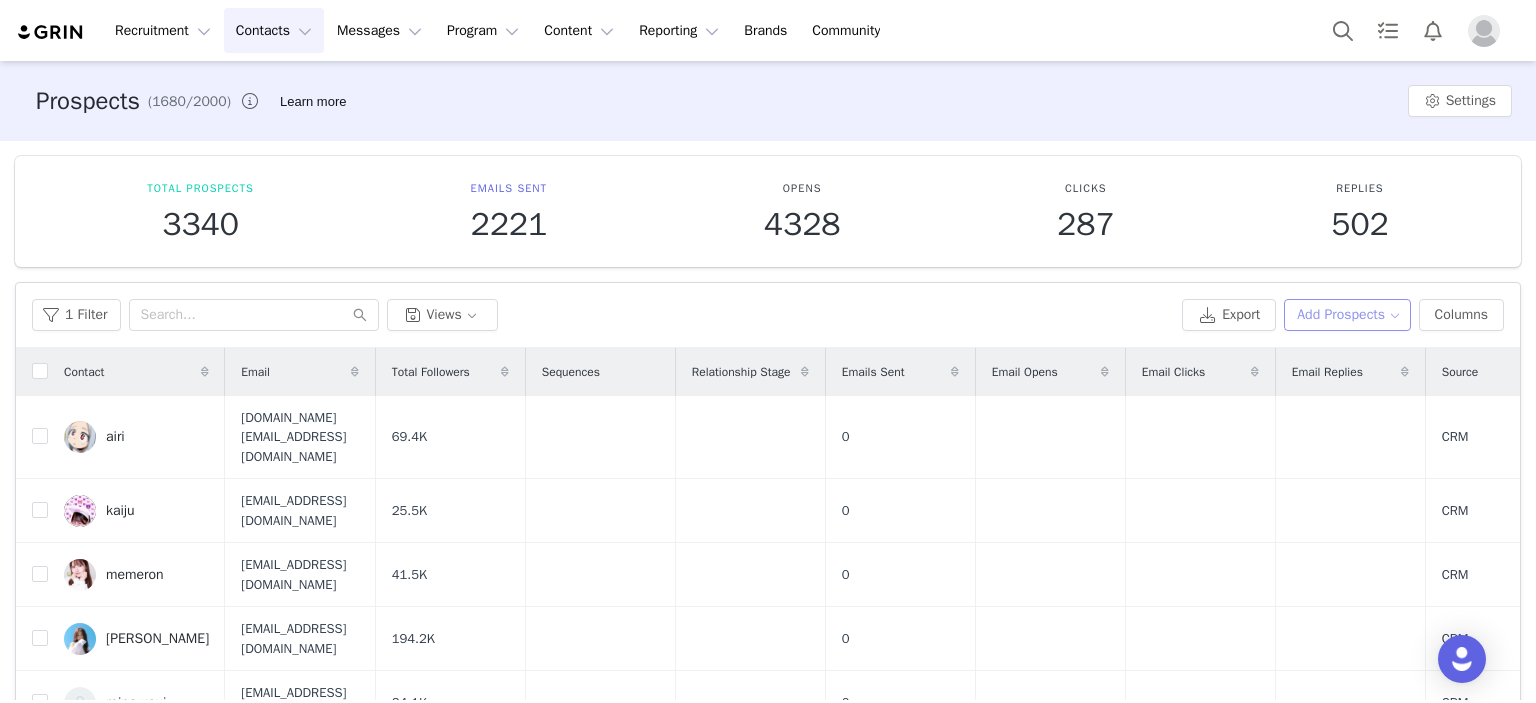 click on "Add Prospects" at bounding box center [1347, 315] 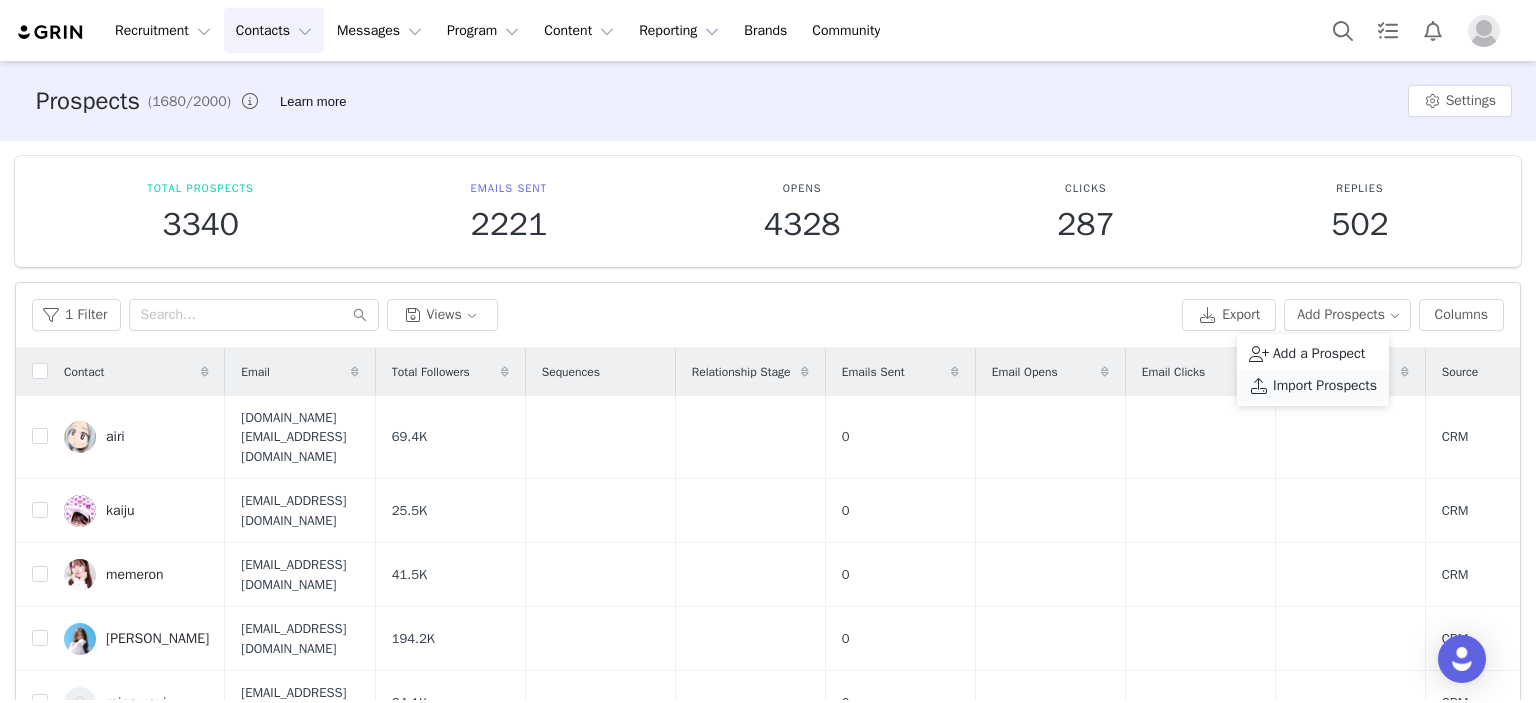 click on "Import Prospects" at bounding box center [1325, 386] 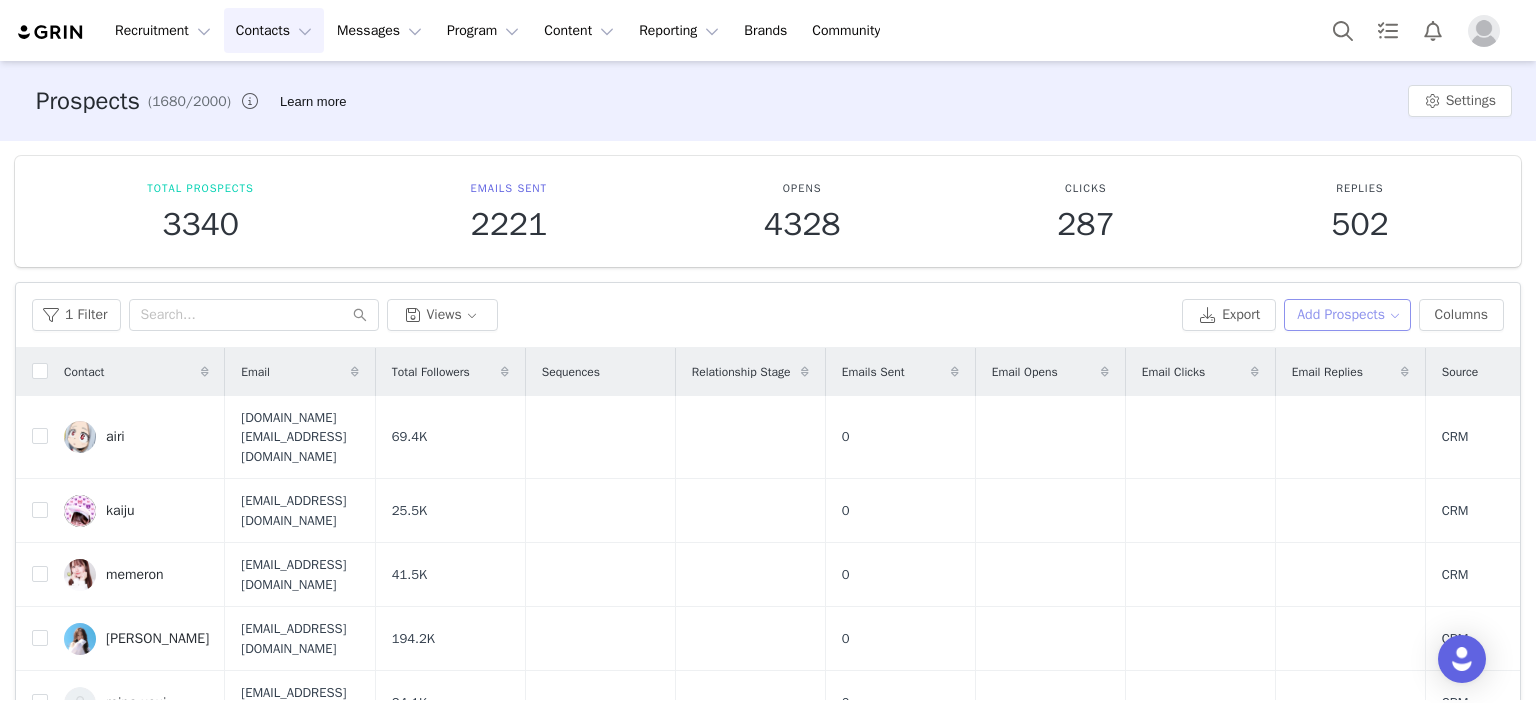 click on "Add Prospects" at bounding box center [1347, 315] 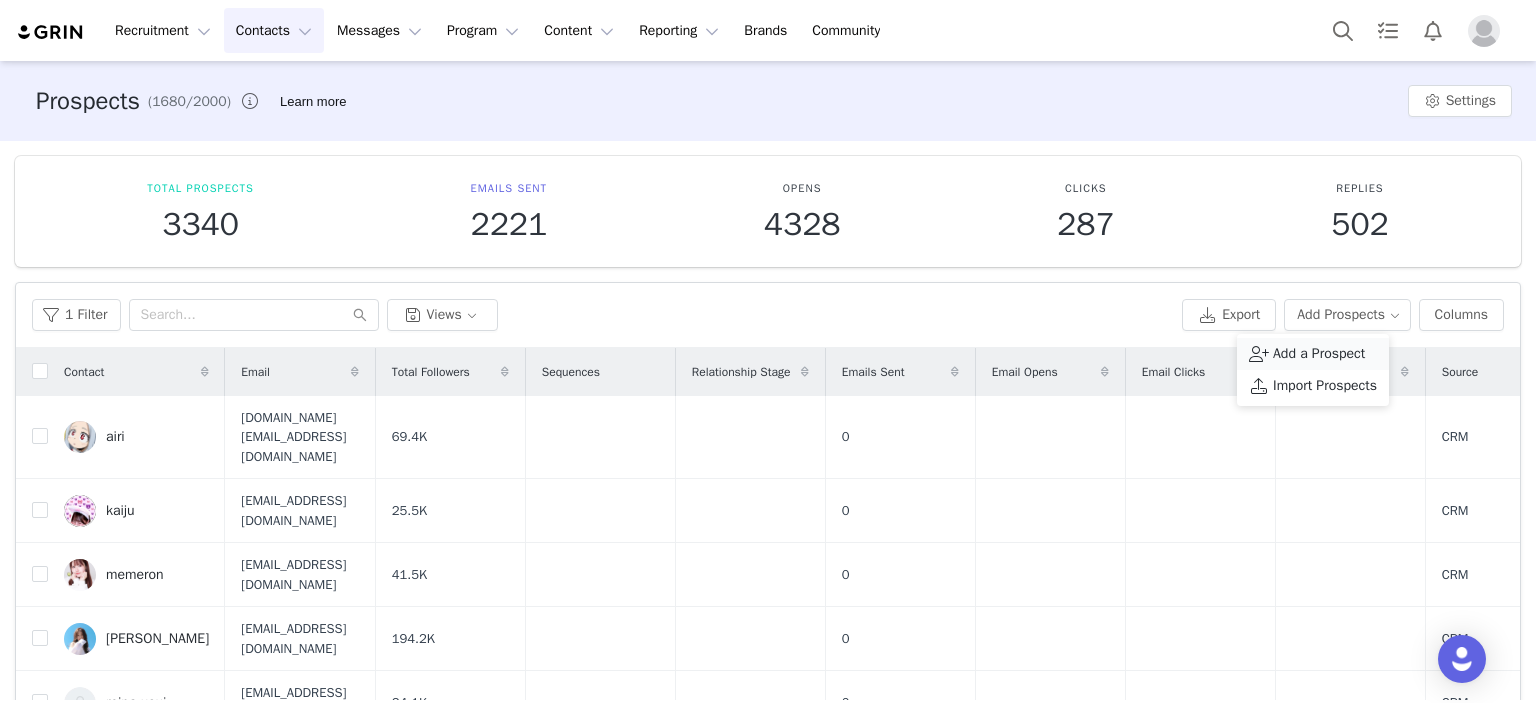 click on "Add a Prospect" at bounding box center (1319, 354) 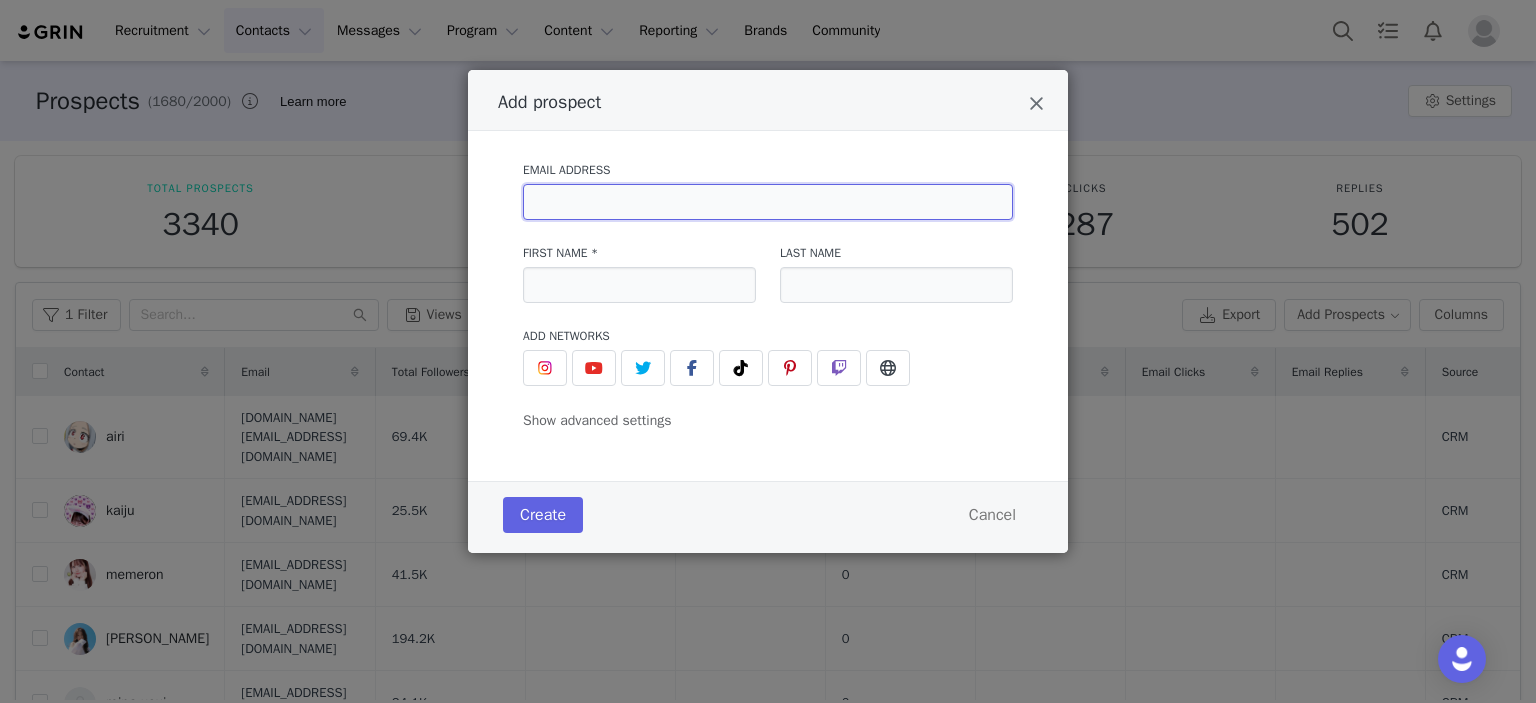 click at bounding box center [768, 202] 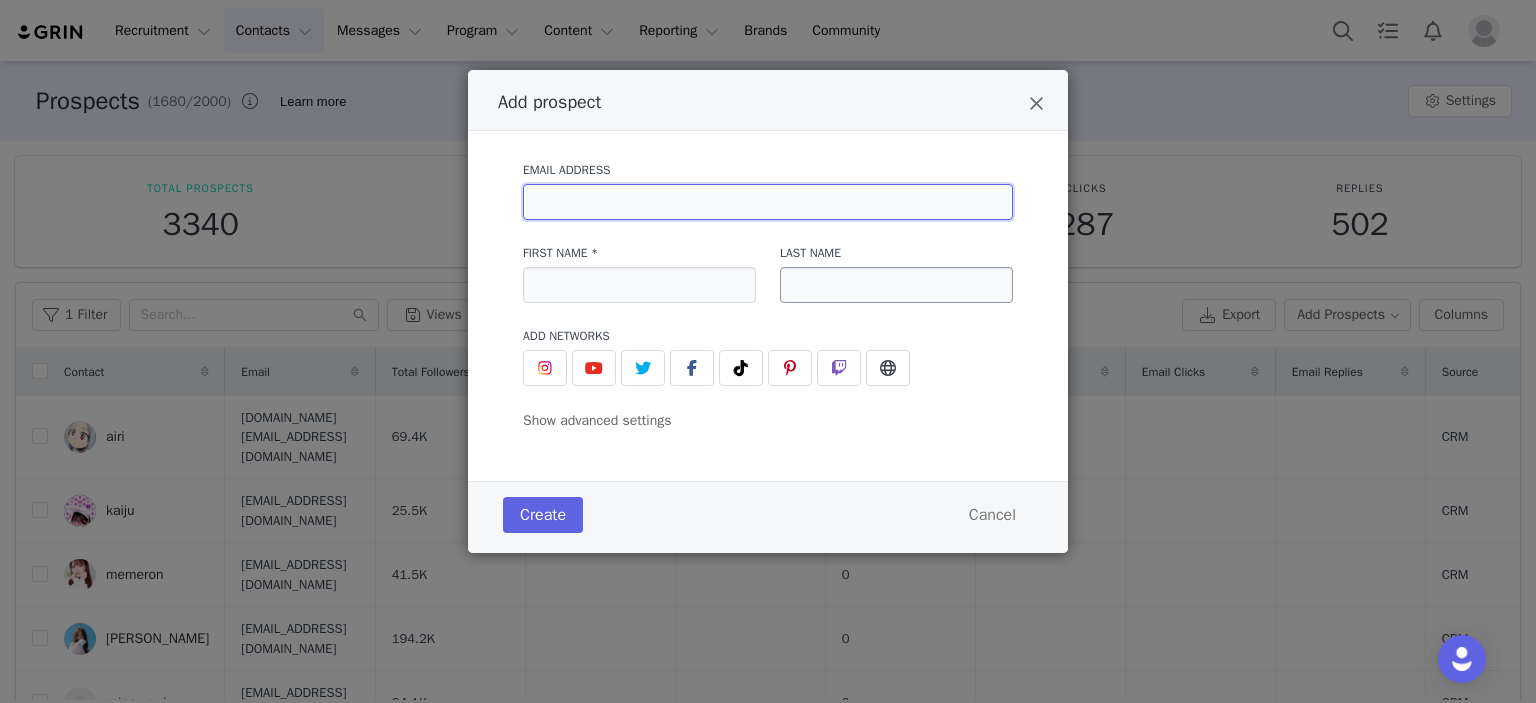 paste on "[EMAIL_ADDRESS][DOMAIN_NAME]" 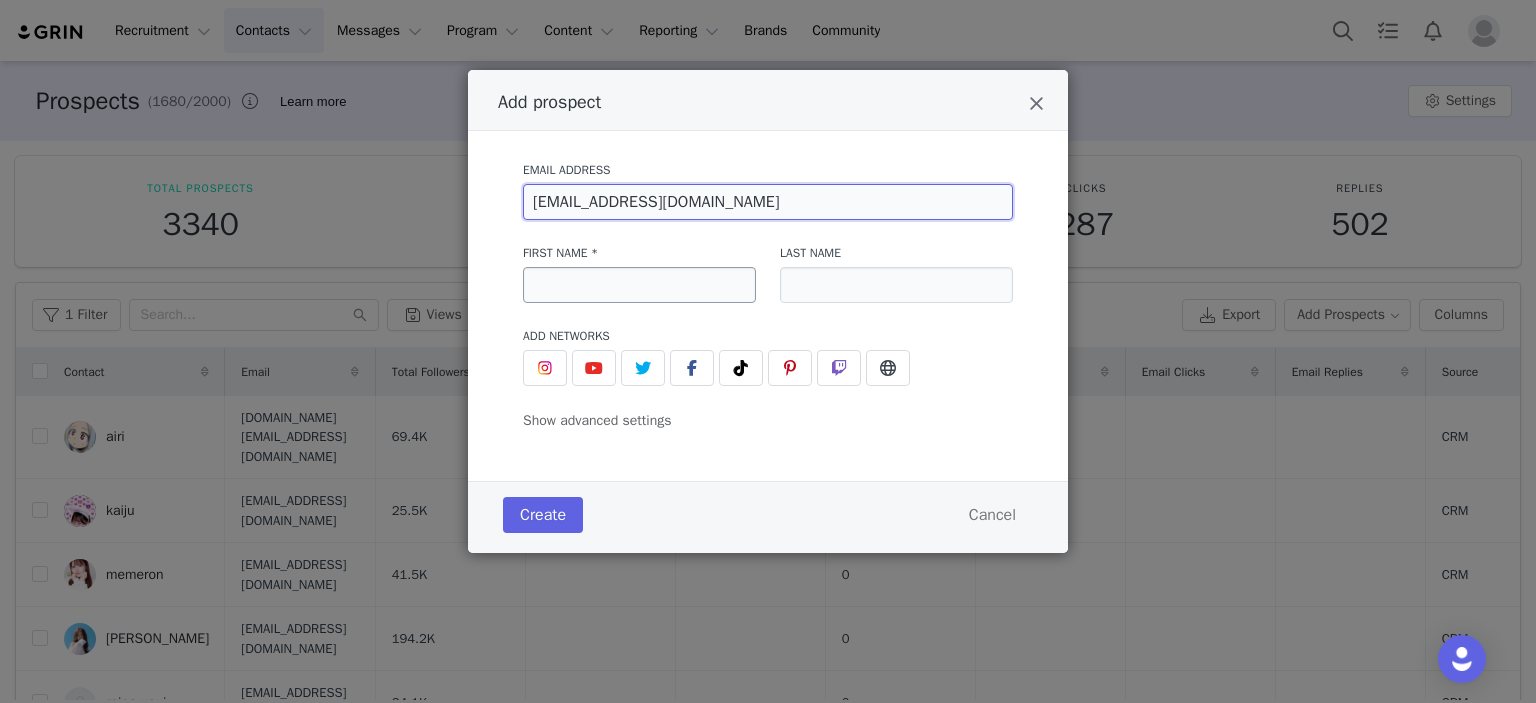 type on "[EMAIL_ADDRESS][DOMAIN_NAME]" 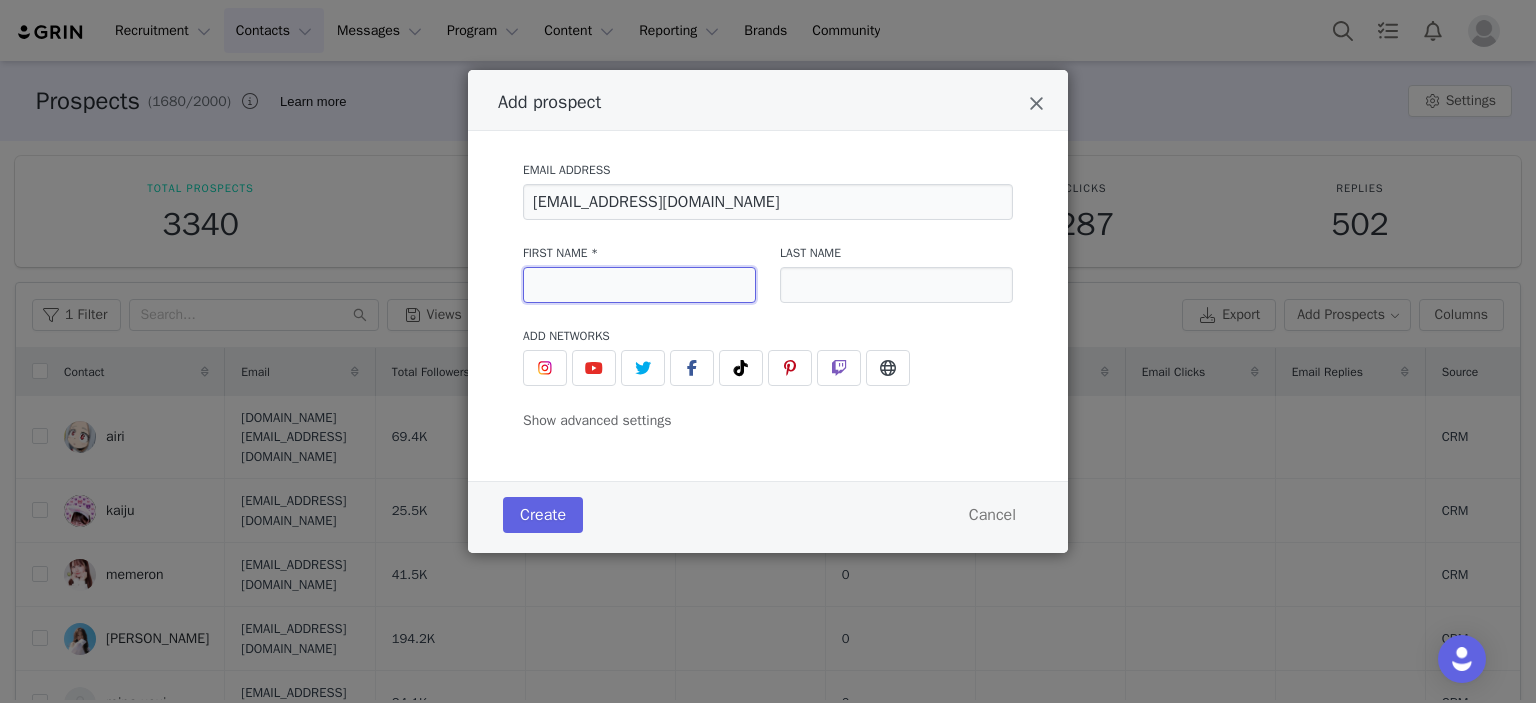 click at bounding box center (639, 285) 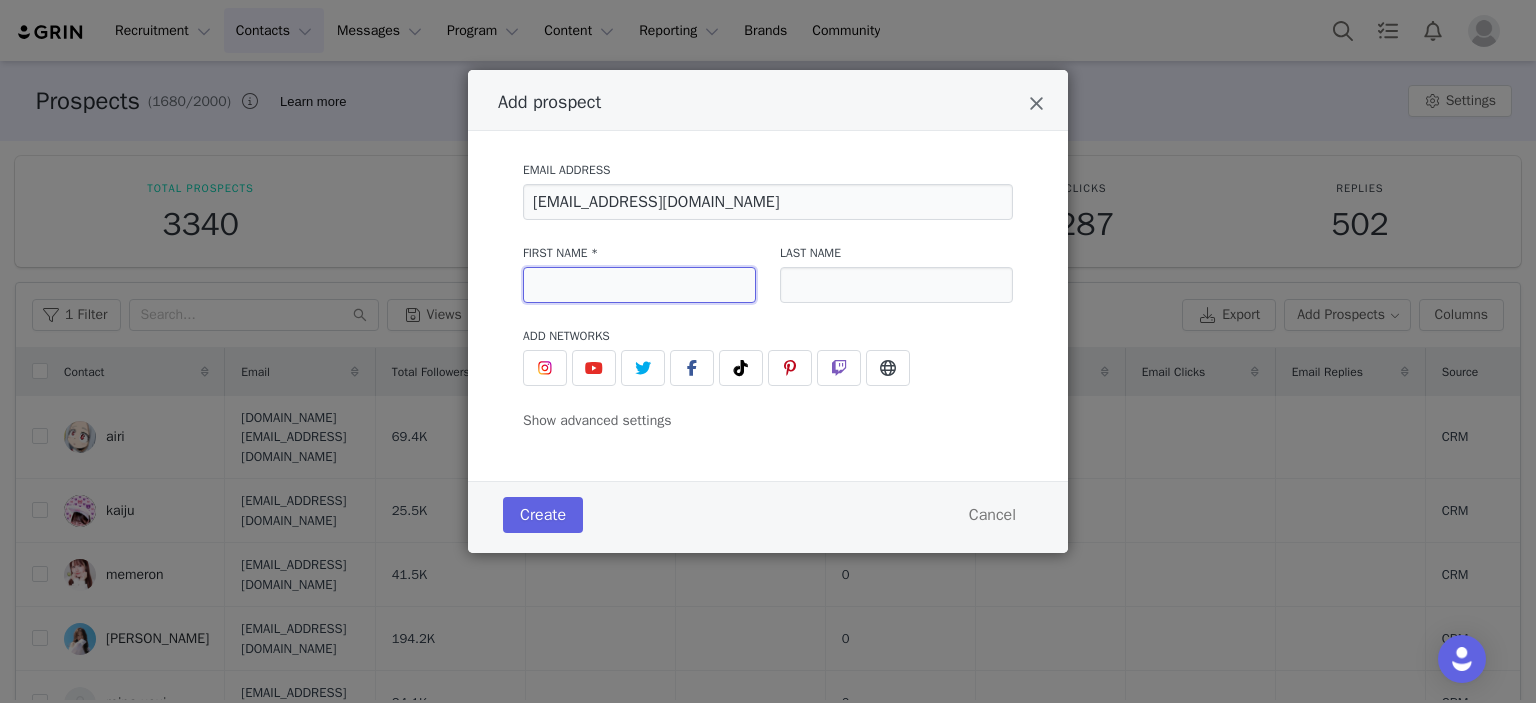 paste on "きらじまぴんく" 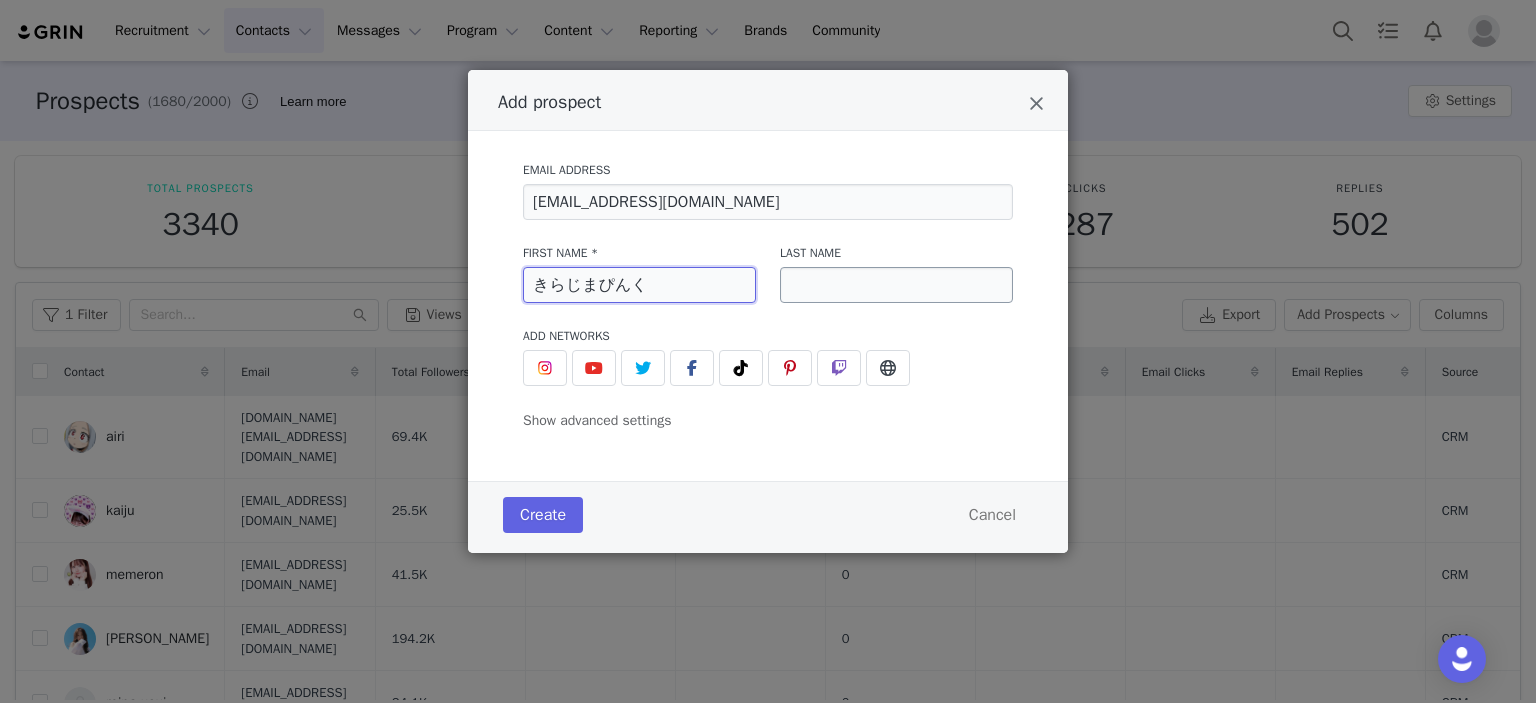 type on "きらじまぴんく" 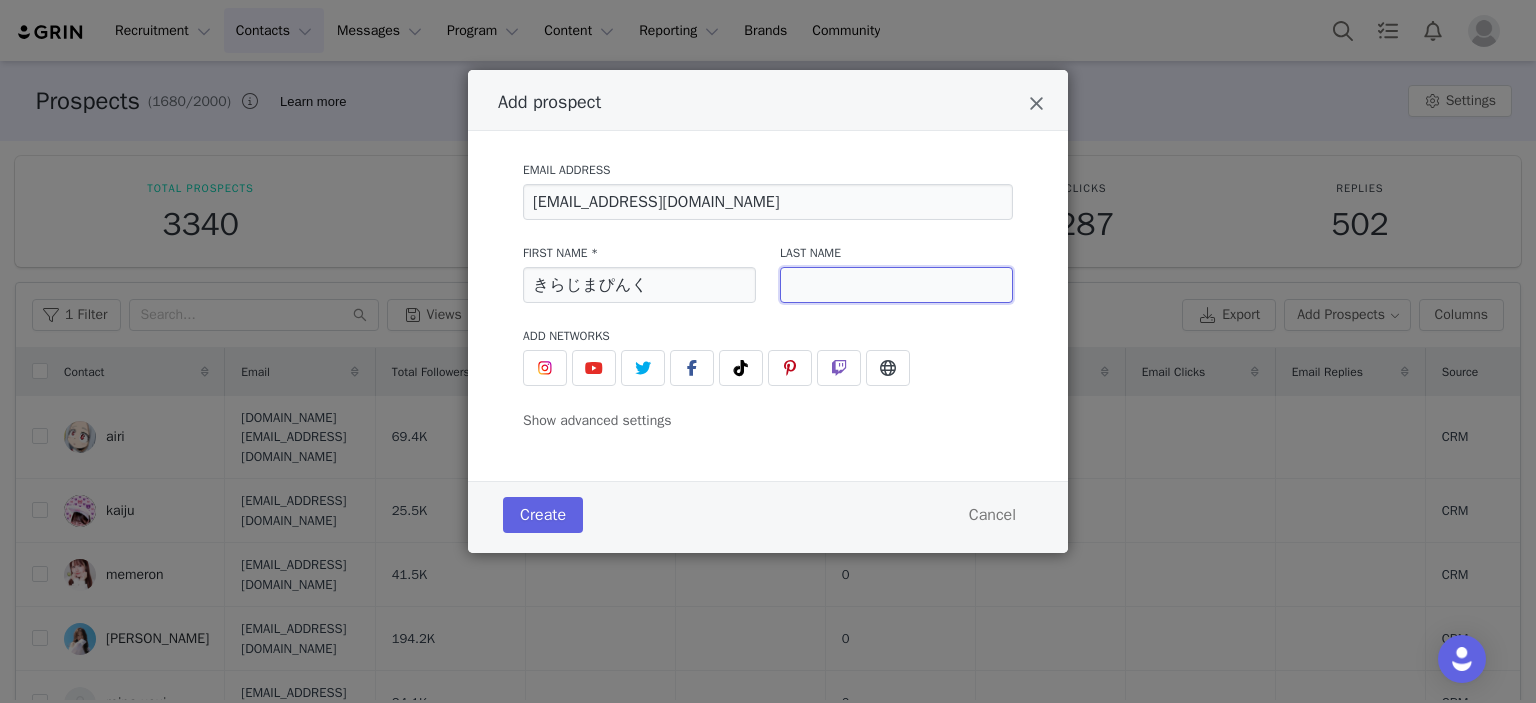 click at bounding box center [896, 285] 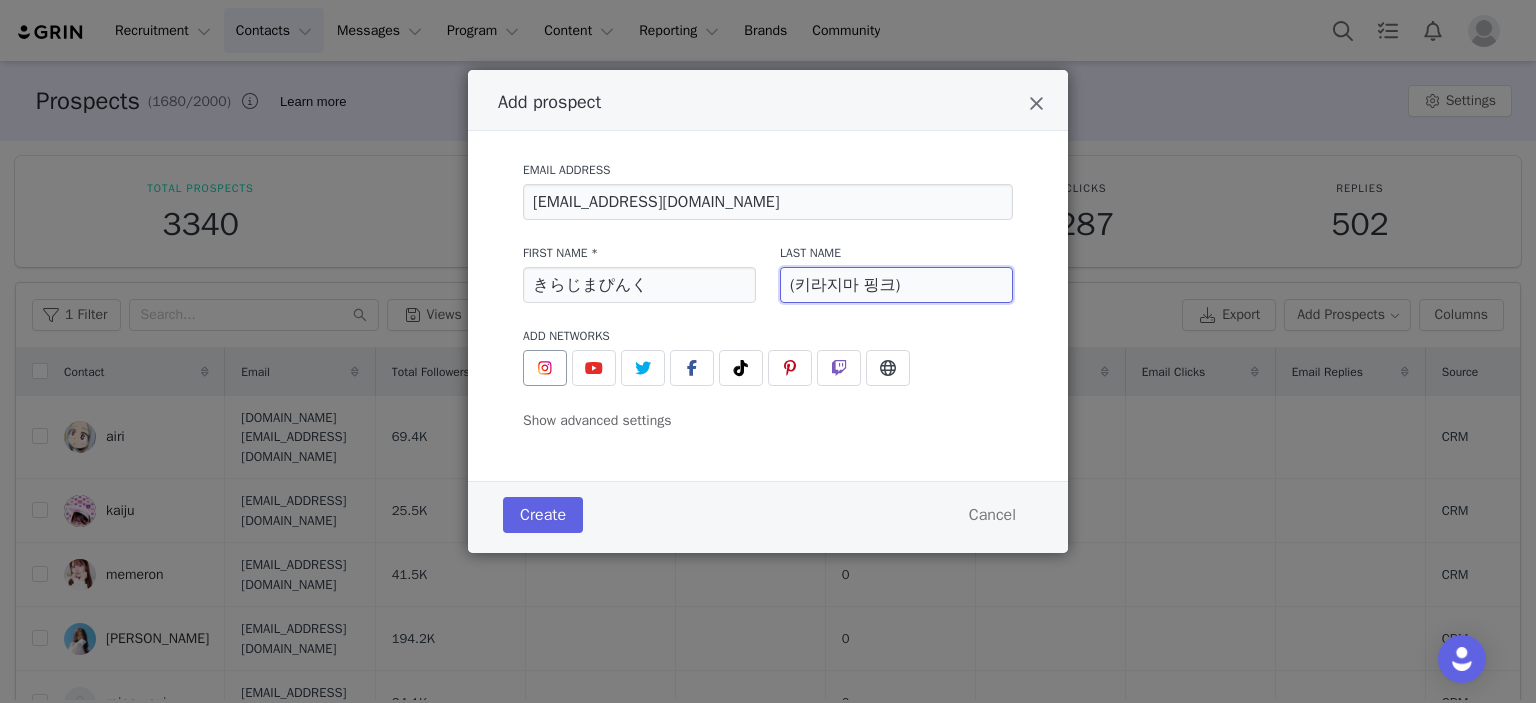 type on "(키라지마 핑크)" 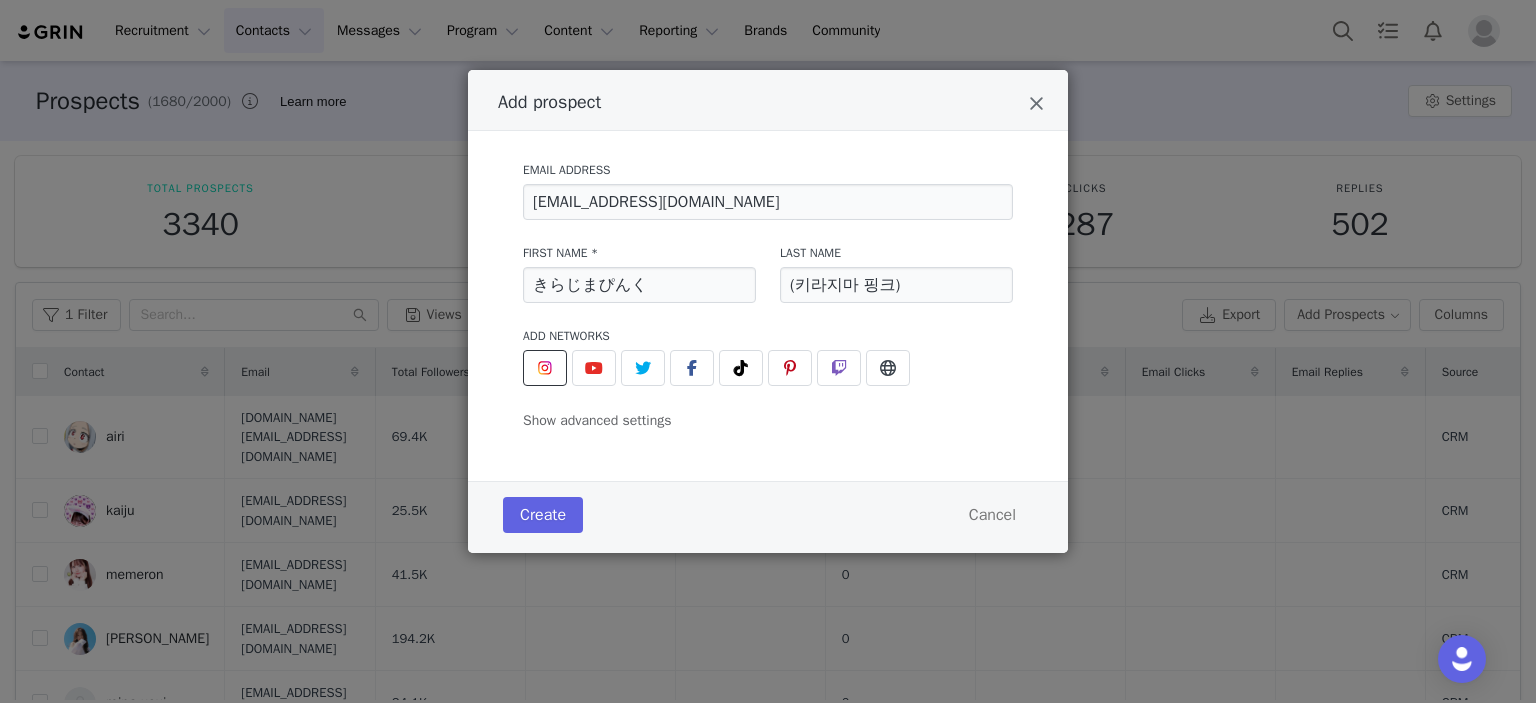 click at bounding box center [545, 368] 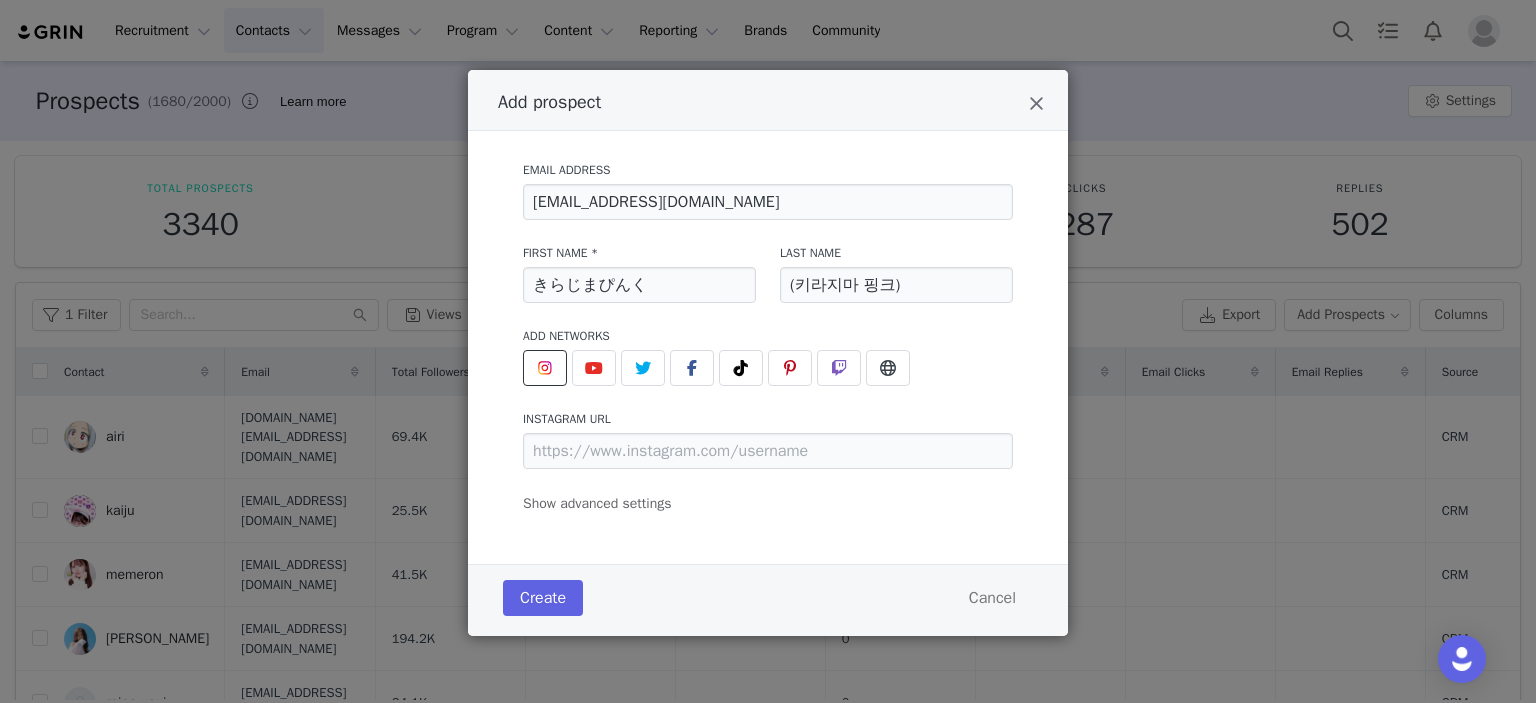 click on "Email Address  [EMAIL_ADDRESS][DOMAIN_NAME]  First Name *  きらじまぴんく  Last Name  (키라지마 핑크)  Add Networks   instagram URL   youtube URL   twitter URL   facebook URL   tiktok URL   pinterest URL   twitch URL   website URL  Show advanced settings  Add to Activation  Select activation  Relationship Stage  Select stage  Initial Tag(s)  Select tag(s)" at bounding box center [768, 331] 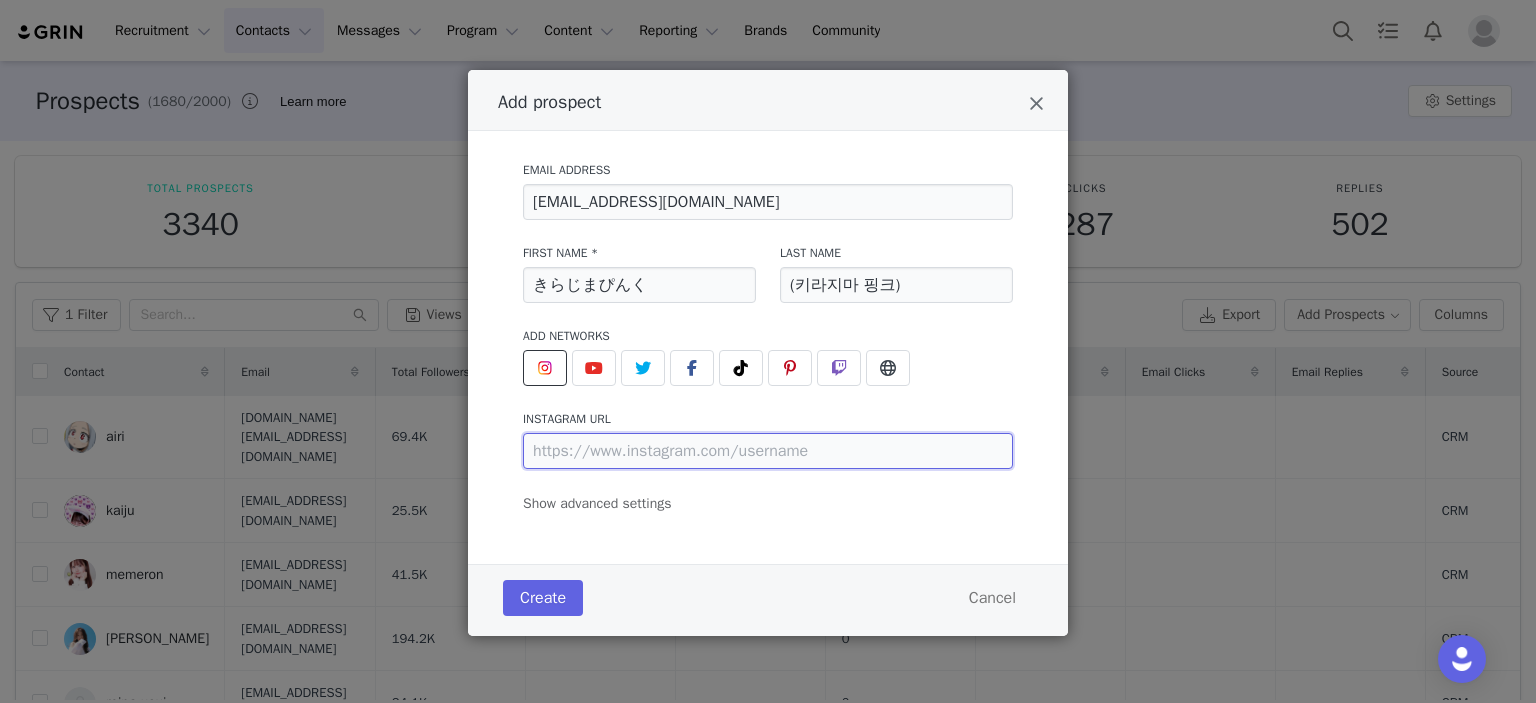 click at bounding box center (768, 451) 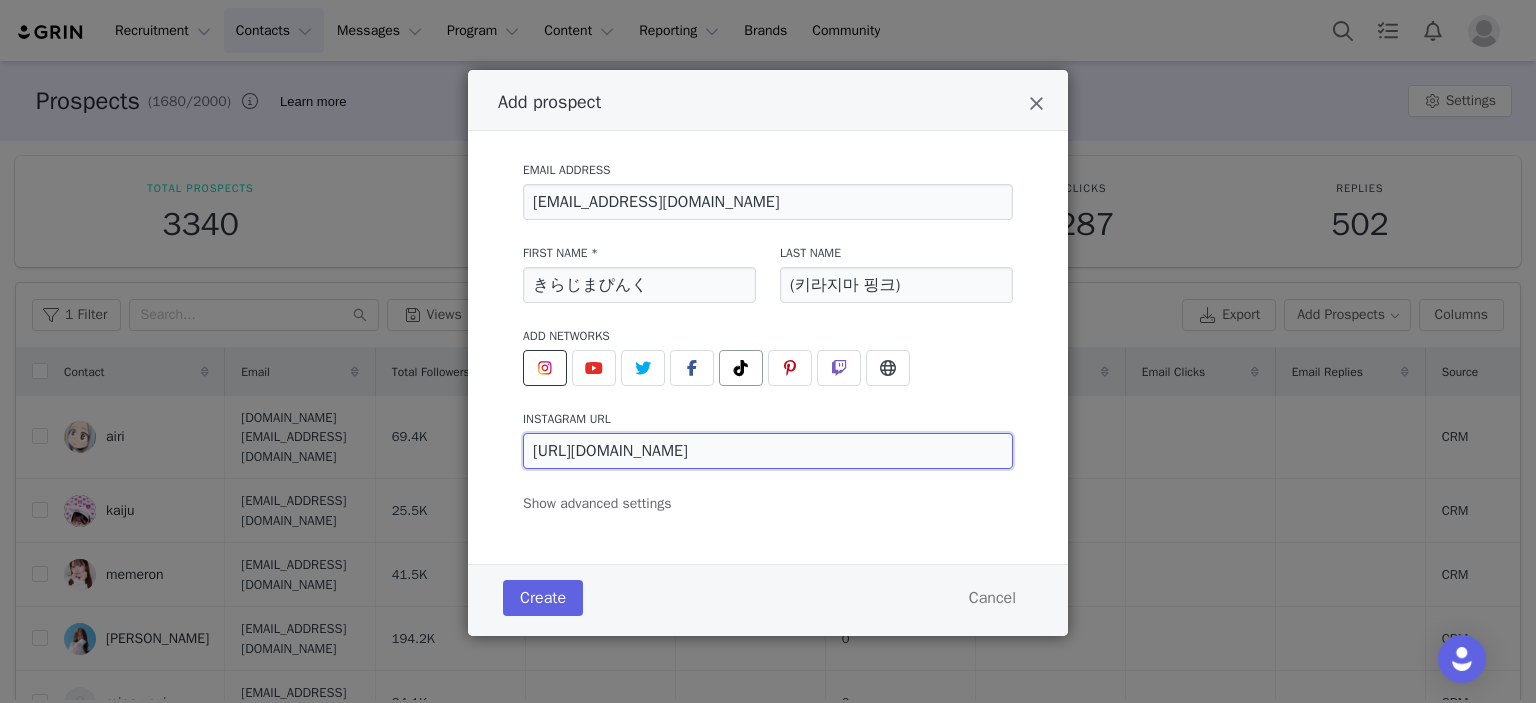 type on "[URL][DOMAIN_NAME]" 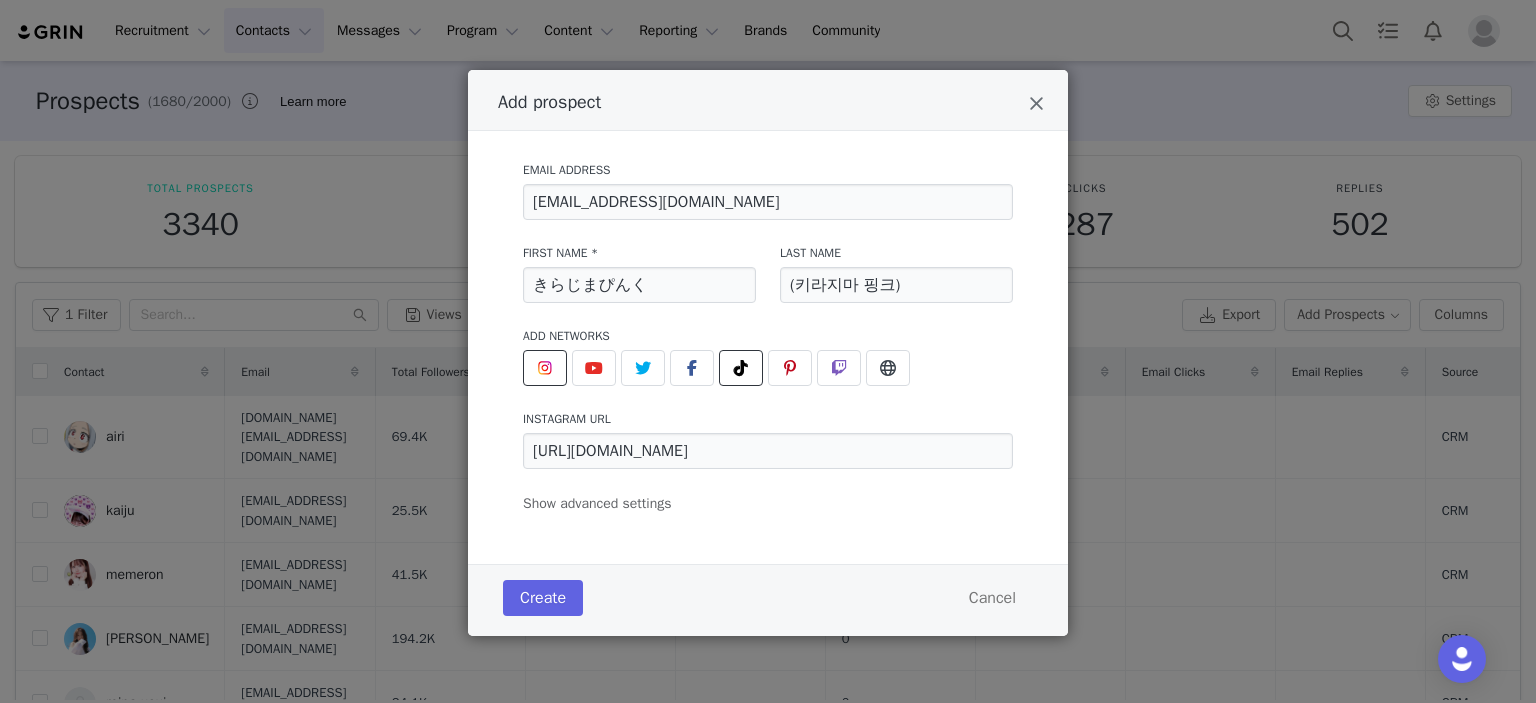 click at bounding box center [741, 368] 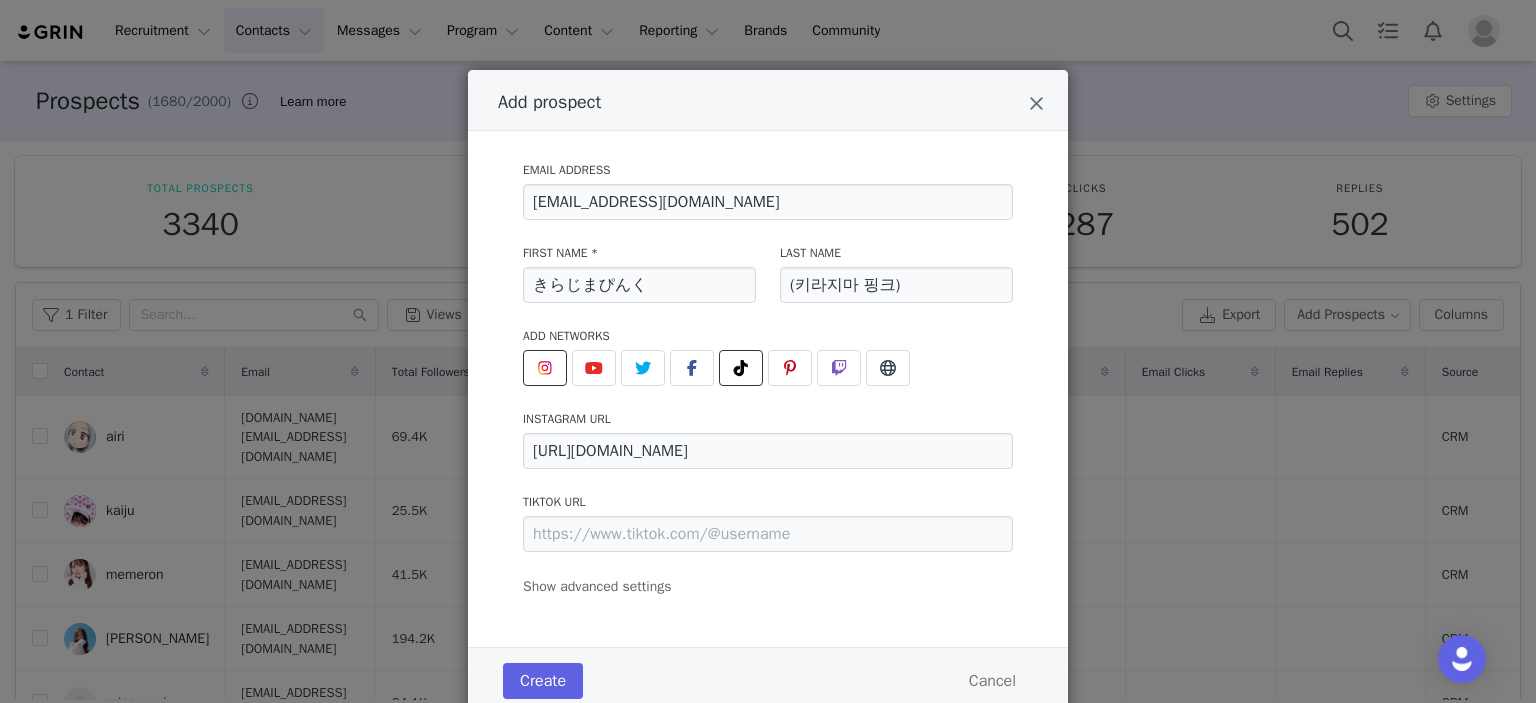 type 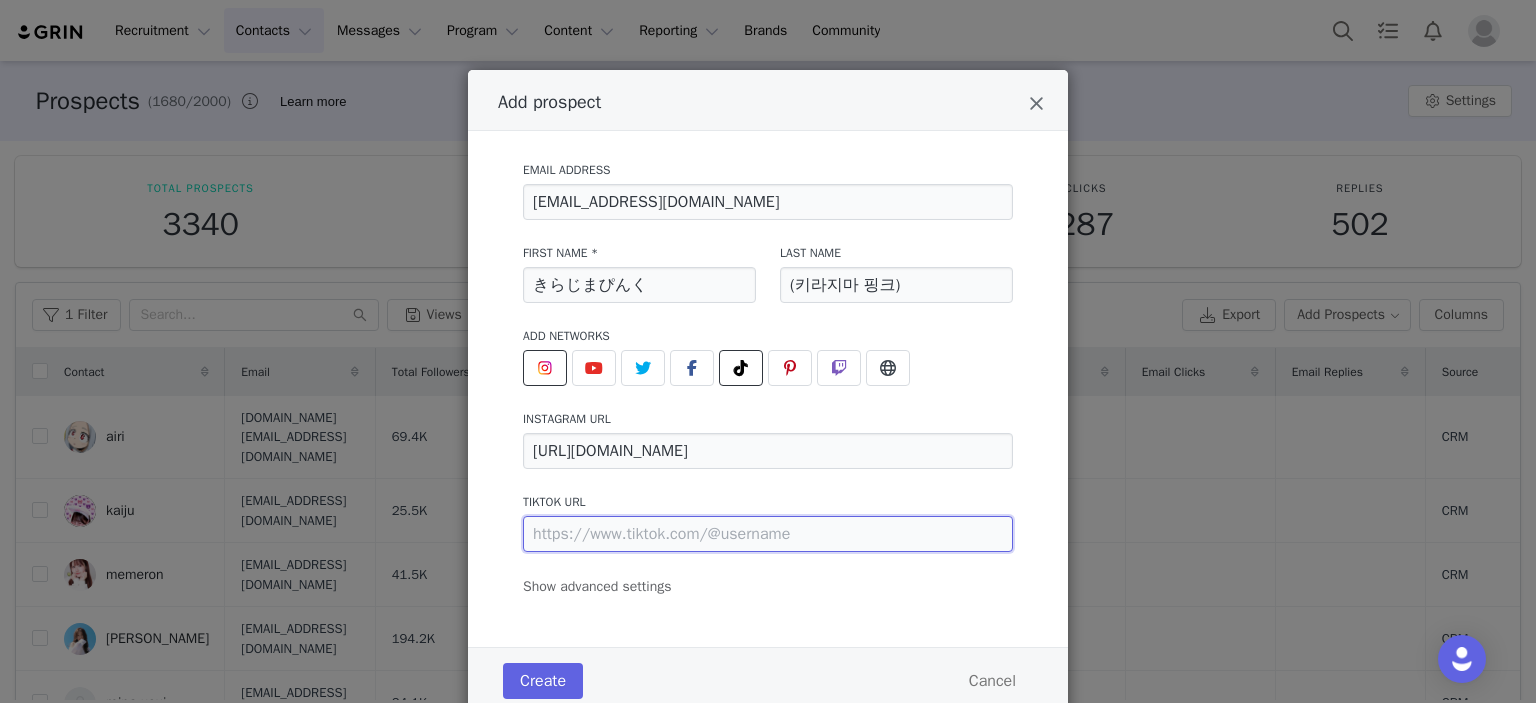 click at bounding box center (768, 534) 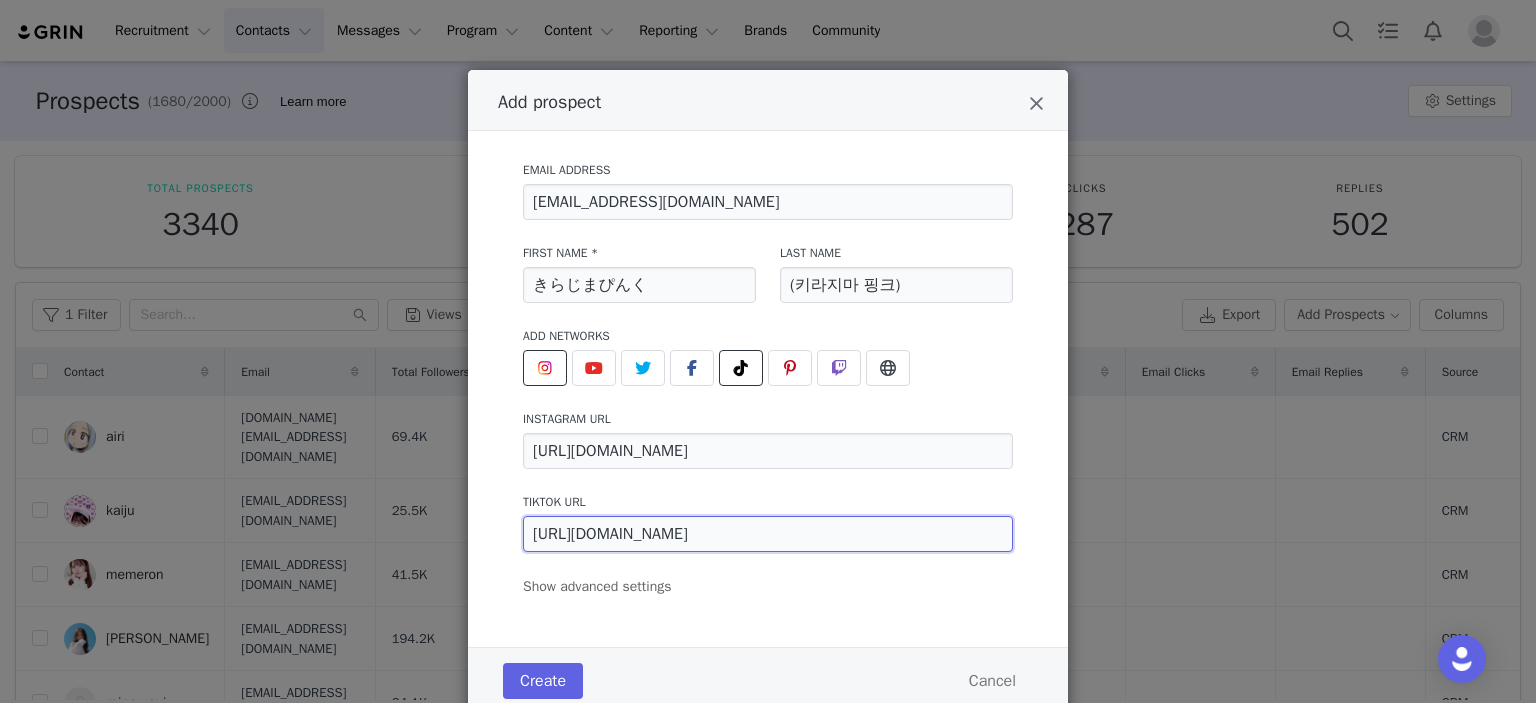 scroll, scrollTop: 65, scrollLeft: 0, axis: vertical 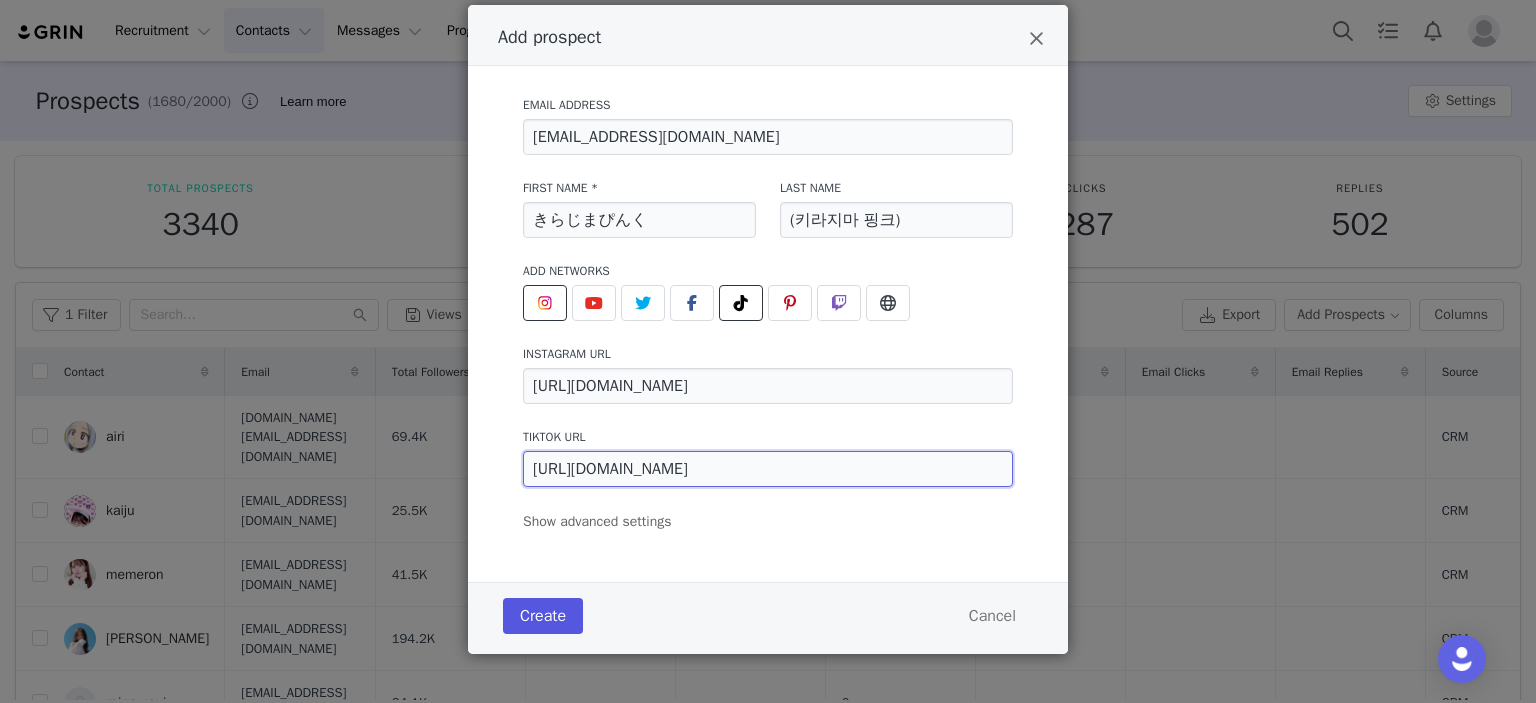 type on "[URL][DOMAIN_NAME]" 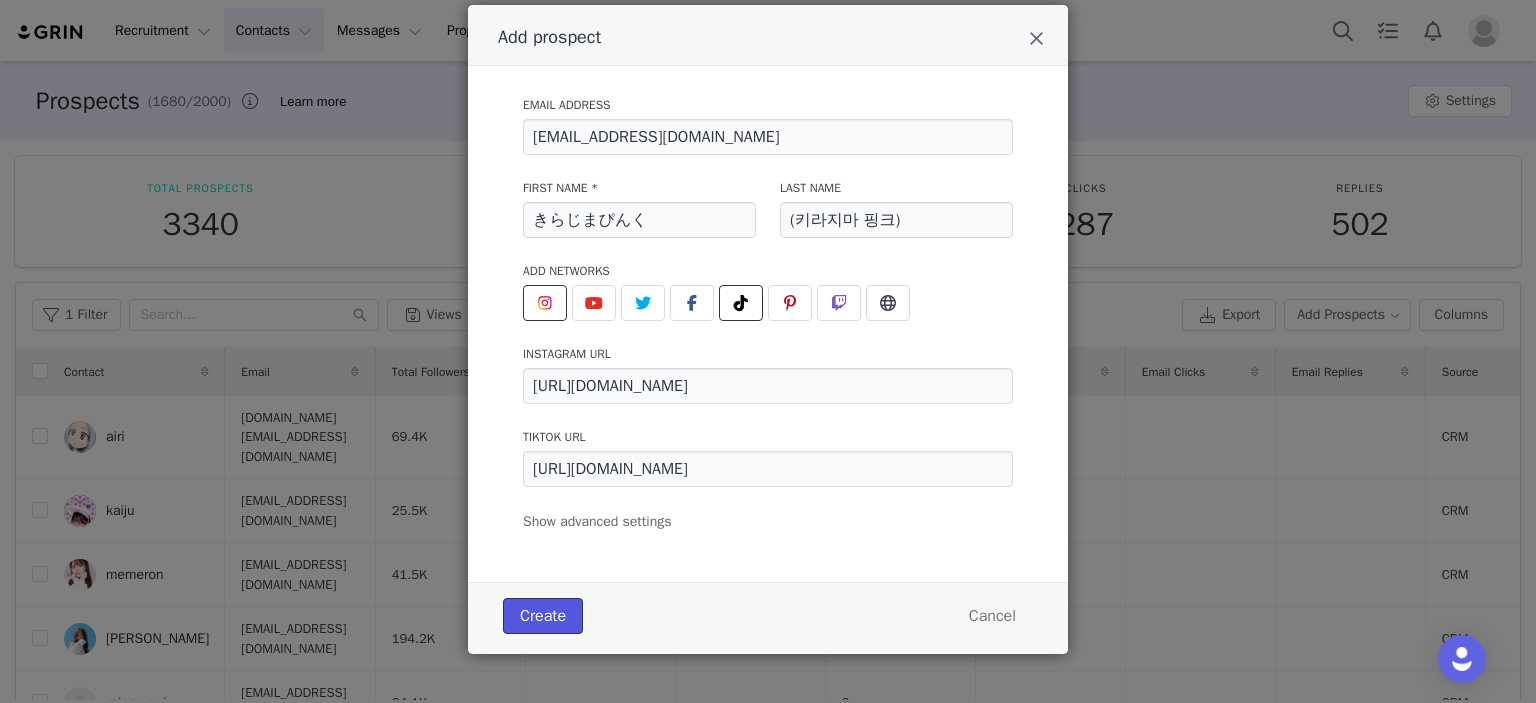 click on "Create" at bounding box center [543, 616] 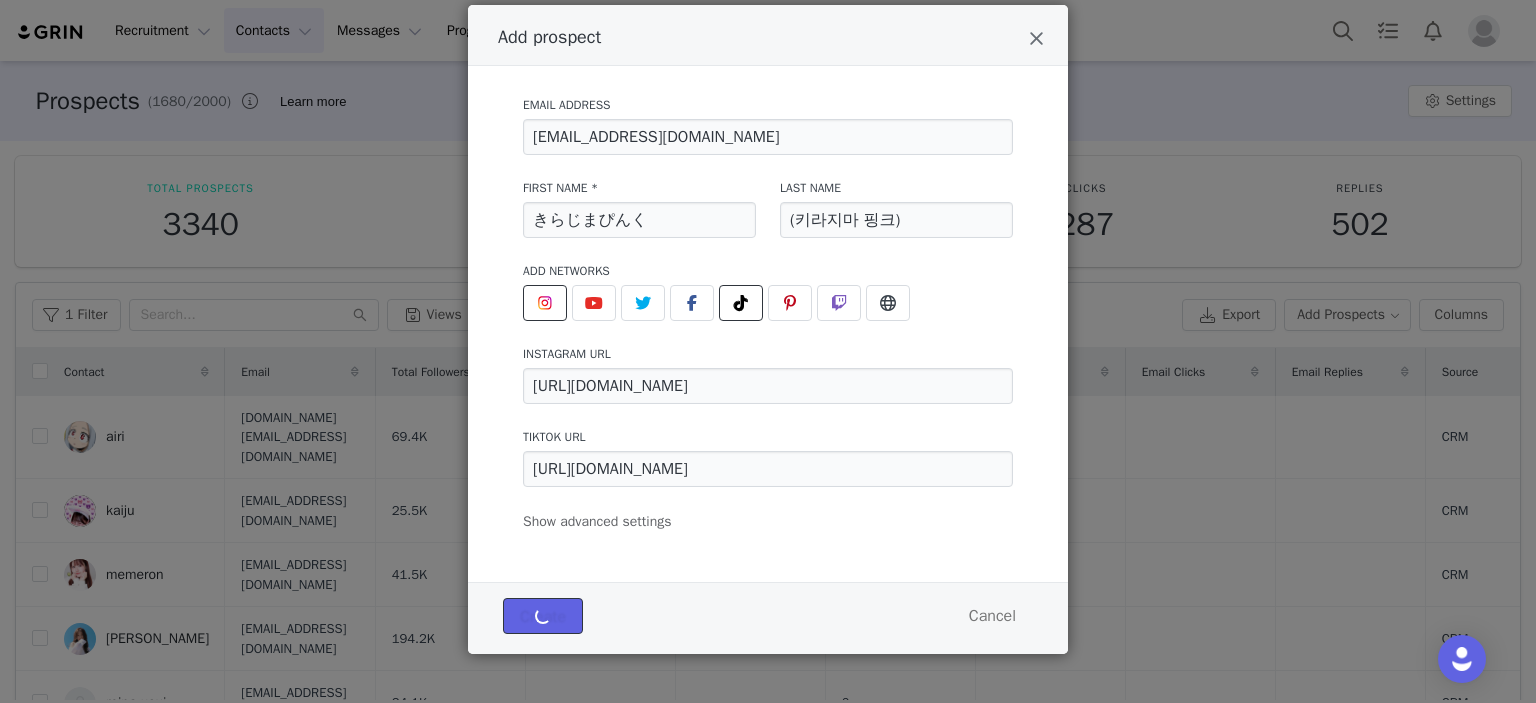 type 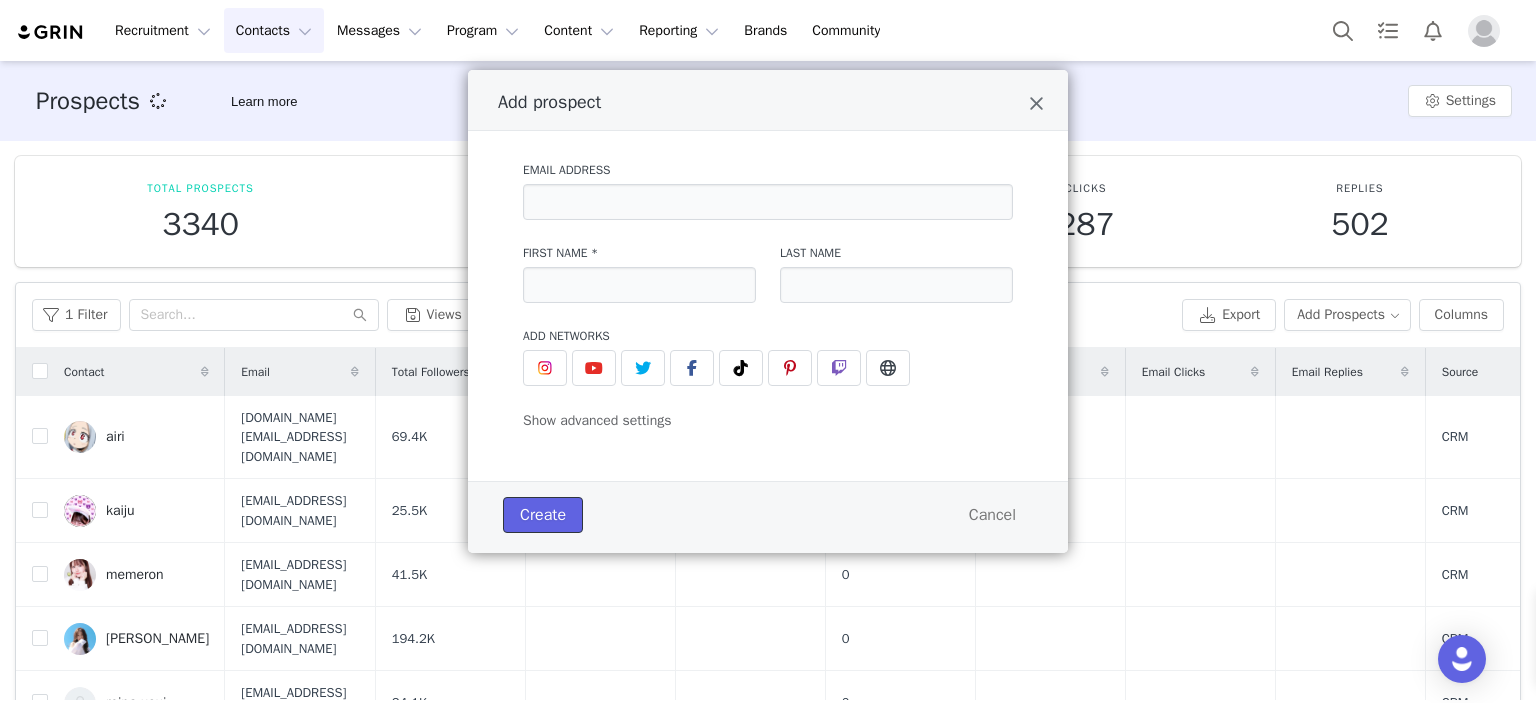 scroll, scrollTop: 0, scrollLeft: 0, axis: both 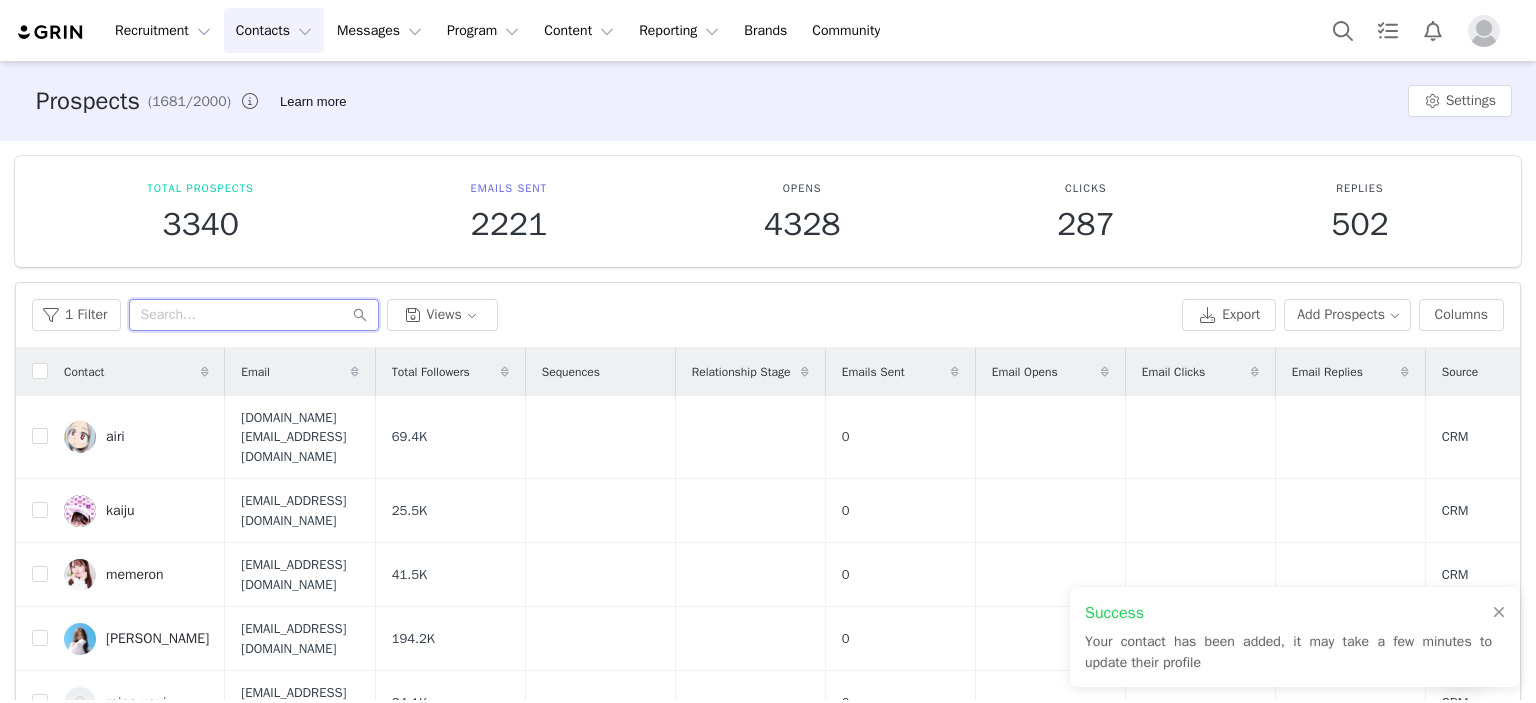 click at bounding box center [254, 315] 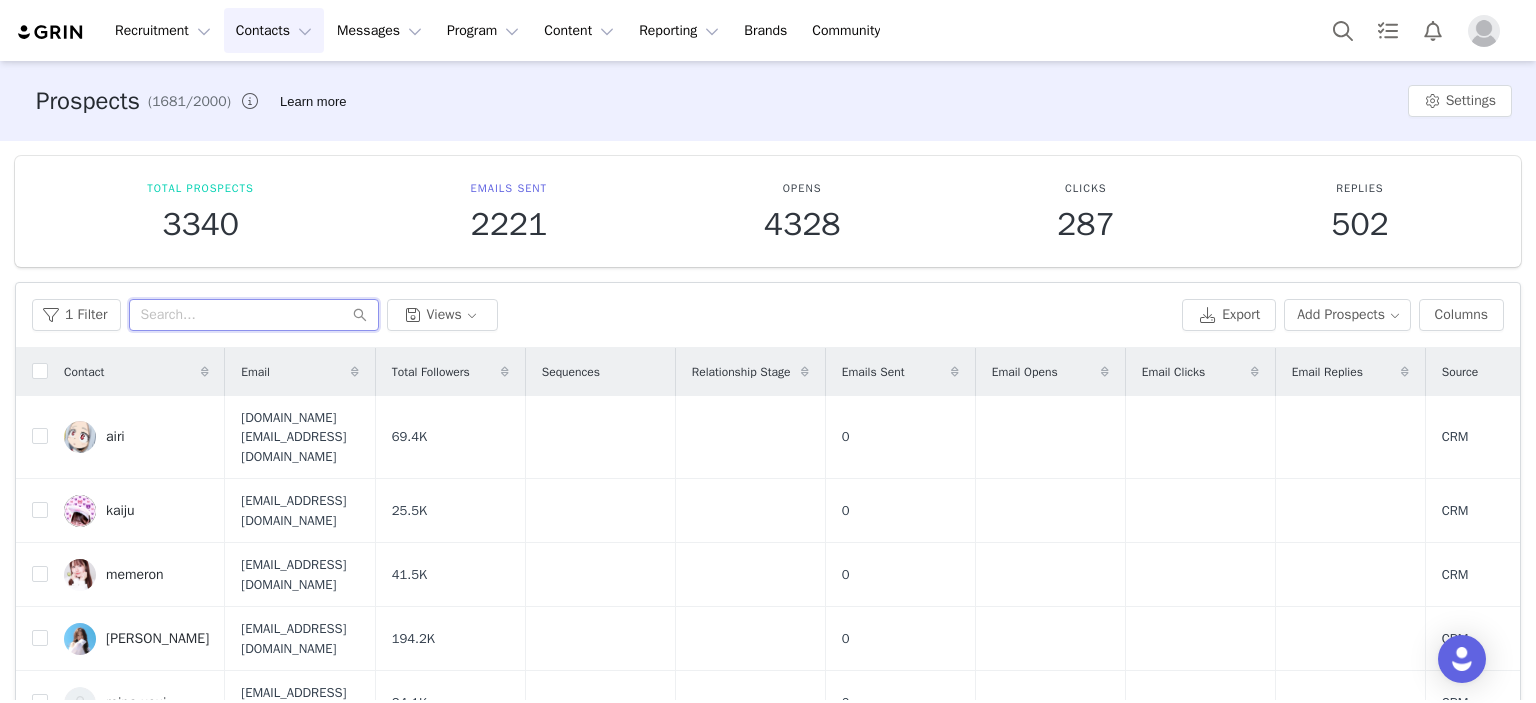 paste on "[URL][DOMAIN_NAME]" 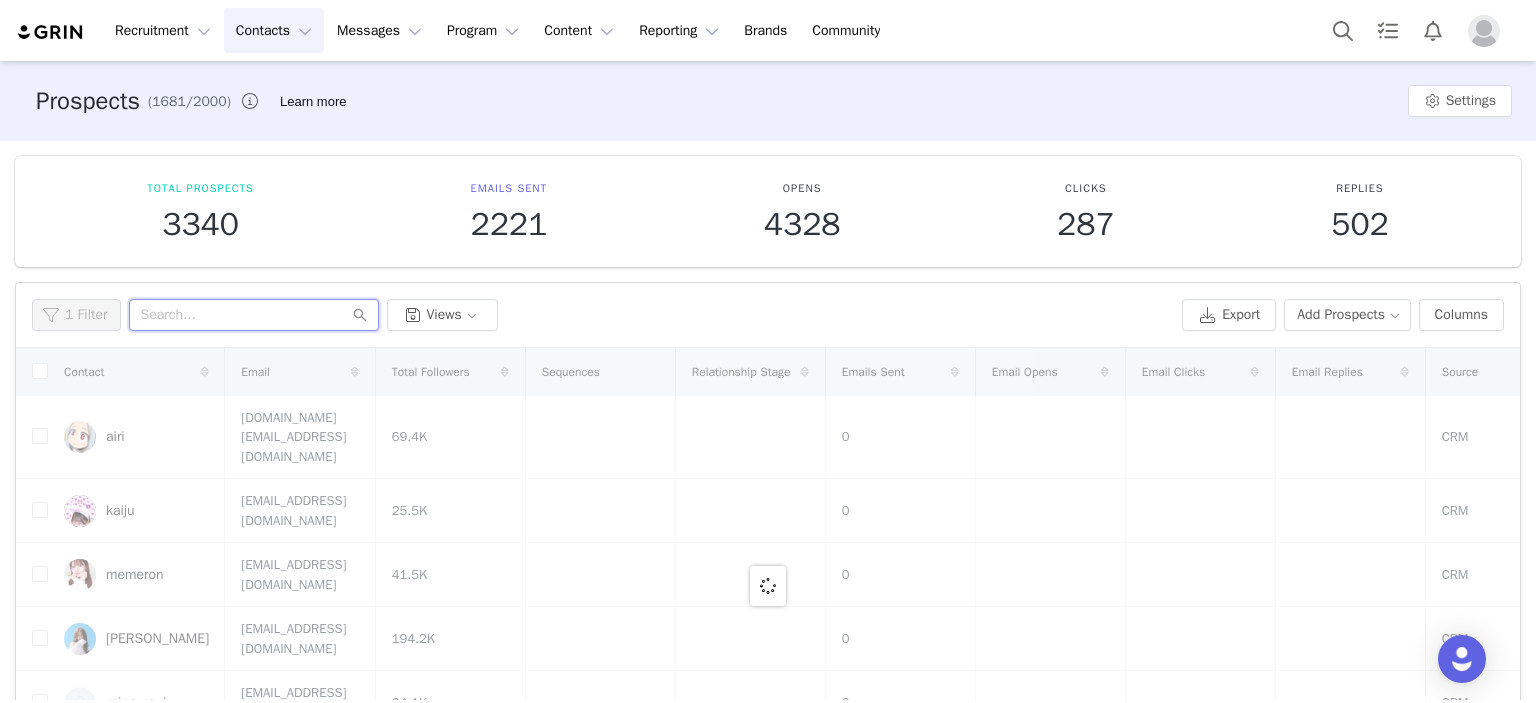 scroll, scrollTop: 0, scrollLeft: 0, axis: both 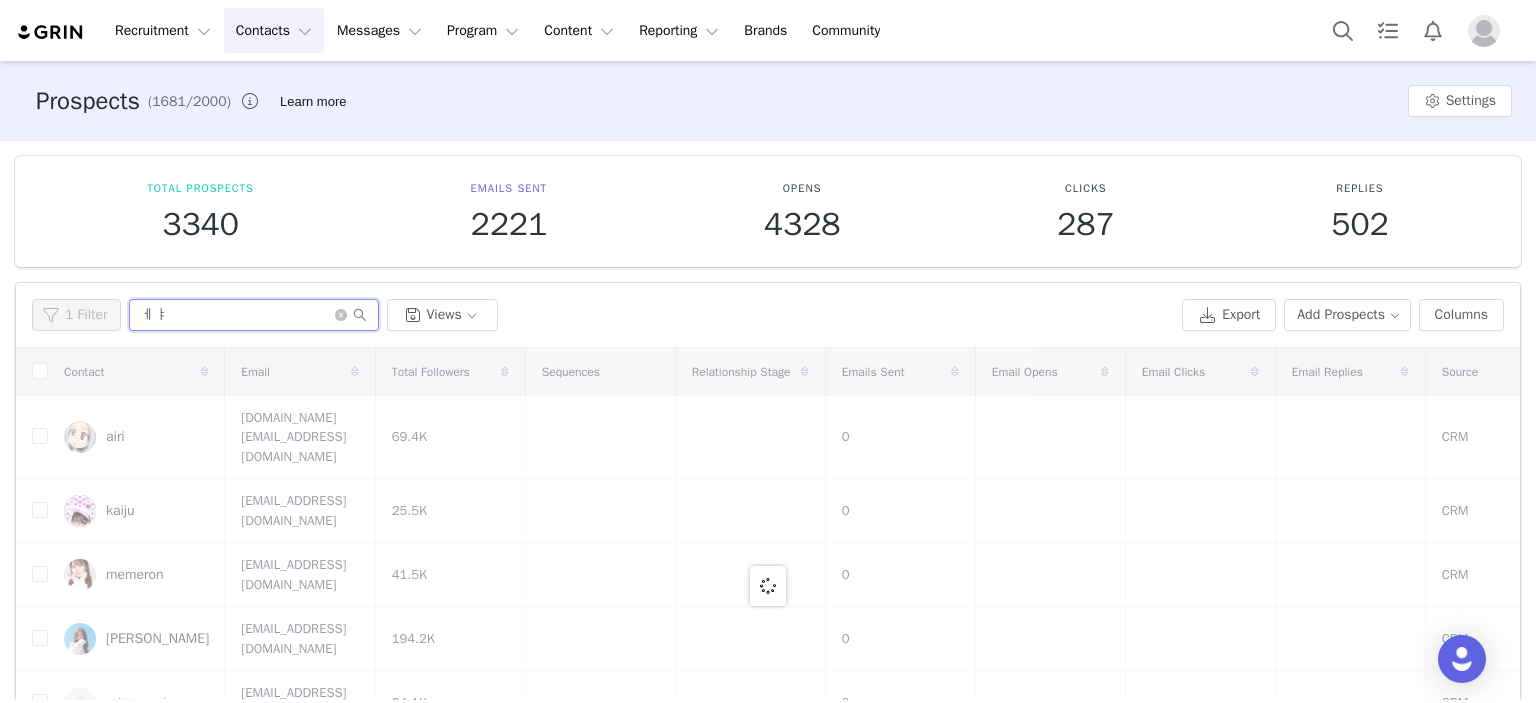 type on "ㅔ" 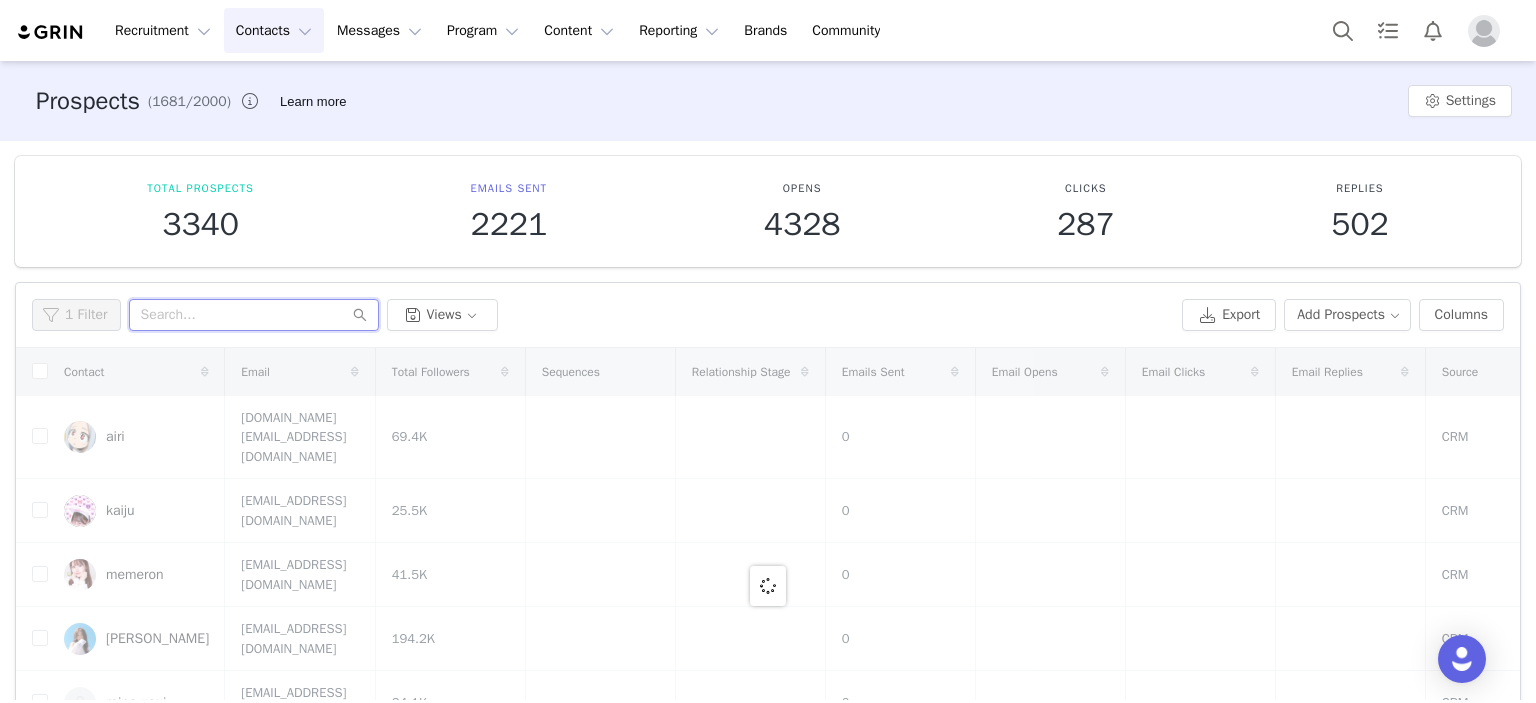 paste on "[URL][DOMAIN_NAME]" 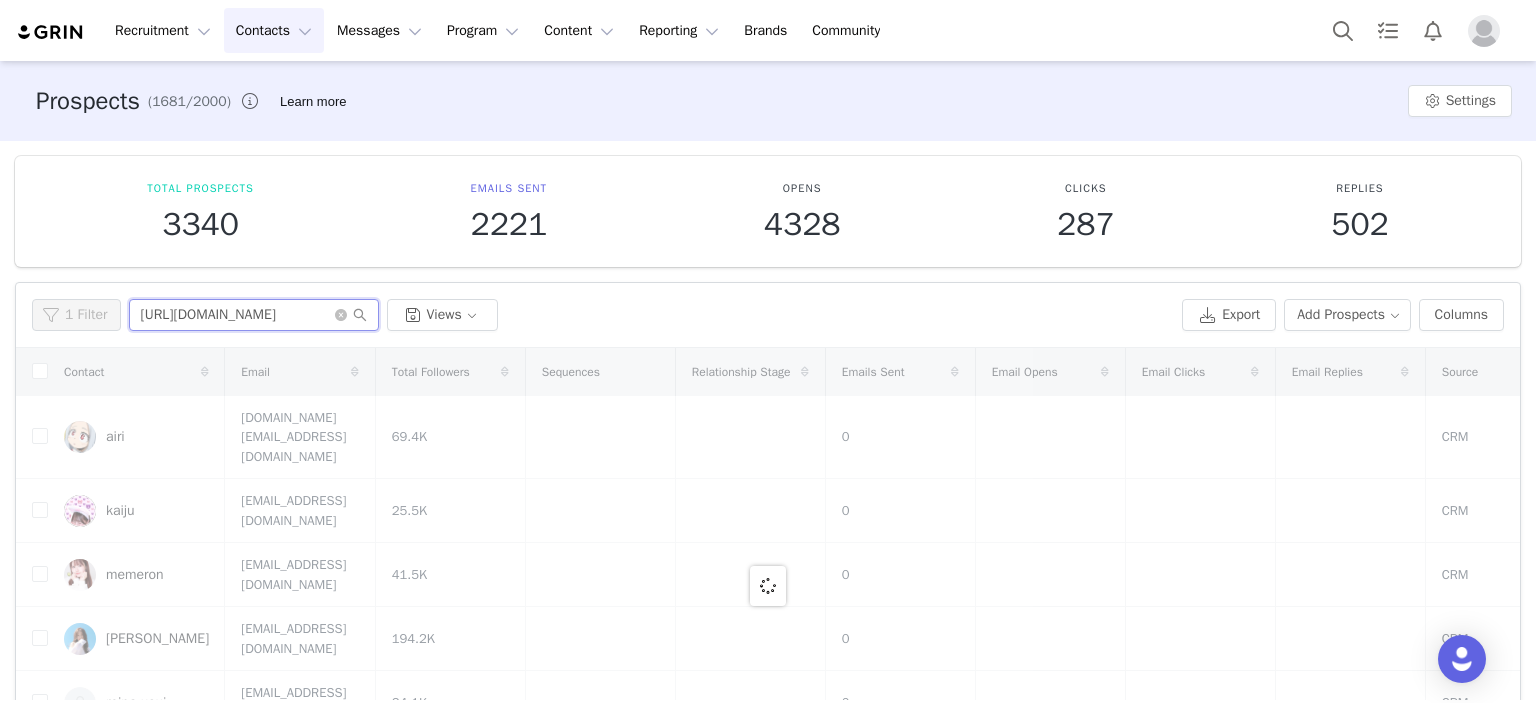 scroll, scrollTop: 0, scrollLeft: 29, axis: horizontal 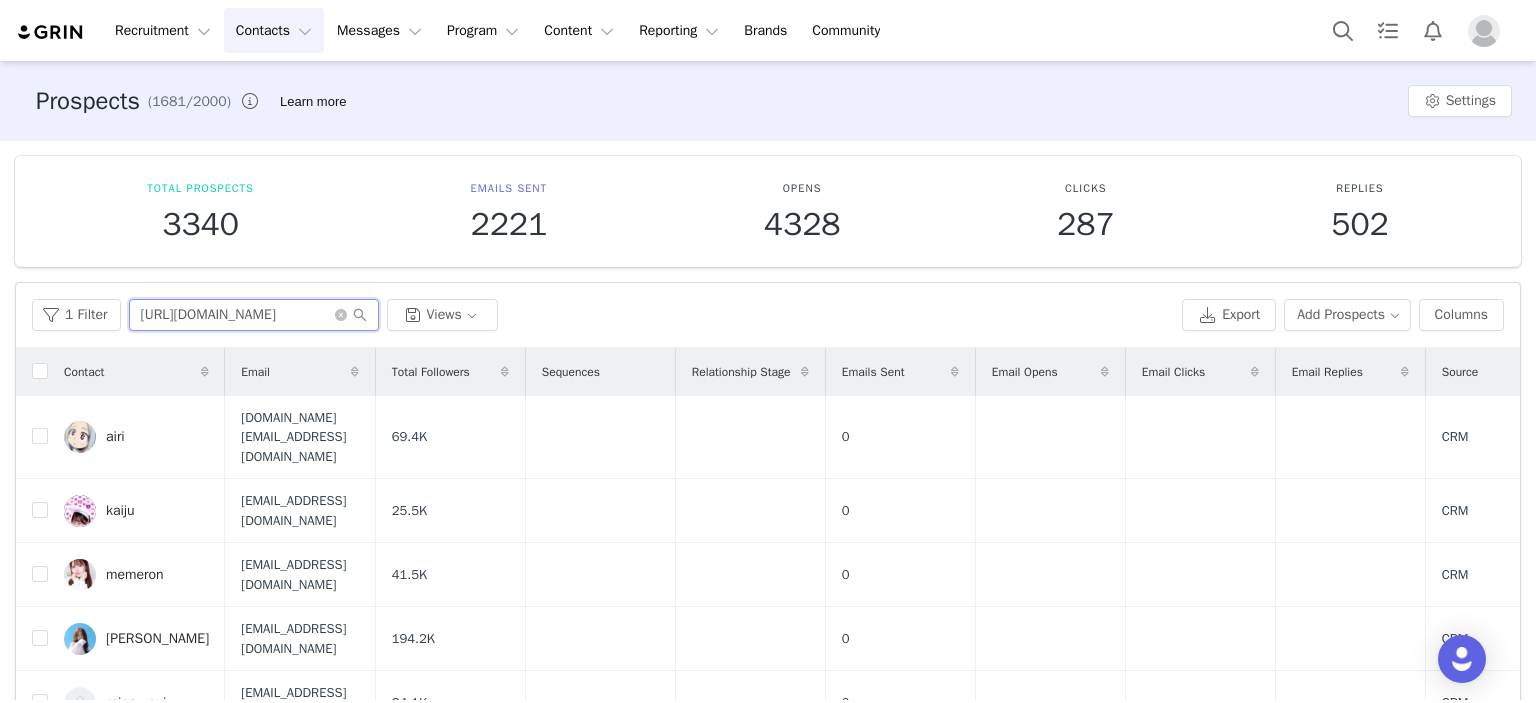 click on "[URL][DOMAIN_NAME]" at bounding box center [254, 315] 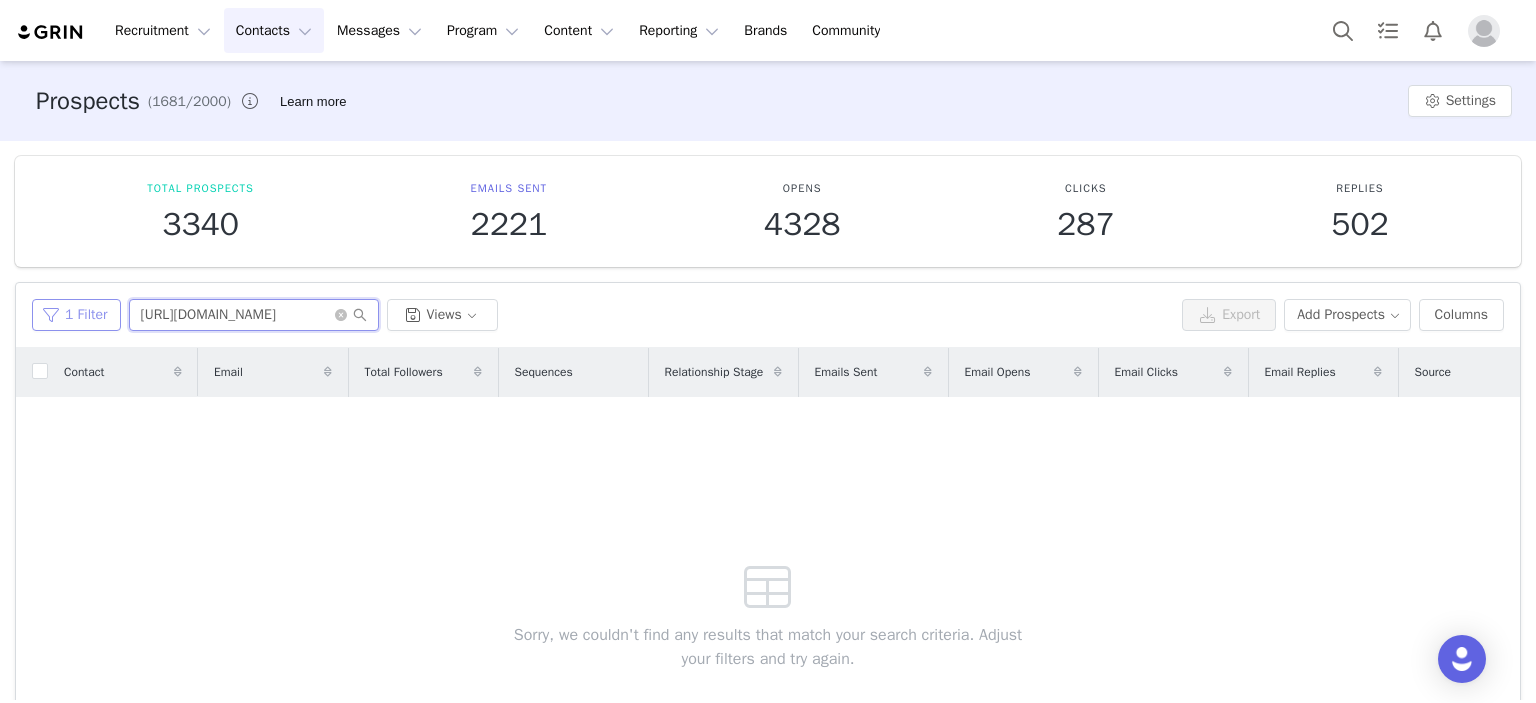type on "[URL][DOMAIN_NAME]" 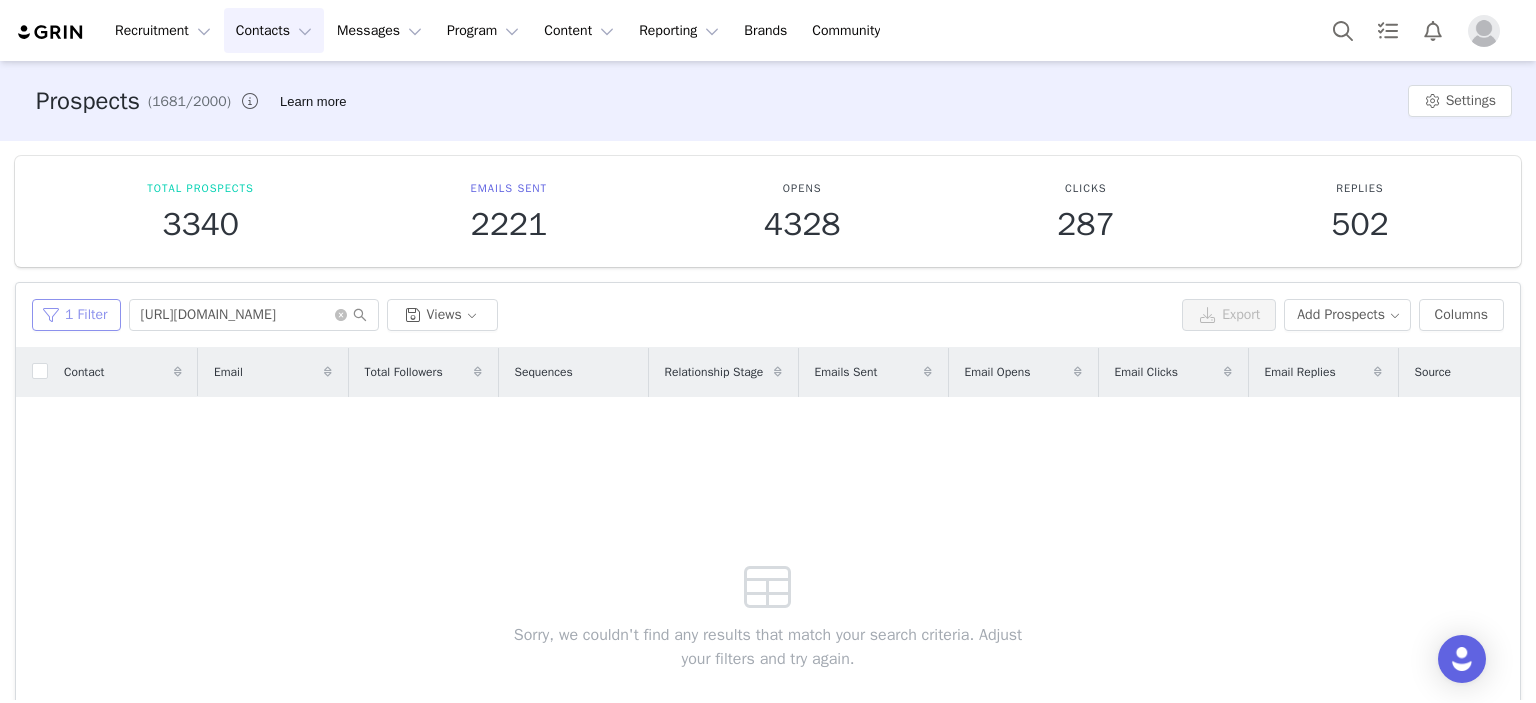 click on "1 Filter" at bounding box center (76, 315) 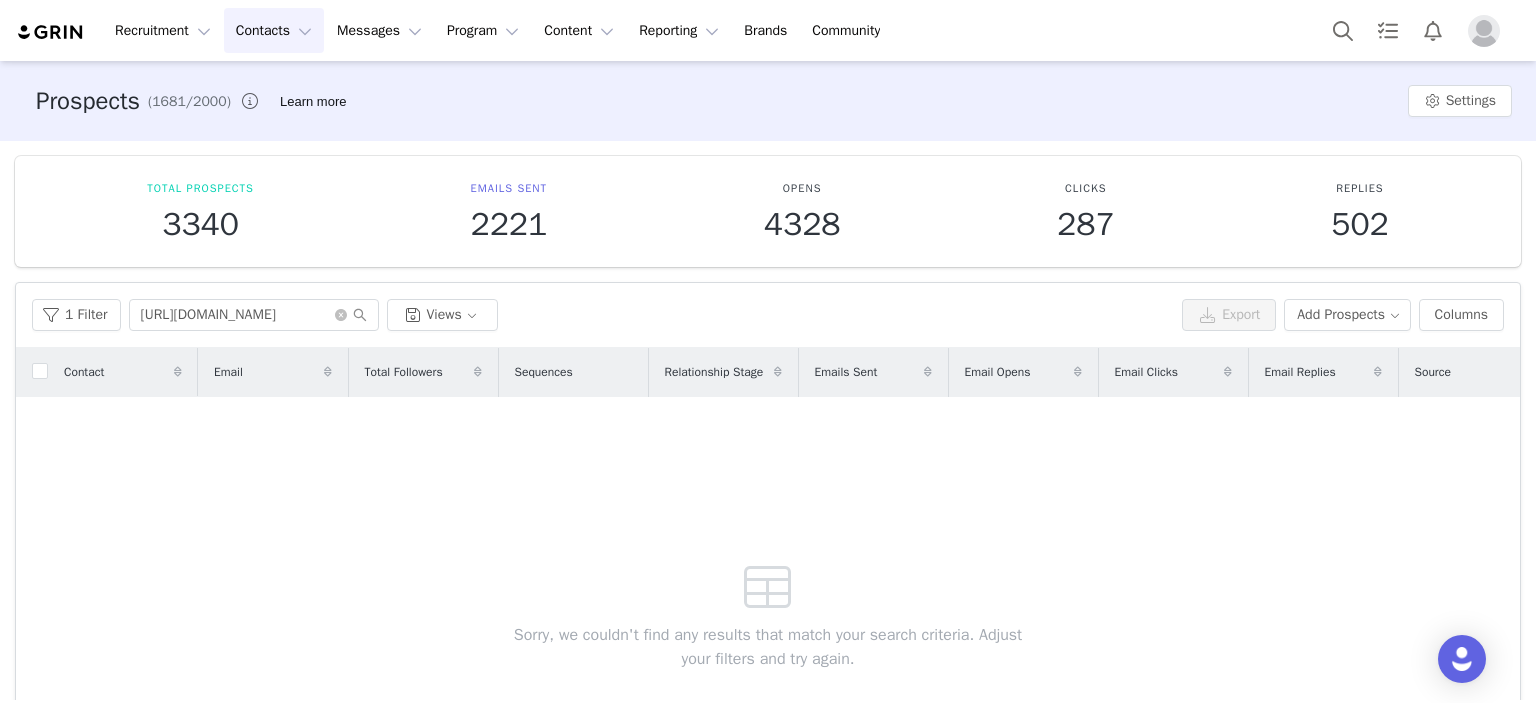 scroll, scrollTop: 0, scrollLeft: 0, axis: both 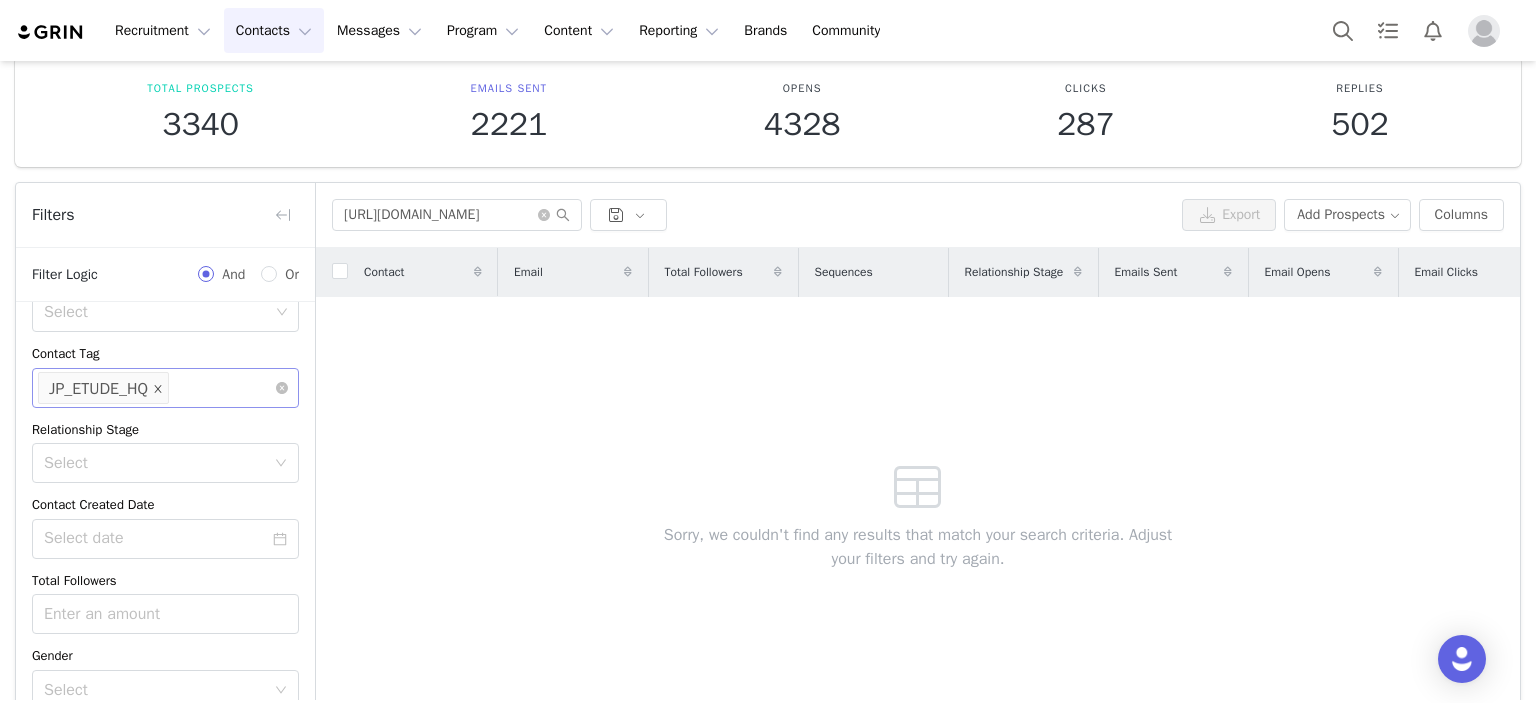 click 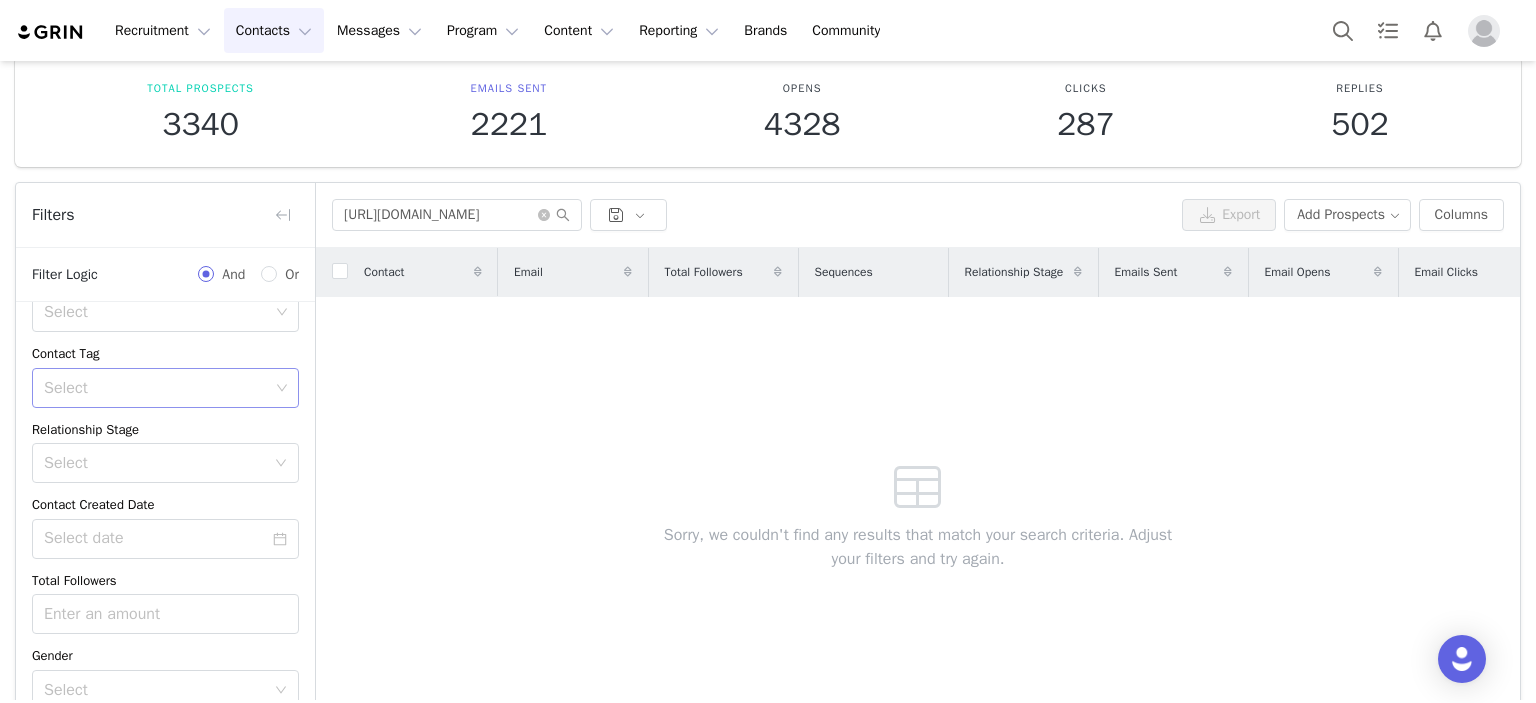 scroll, scrollTop: 281, scrollLeft: 0, axis: vertical 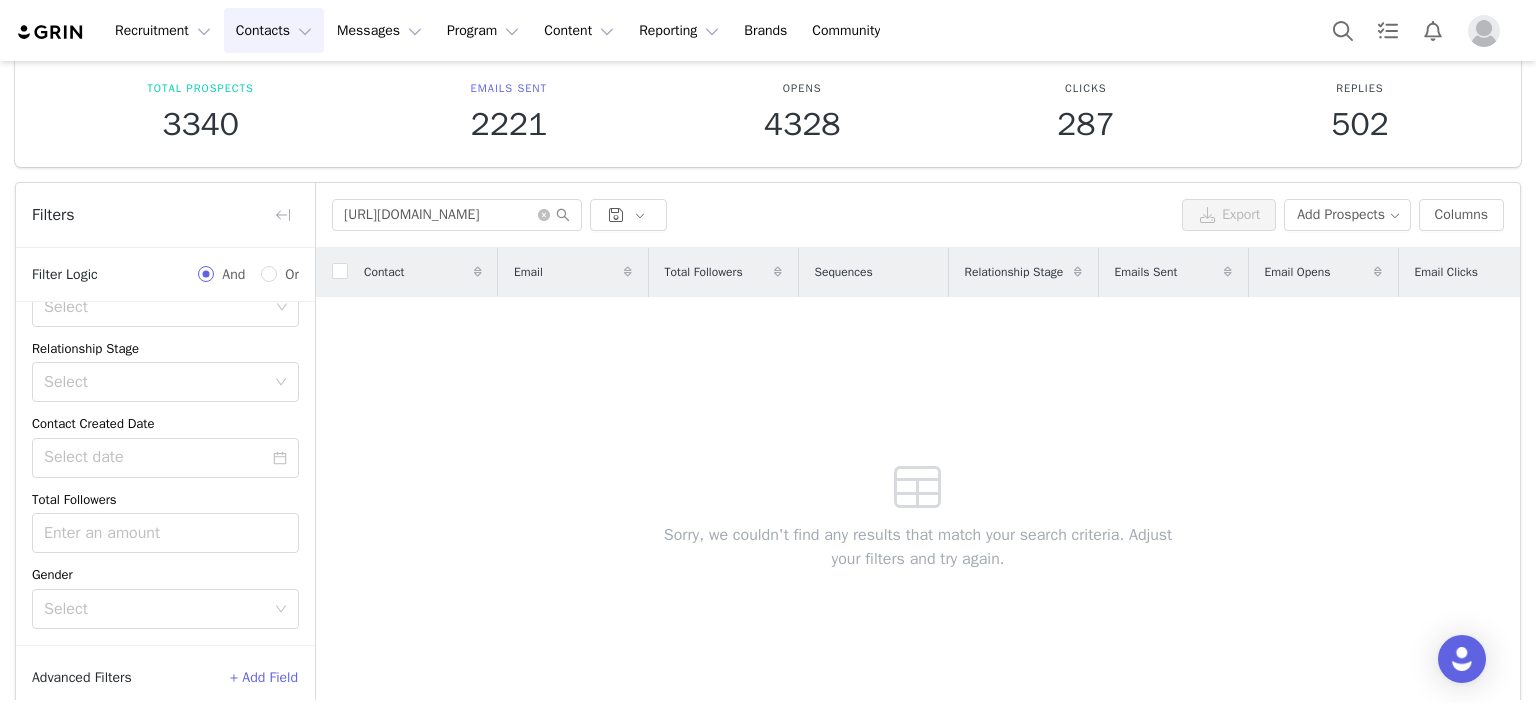 click on "Sorry, we couldn't find any results that match your search criteria. Adjust your filters and try again." at bounding box center (918, 511) 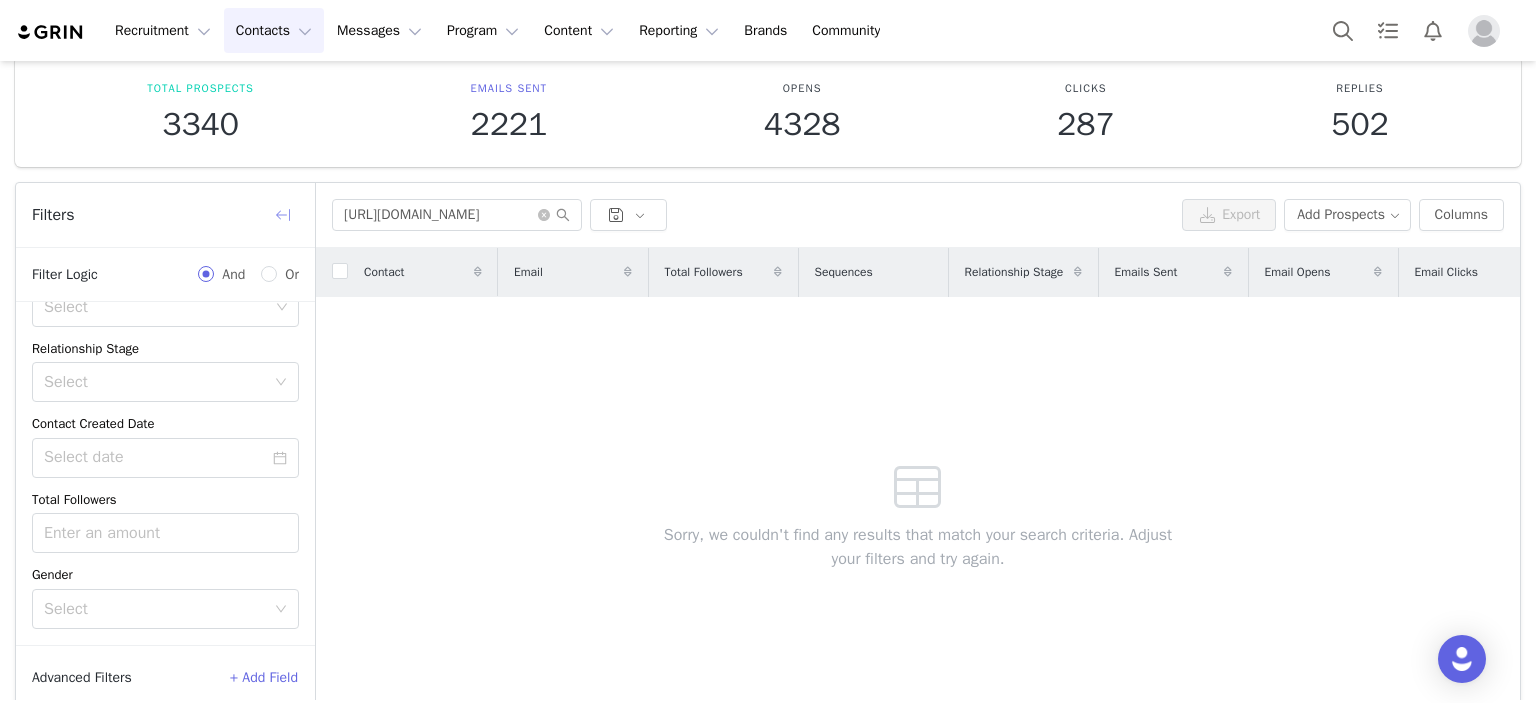 click at bounding box center (283, 215) 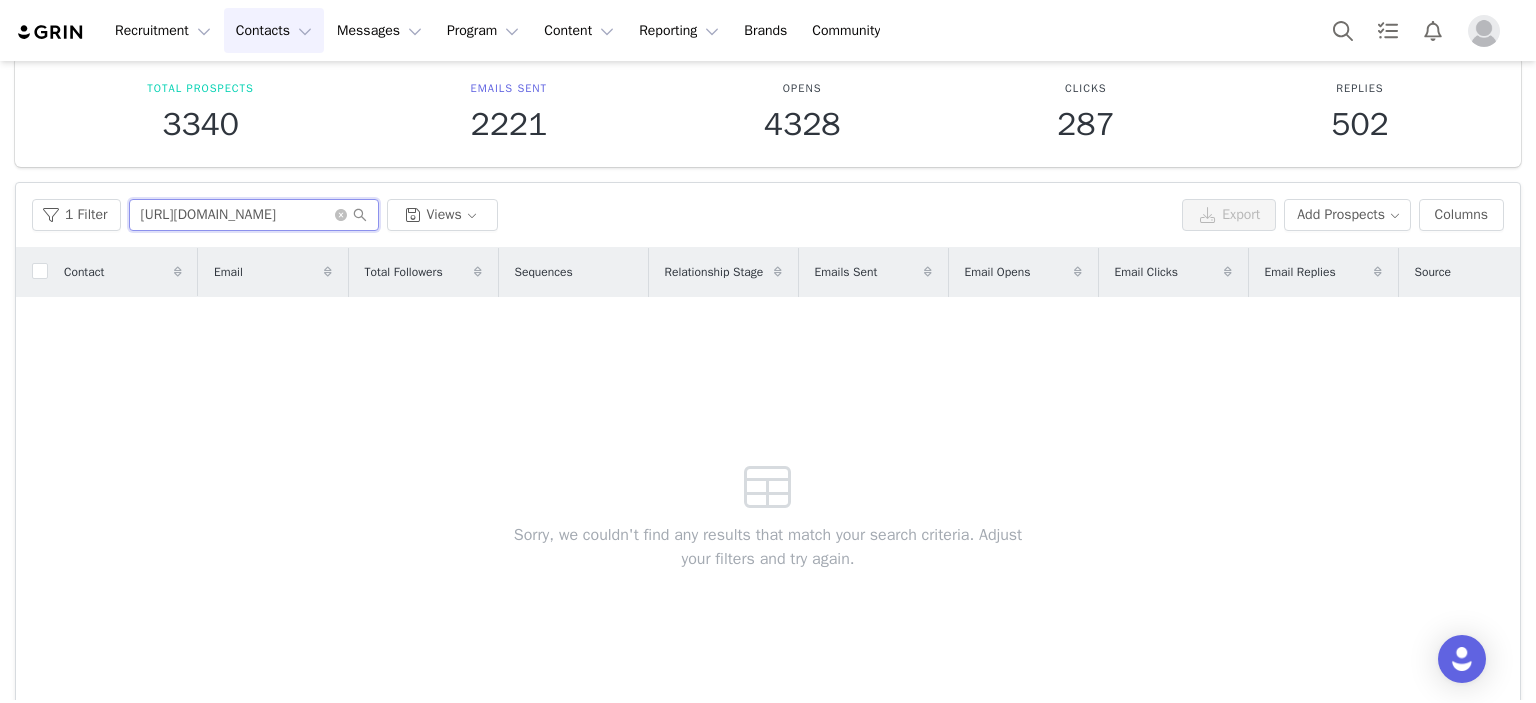 click on "[URL][DOMAIN_NAME]" at bounding box center (254, 215) 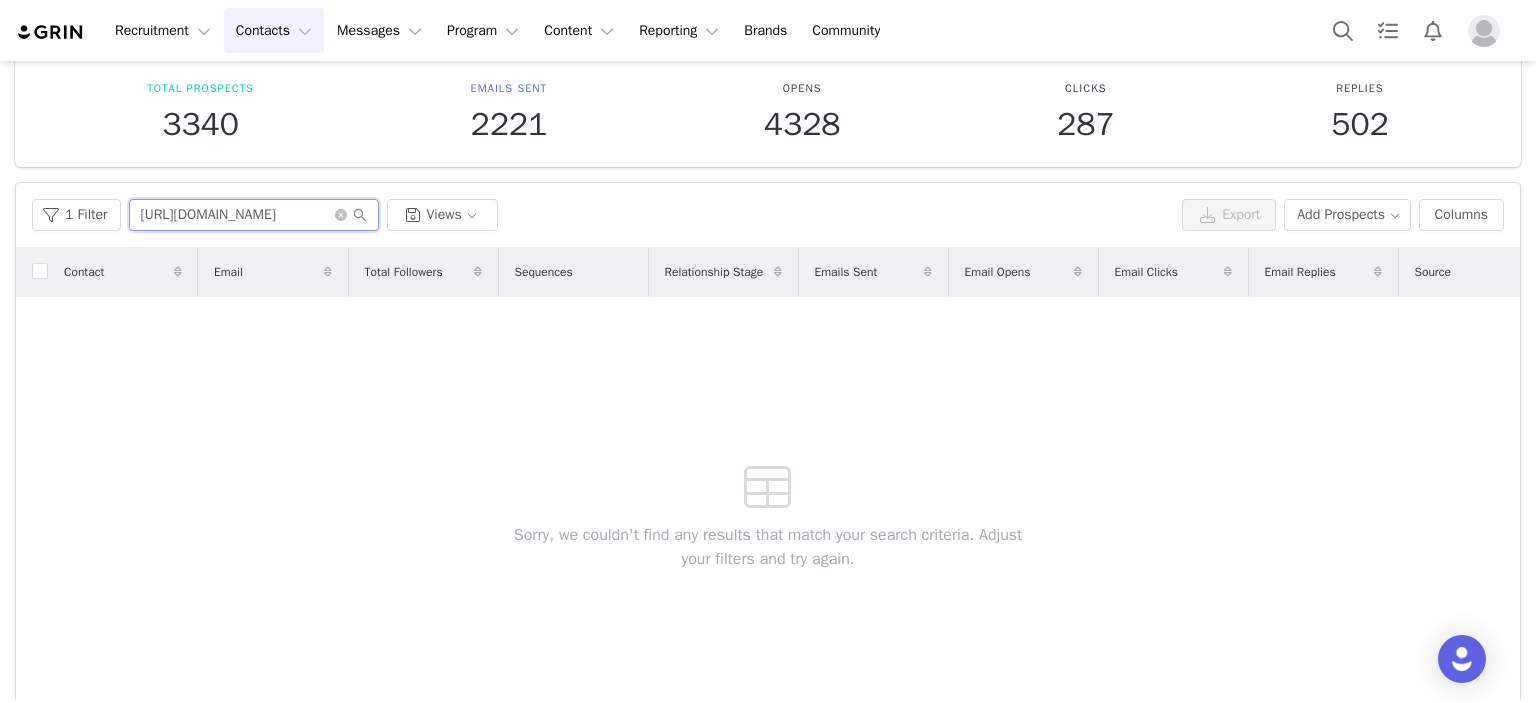 scroll, scrollTop: 0, scrollLeft: 48, axis: horizontal 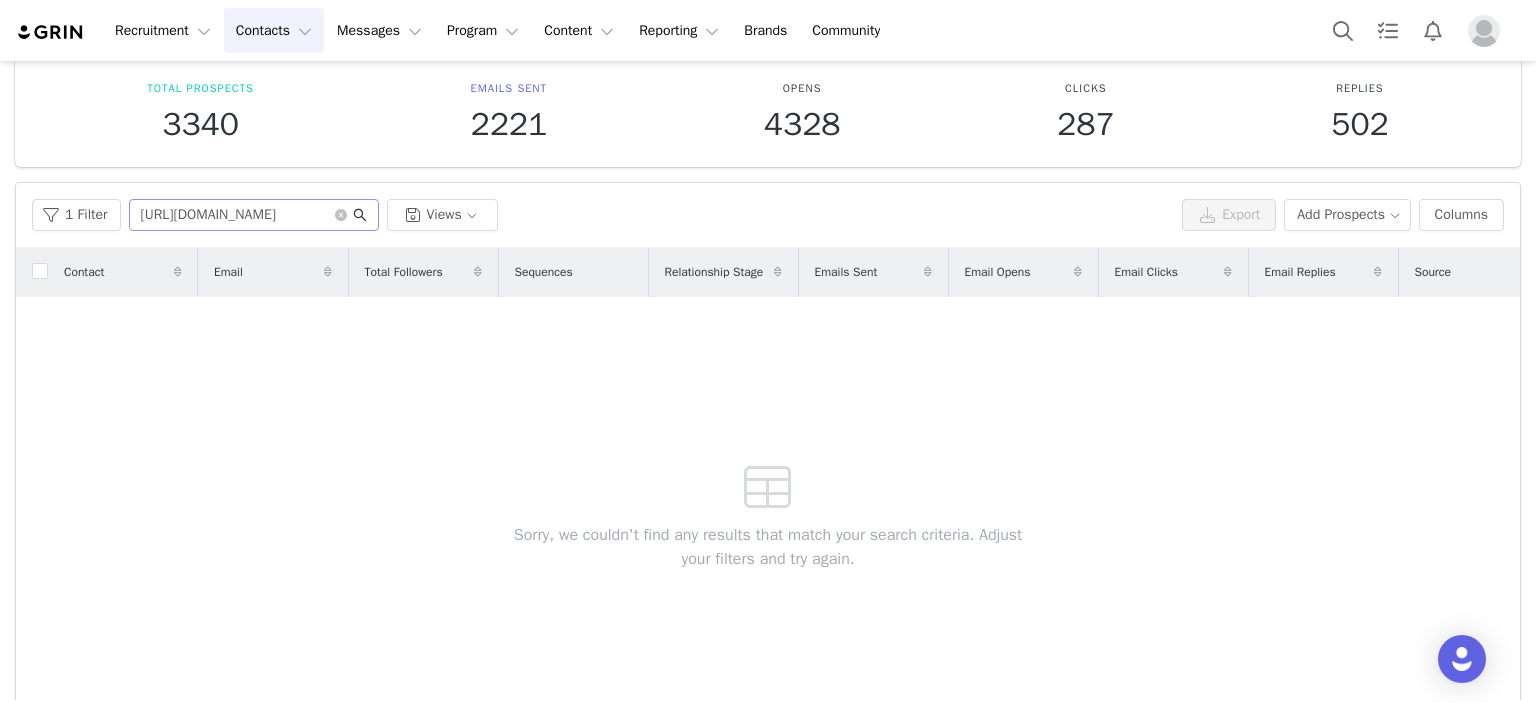 click 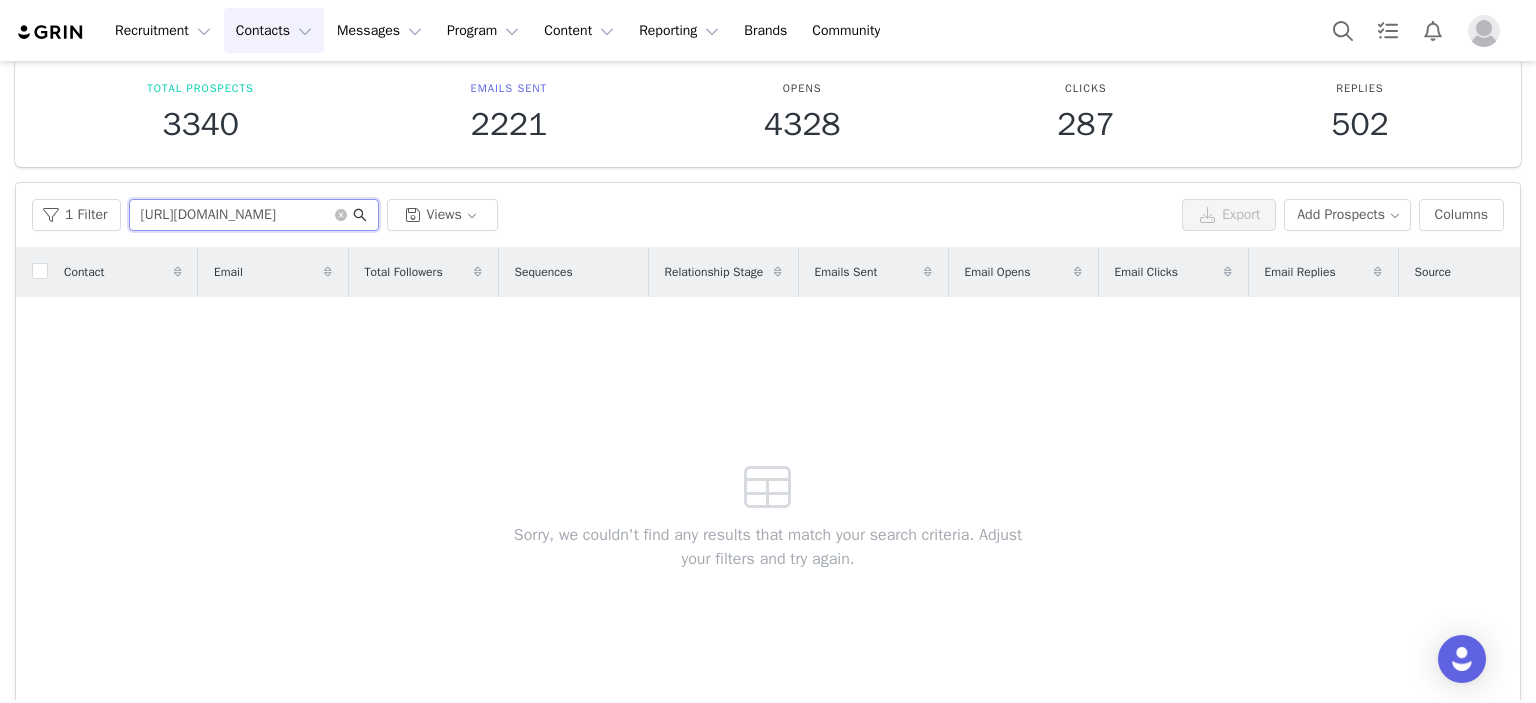 scroll, scrollTop: 0, scrollLeft: 48, axis: horizontal 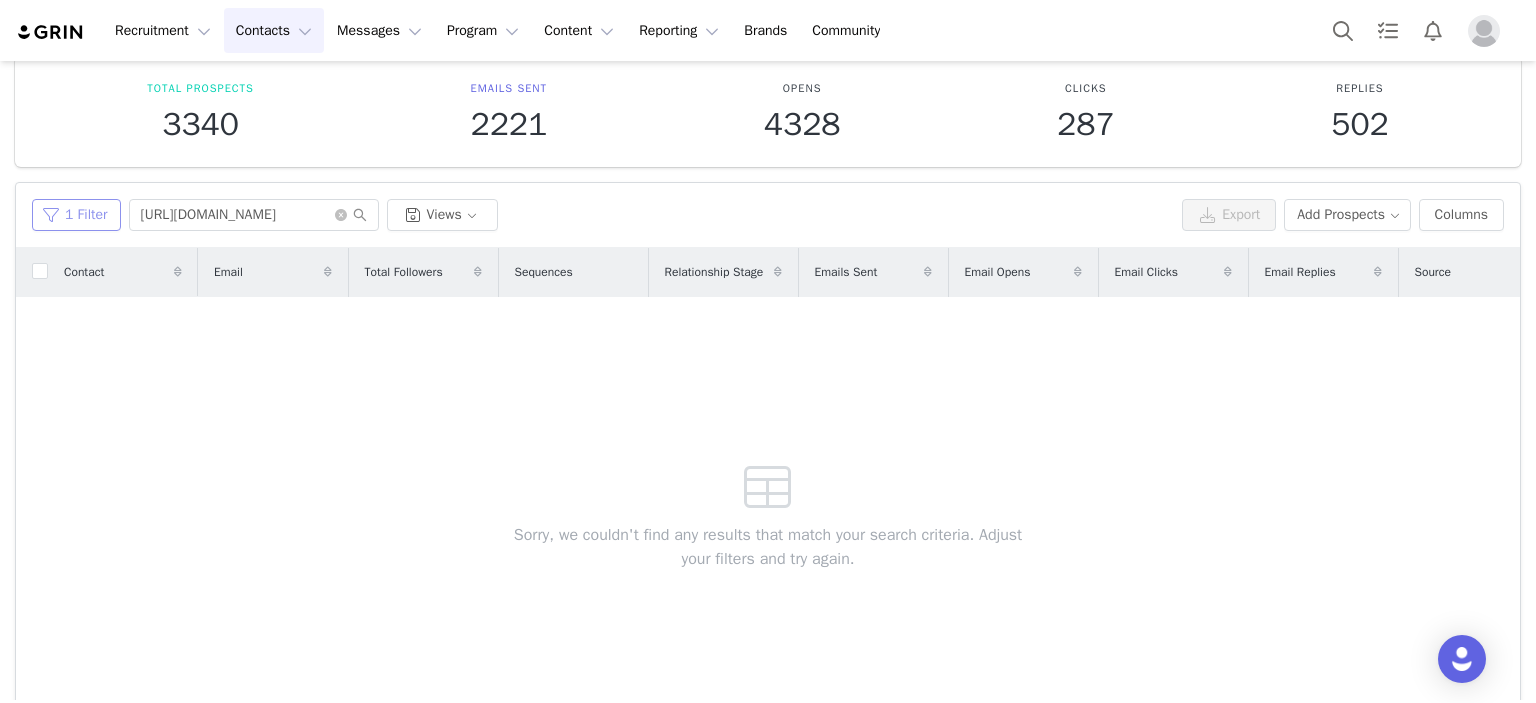 click on "1 Filter" at bounding box center (76, 215) 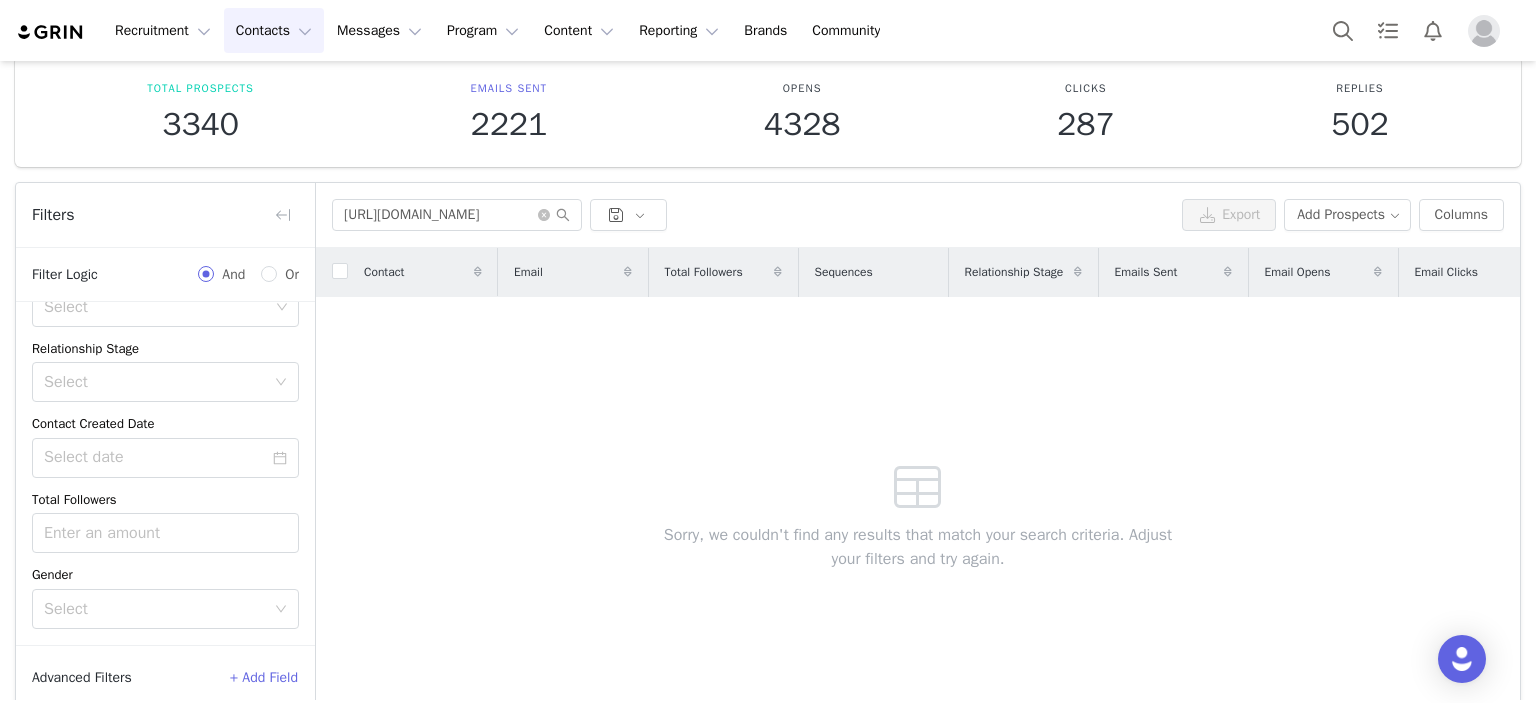 scroll, scrollTop: 196, scrollLeft: 0, axis: vertical 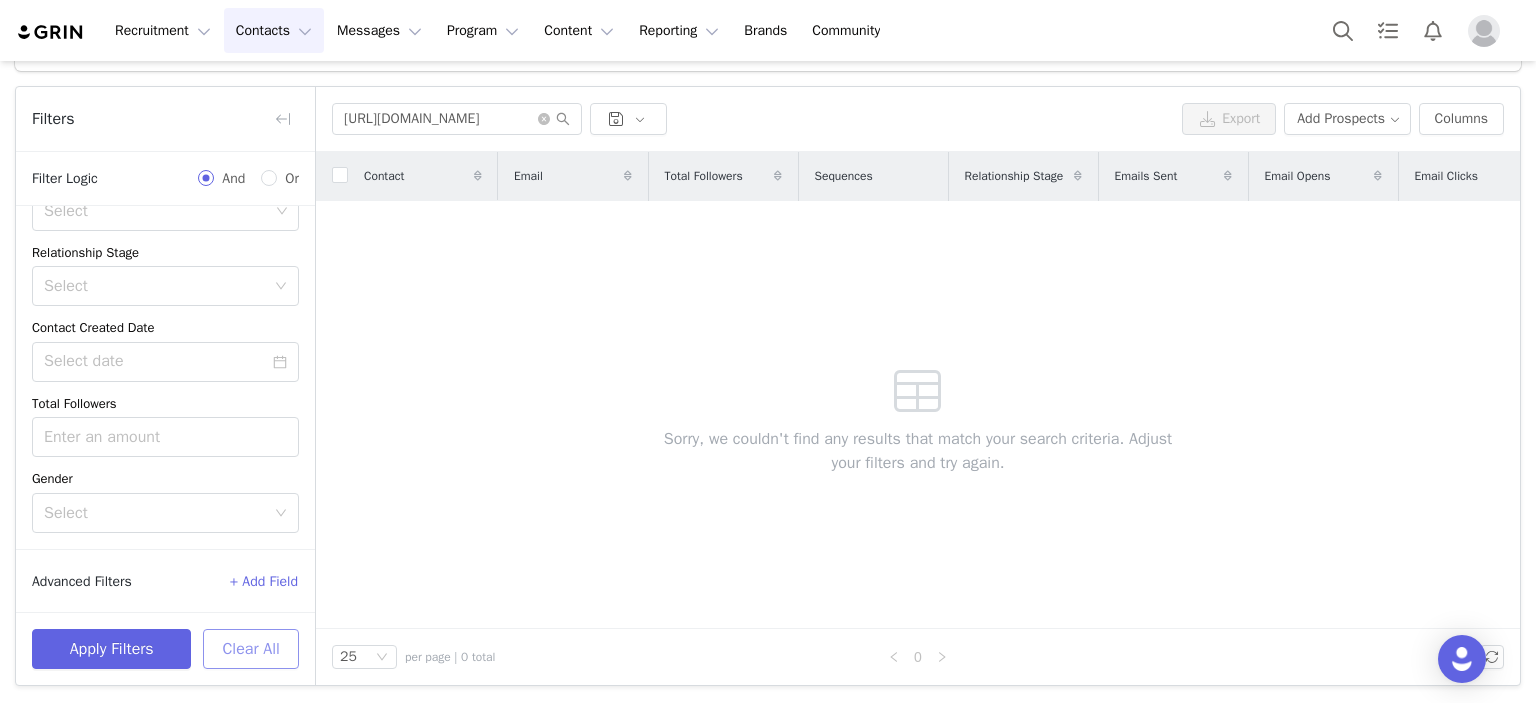 click on "Clear All" at bounding box center (251, 649) 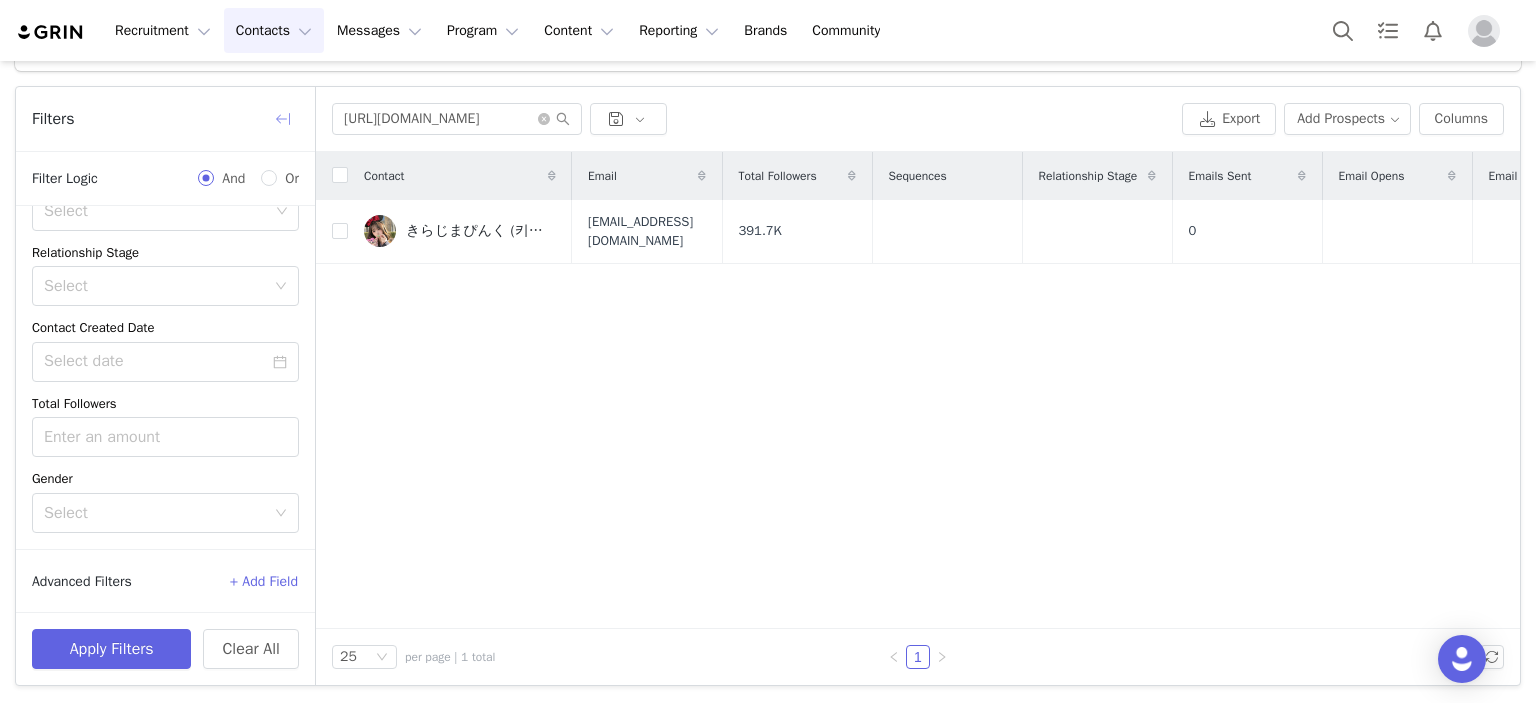 click at bounding box center (283, 119) 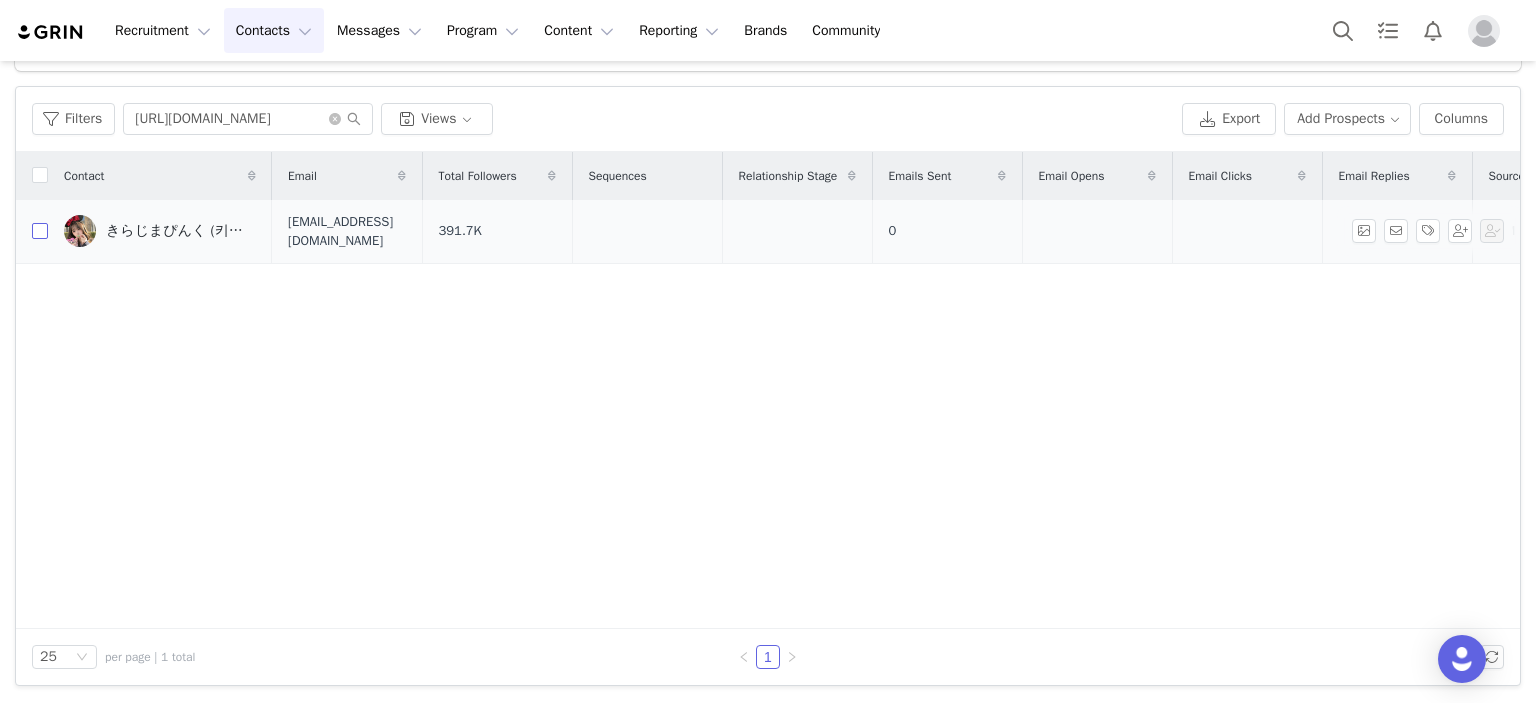 click at bounding box center (40, 231) 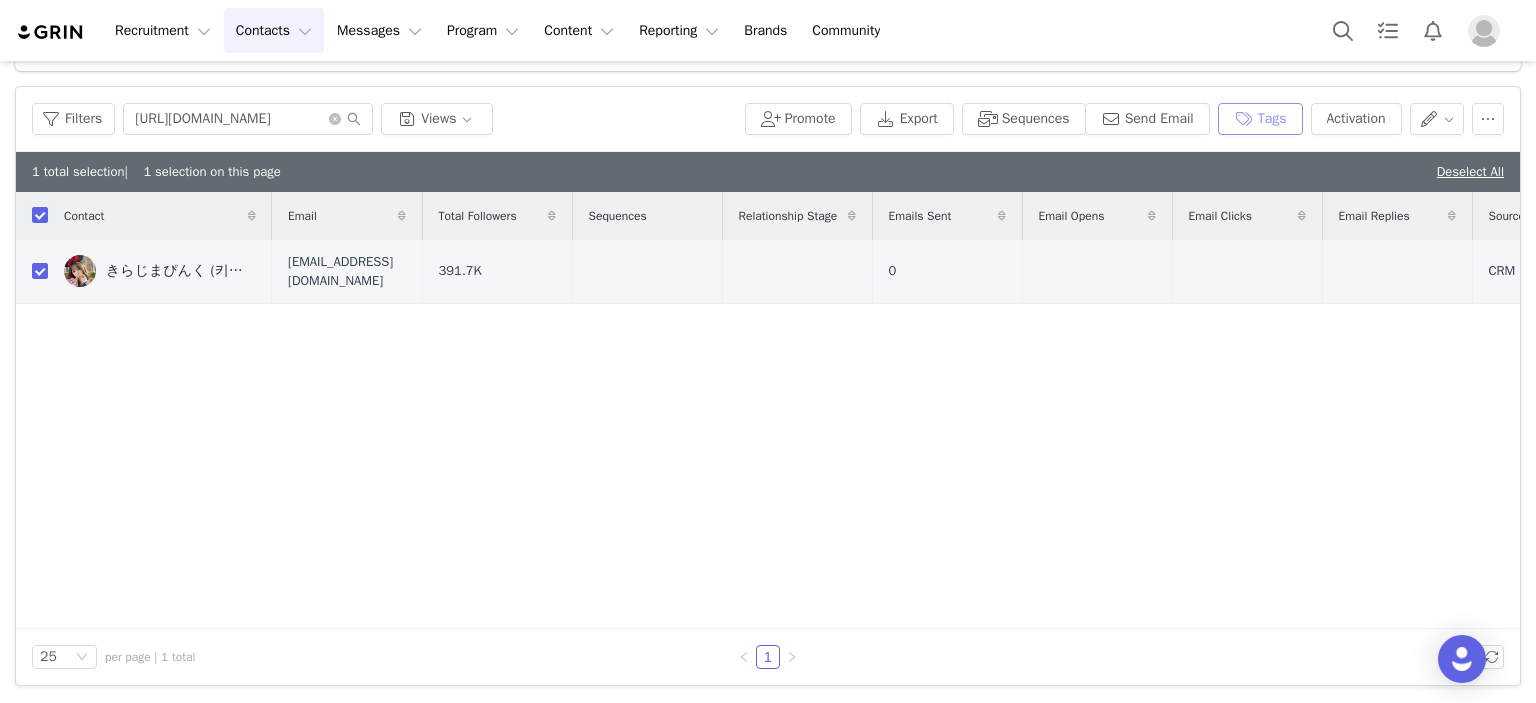 click on "Tags" at bounding box center [1260, 119] 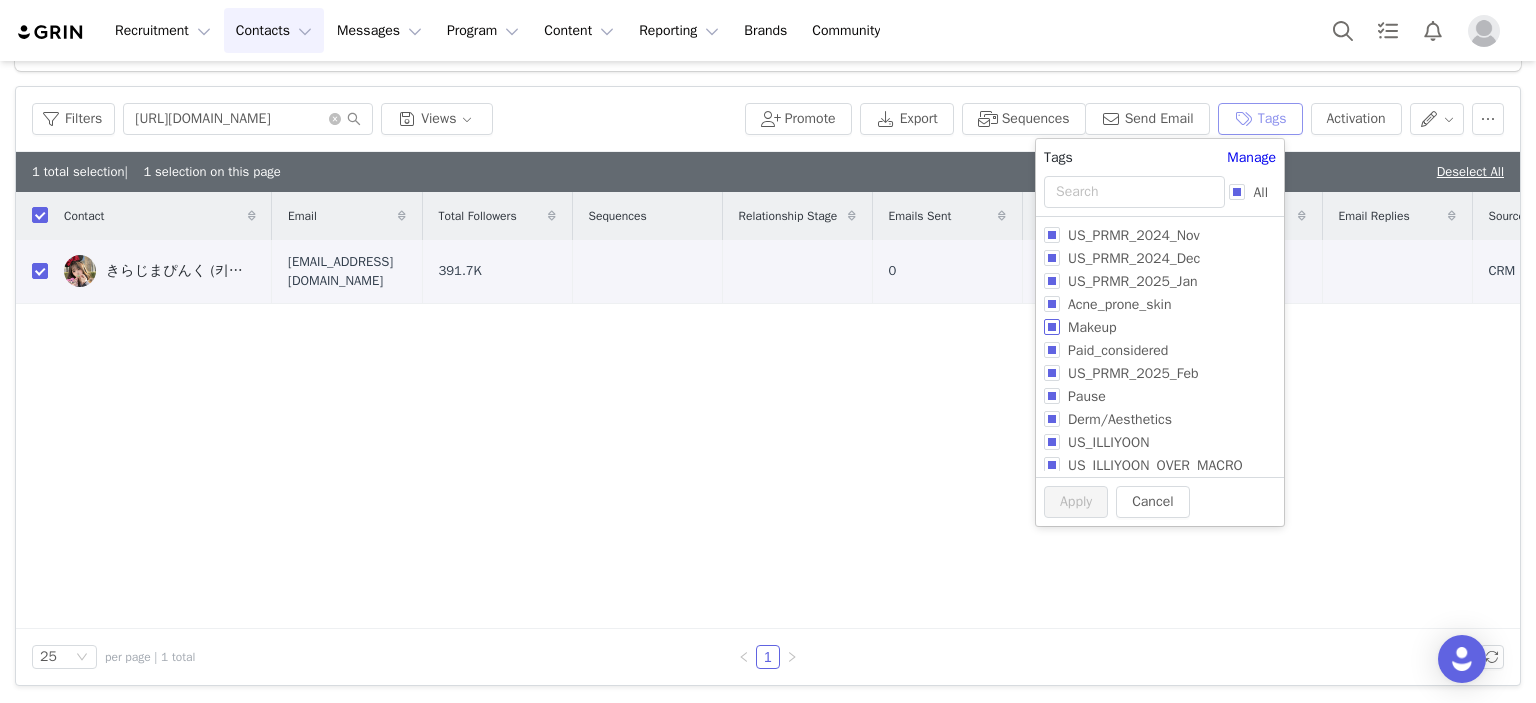 scroll, scrollTop: 144, scrollLeft: 0, axis: vertical 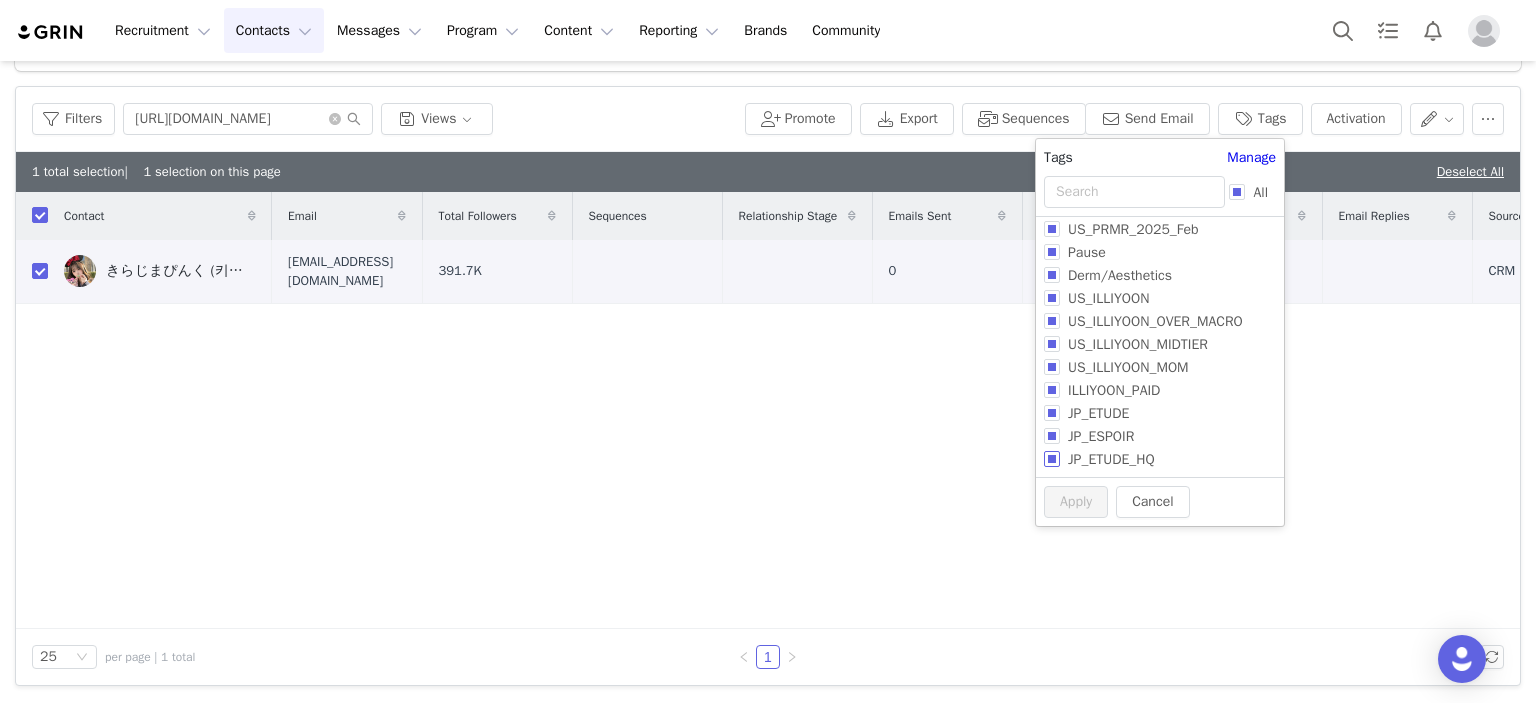 click on "JP_ETUDE_HQ" at bounding box center [1111, 459] 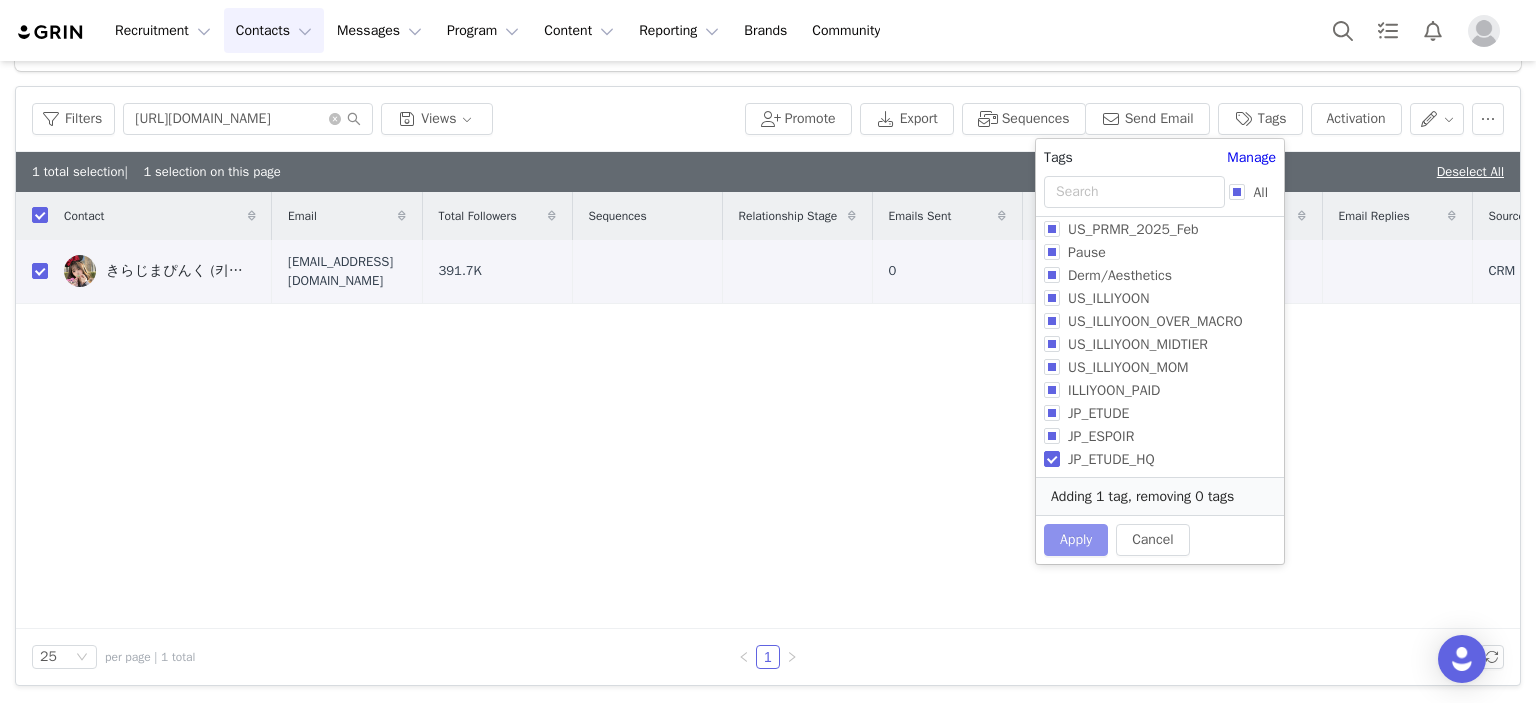 click on "Apply" at bounding box center [1076, 540] 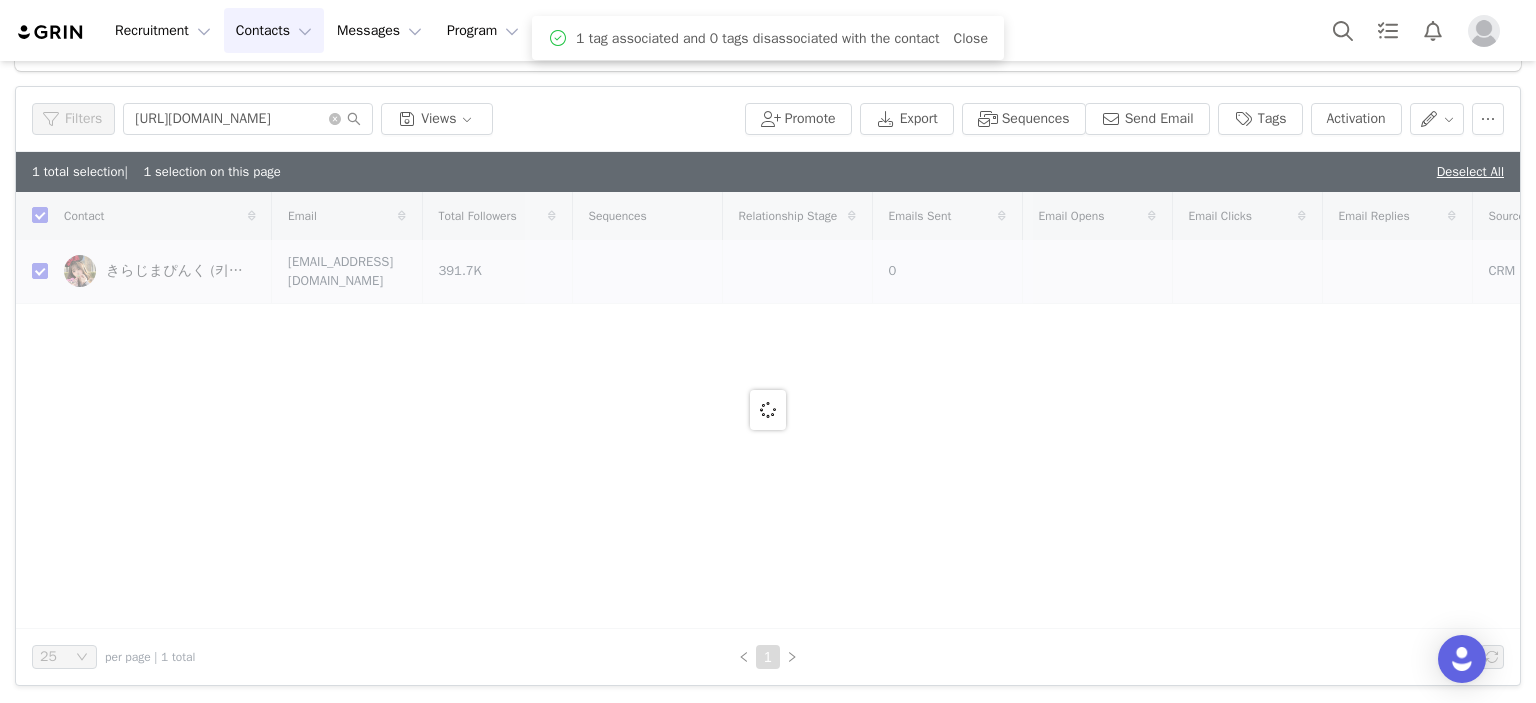 click at bounding box center (768, 410) 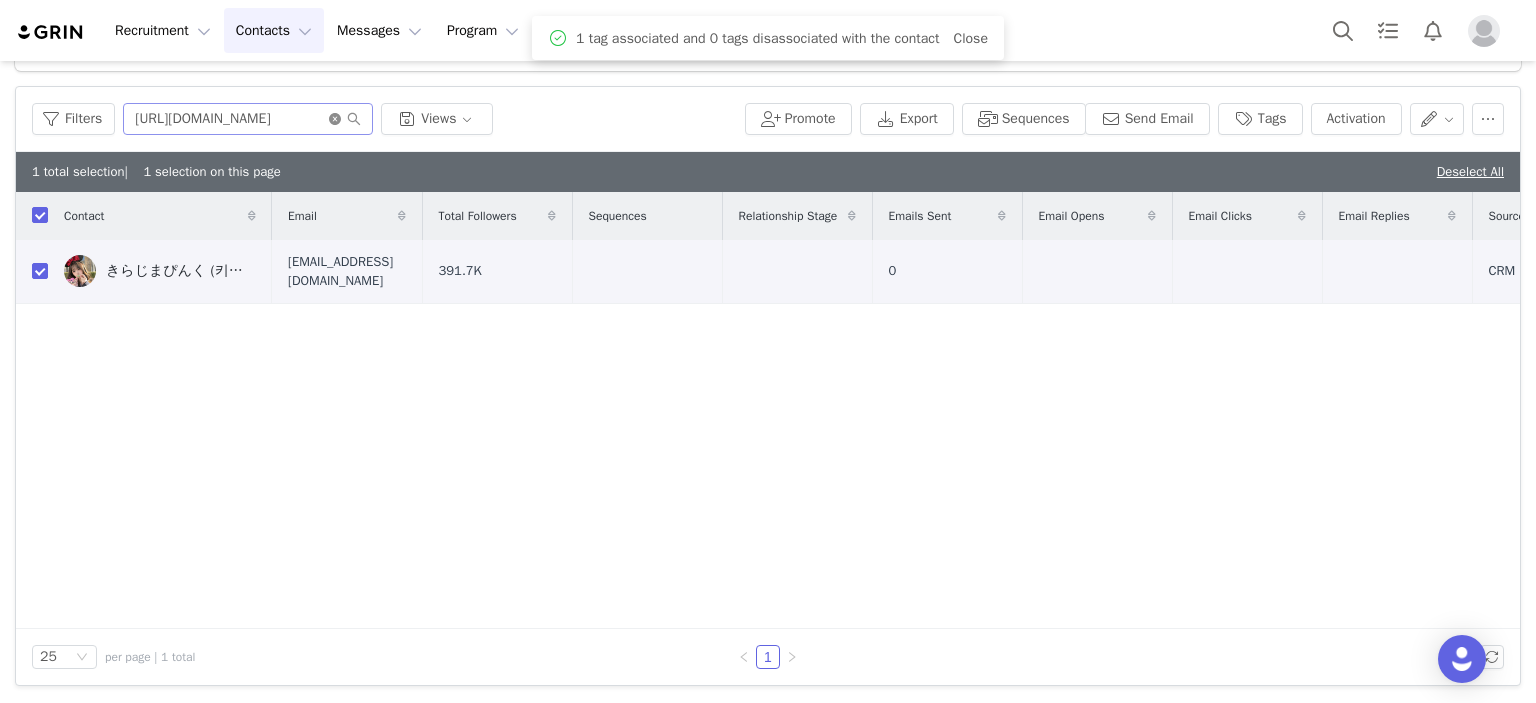 click 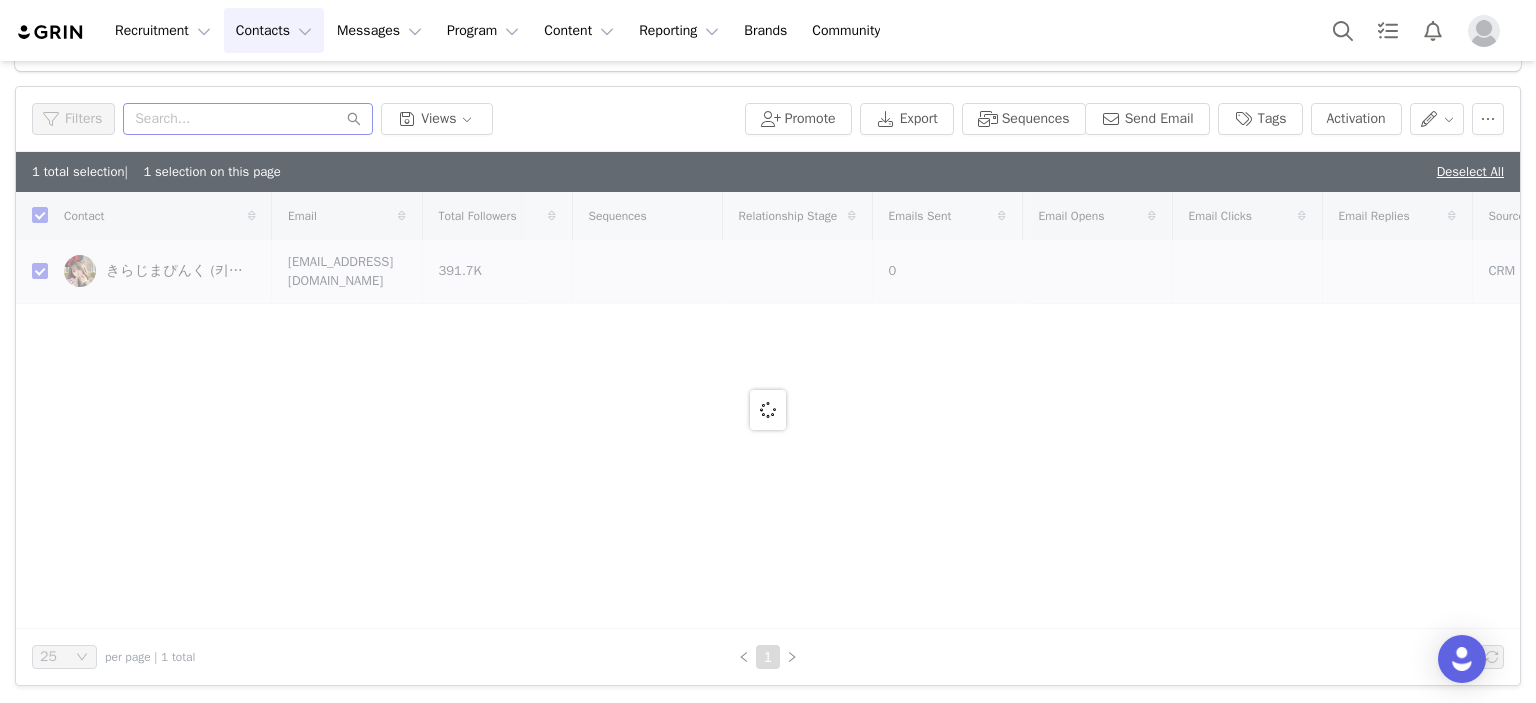checkbox on "false" 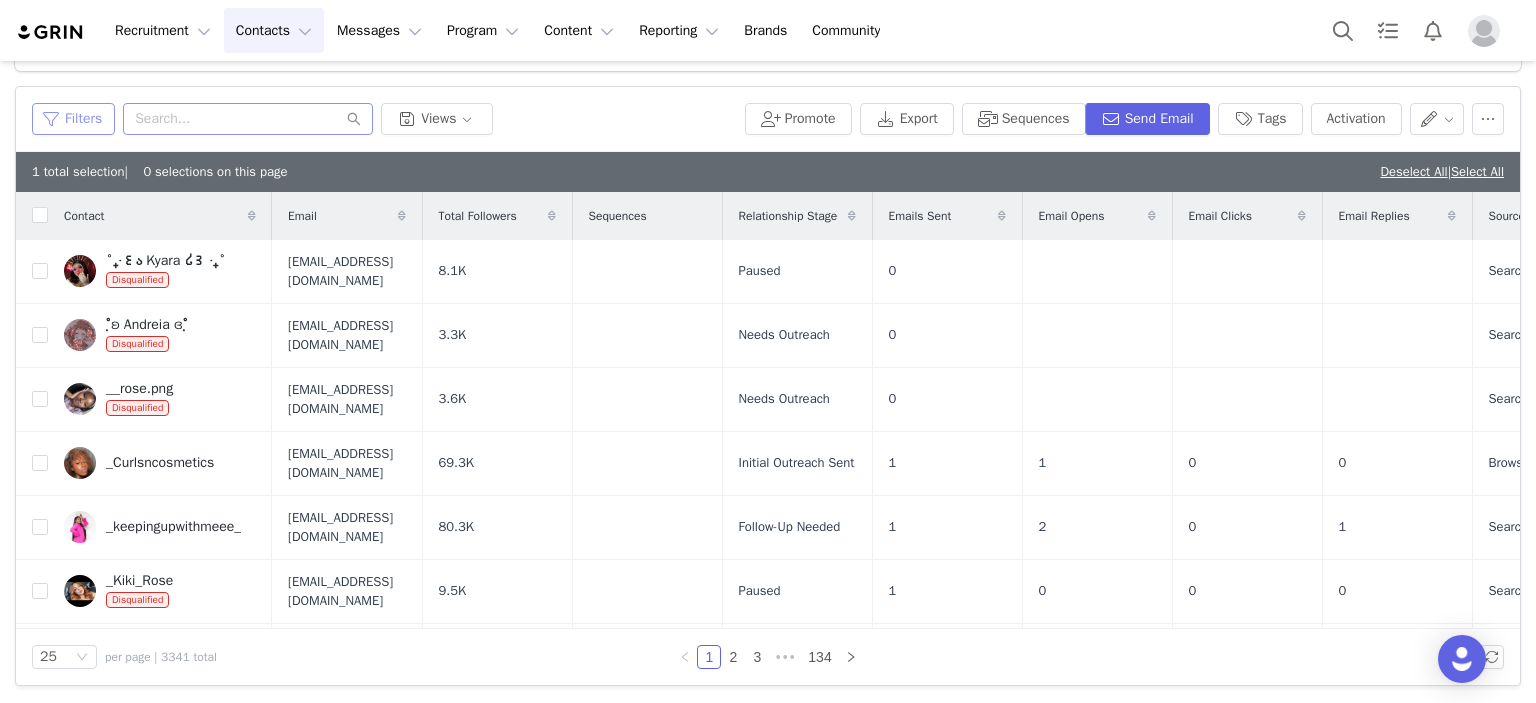 click on "Filters" at bounding box center [73, 119] 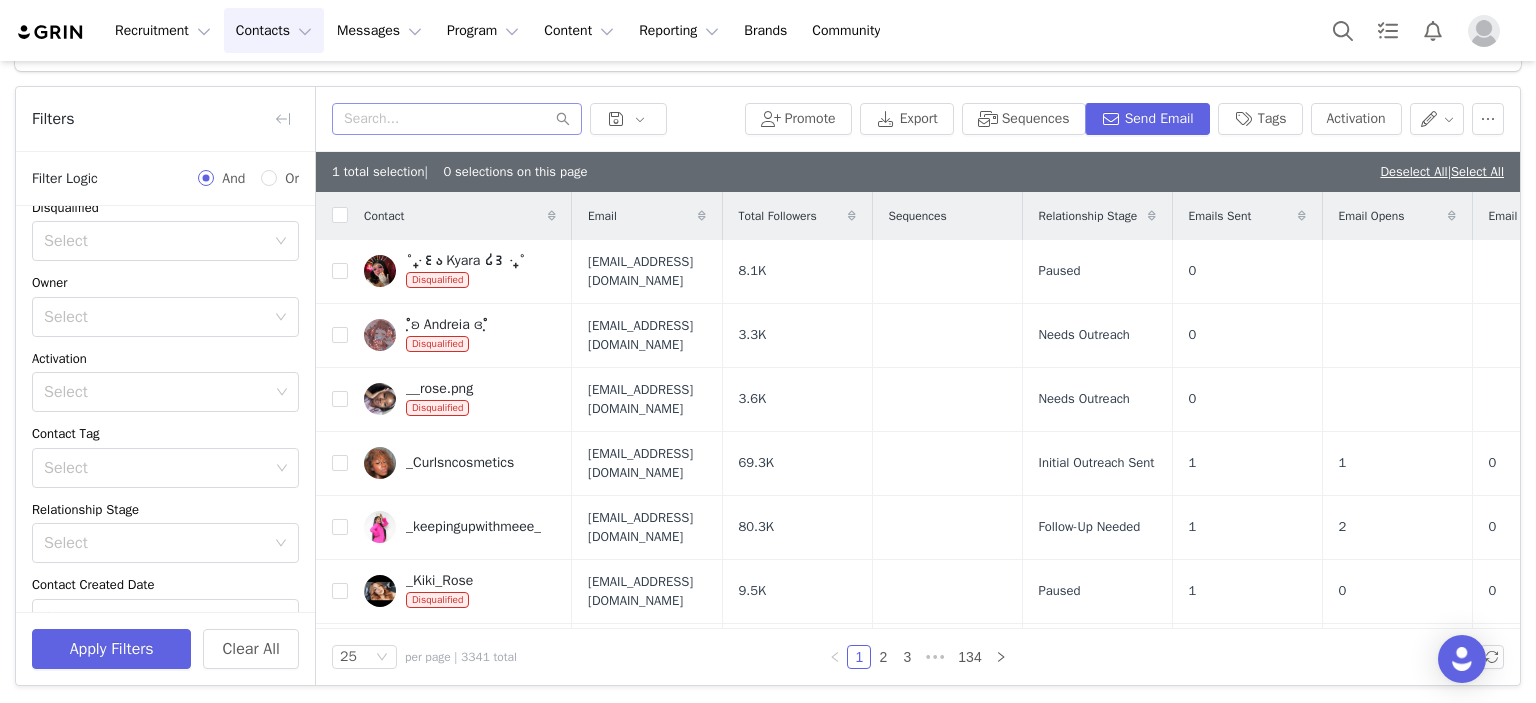 scroll, scrollTop: 24, scrollLeft: 0, axis: vertical 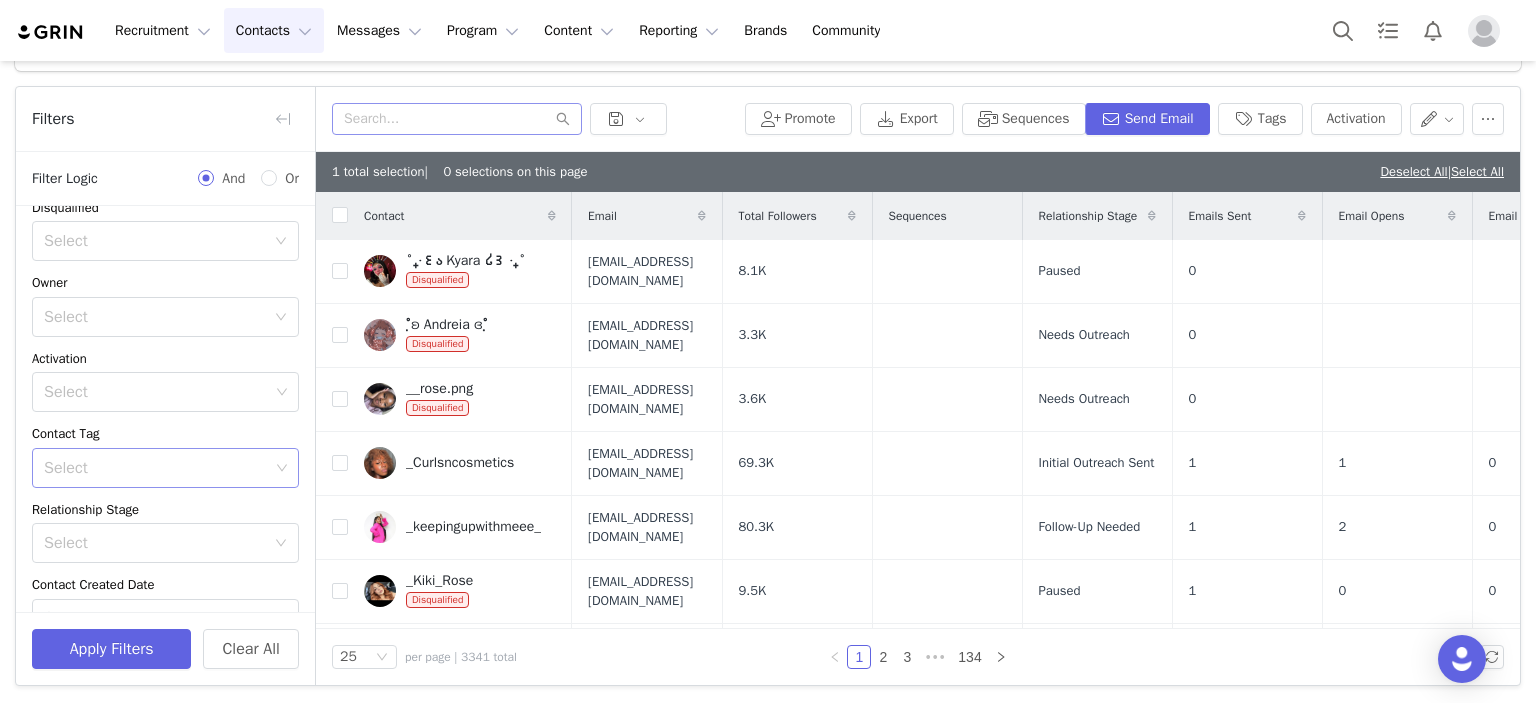 click on "Select" at bounding box center [156, 468] 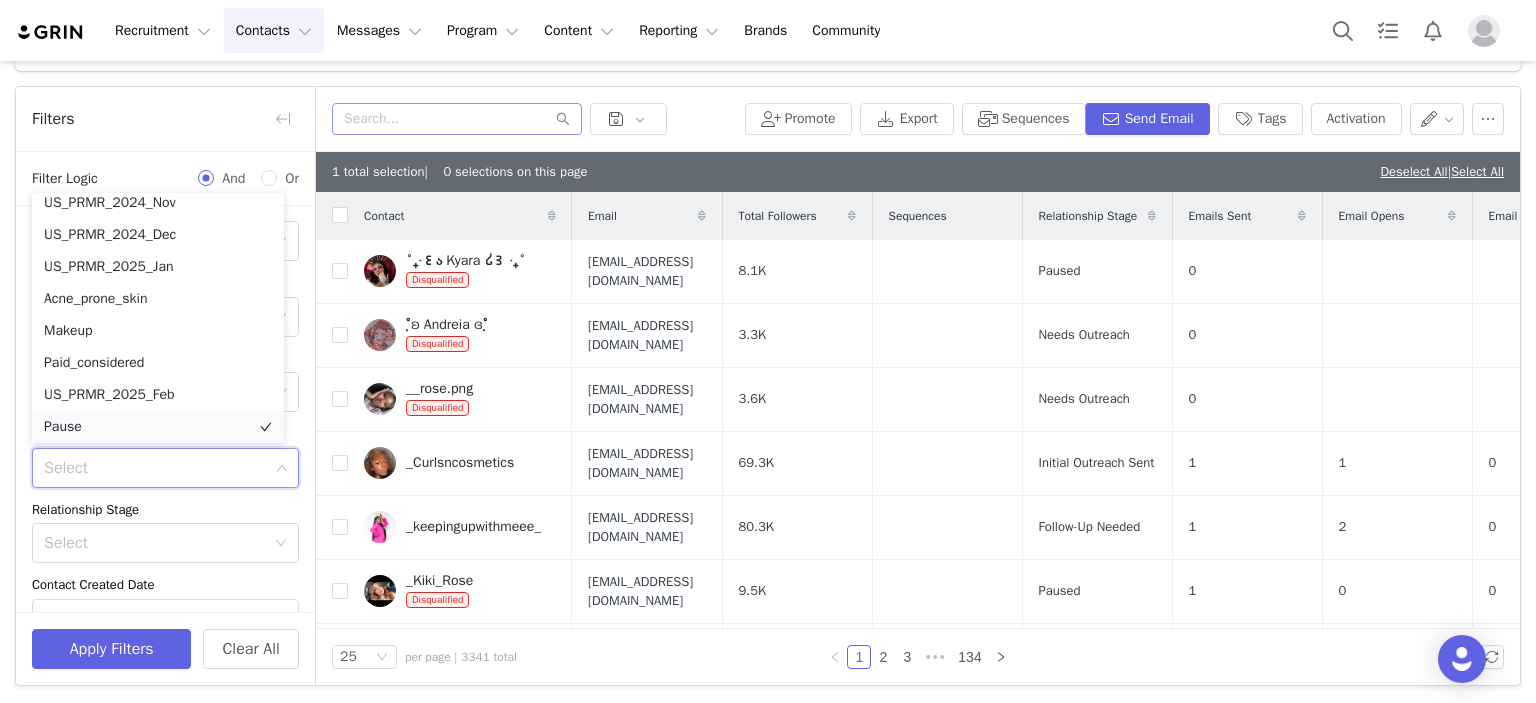 scroll, scrollTop: 301, scrollLeft: 0, axis: vertical 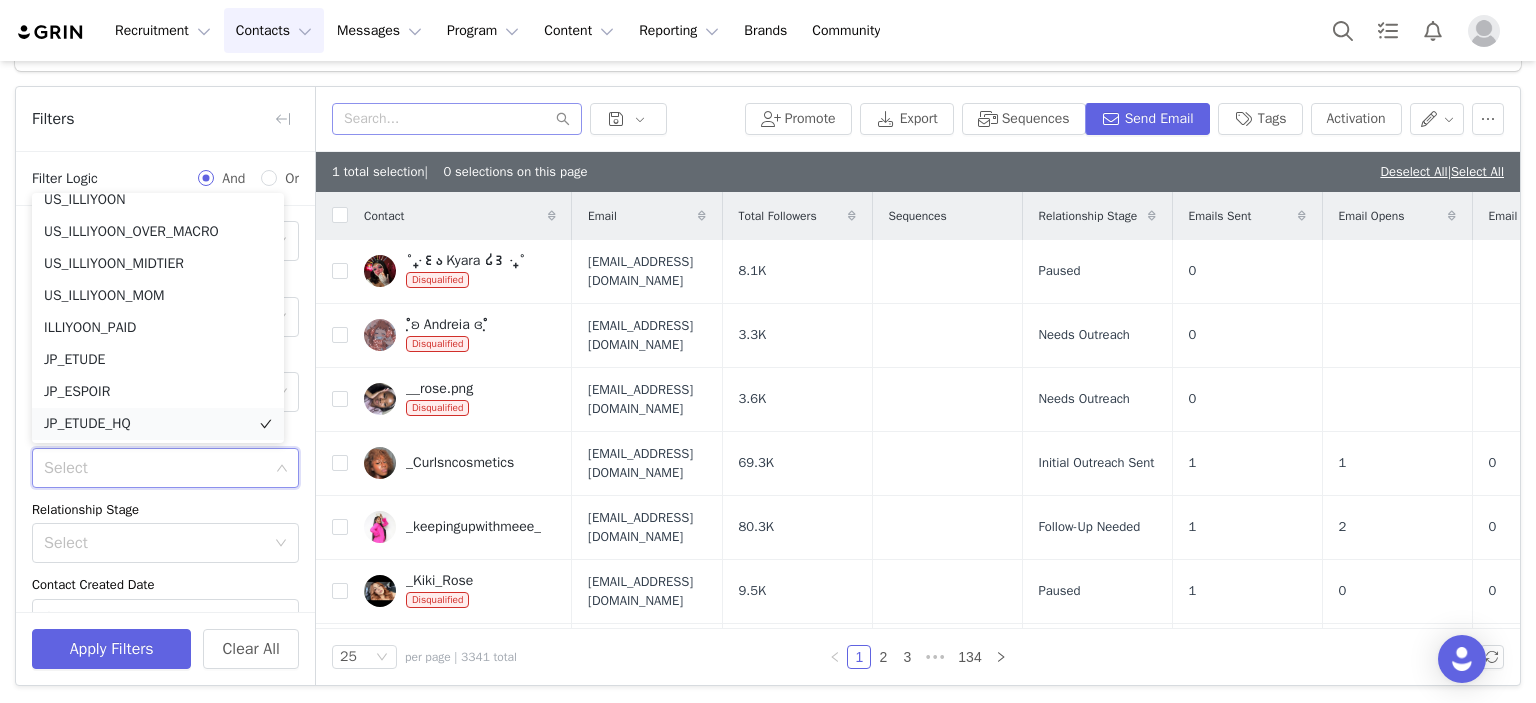 click on "JP_ETUDE_HQ" at bounding box center (158, 424) 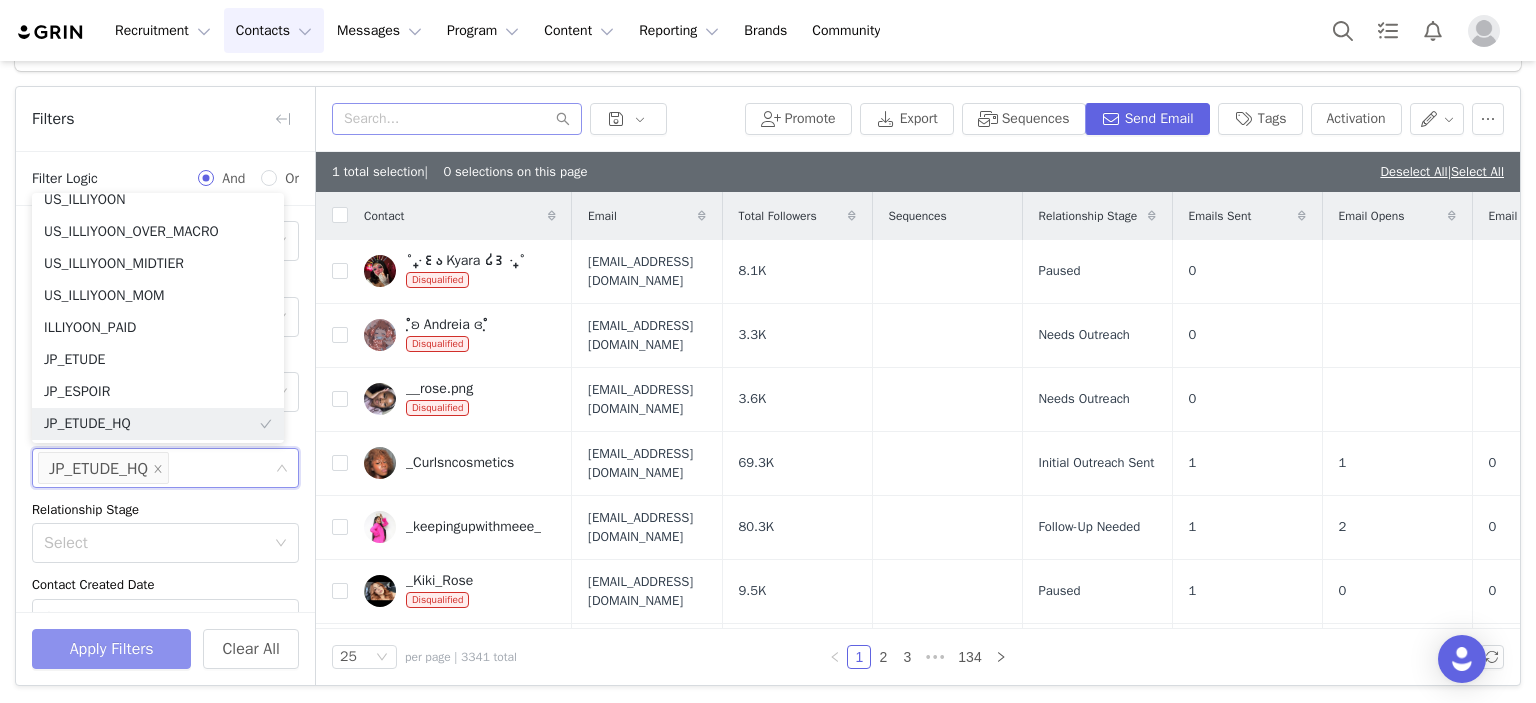click on "Apply Filters" at bounding box center (111, 649) 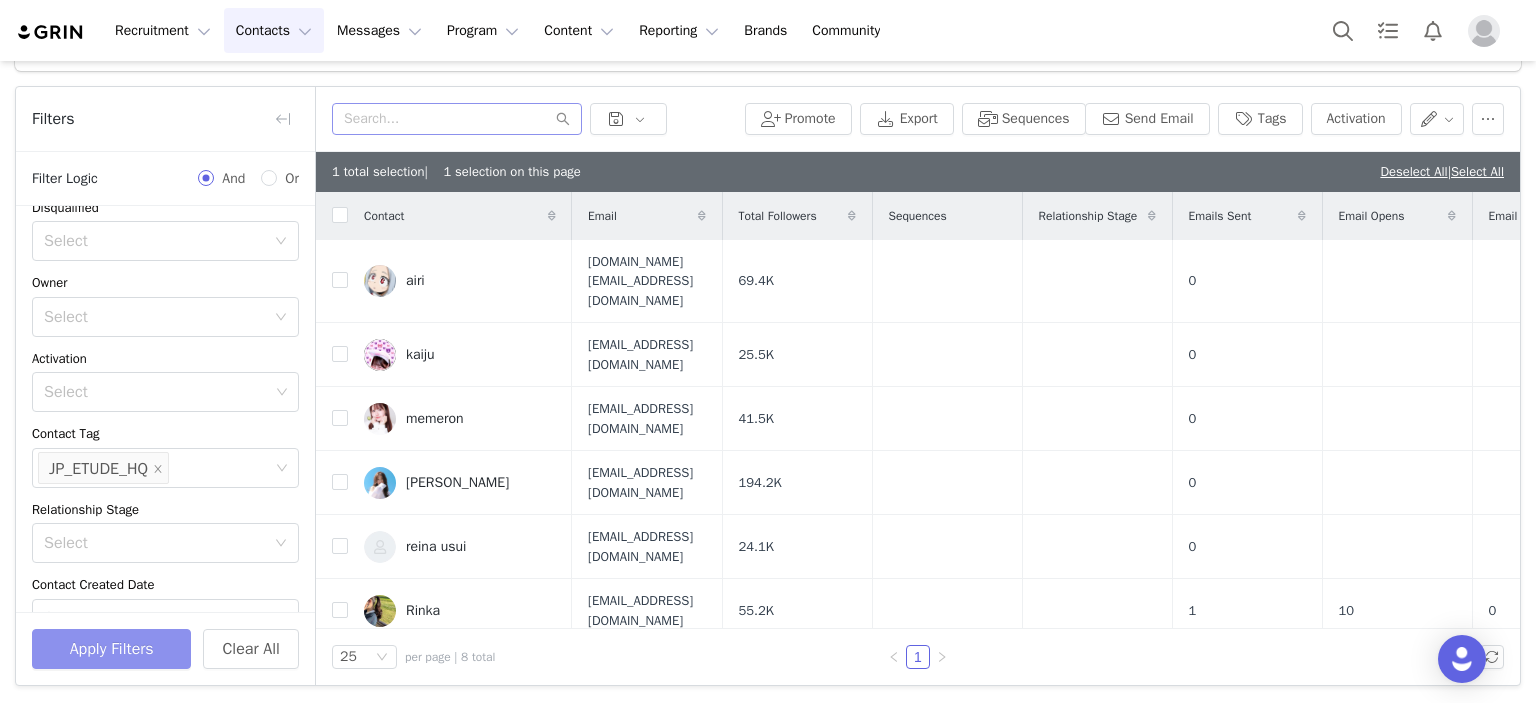 checkbox on "true" 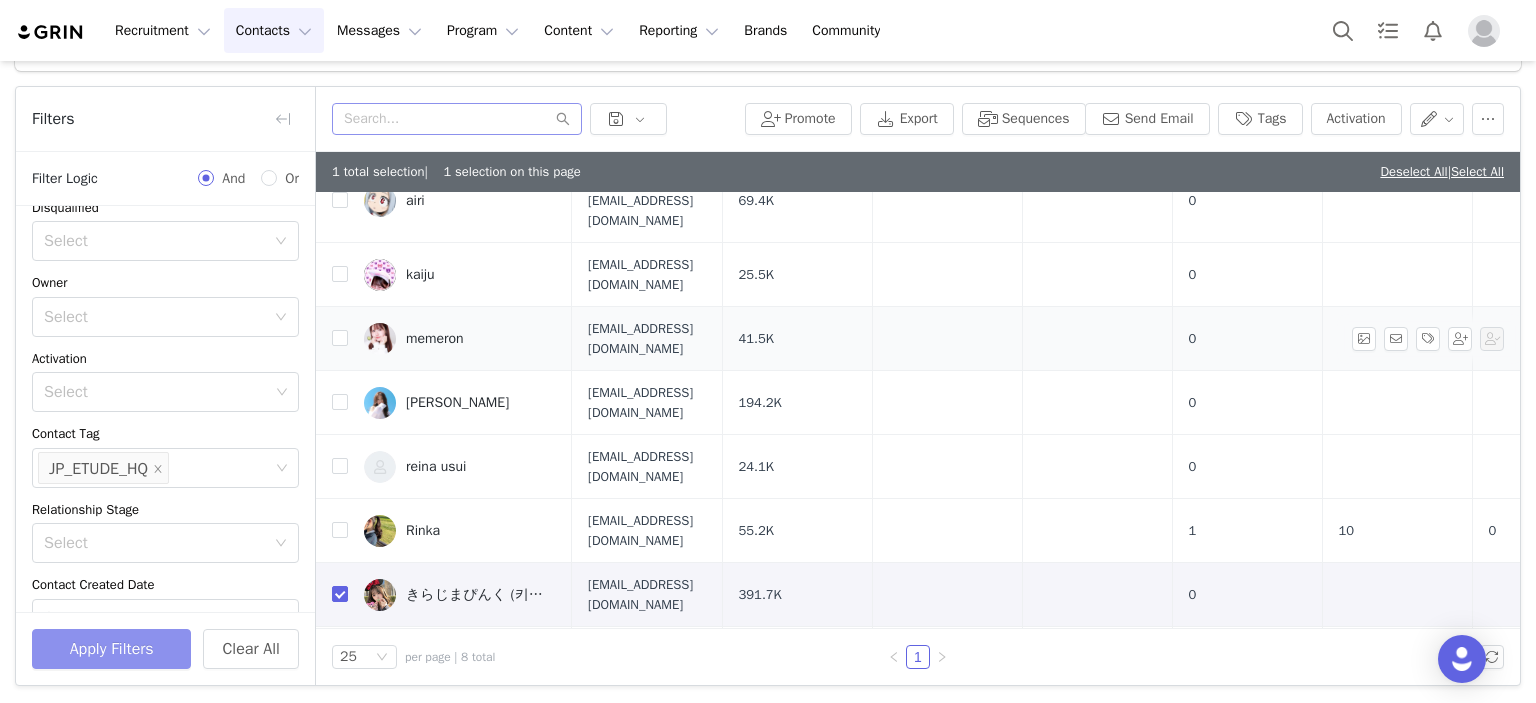 scroll, scrollTop: 0, scrollLeft: 8, axis: horizontal 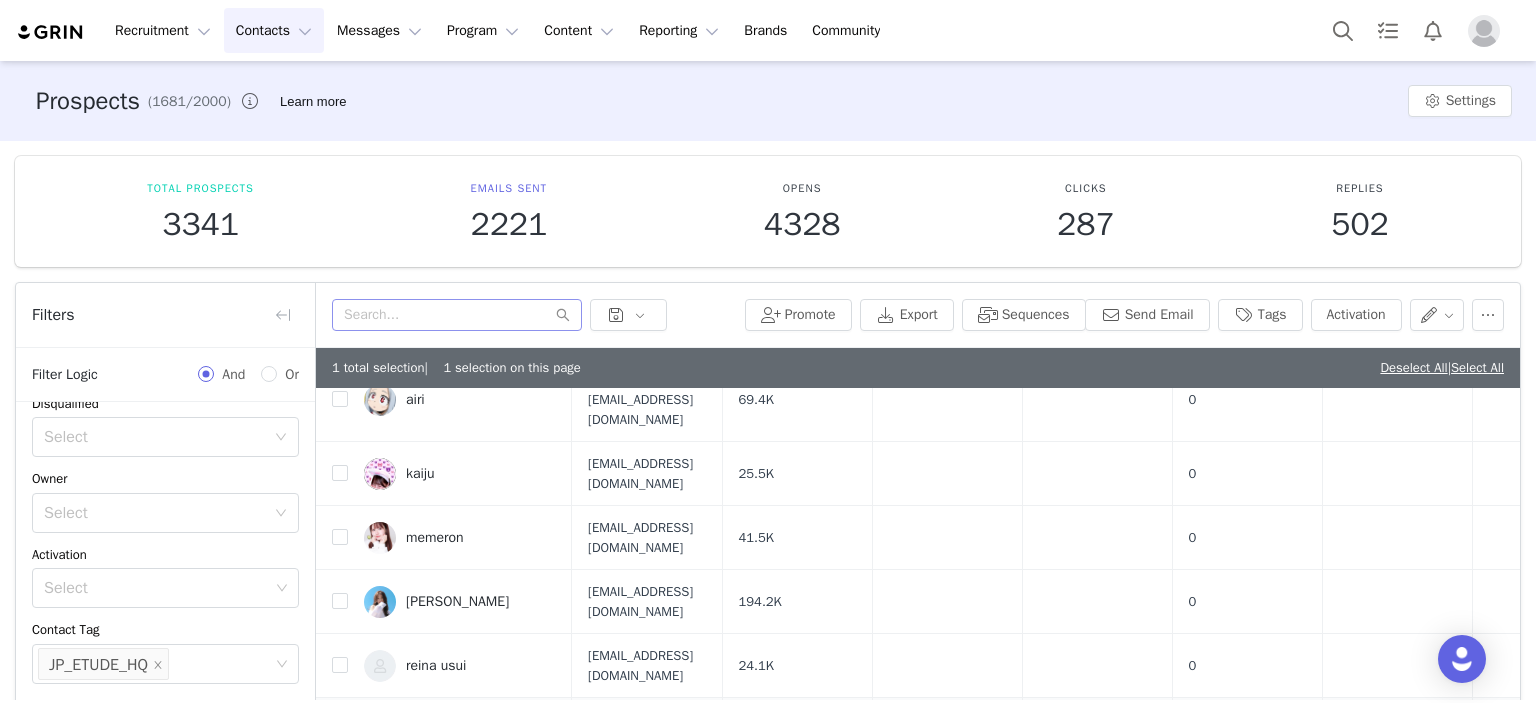 click on "[EMAIL_ADDRESS][DOMAIN_NAME]" at bounding box center [647, 729] 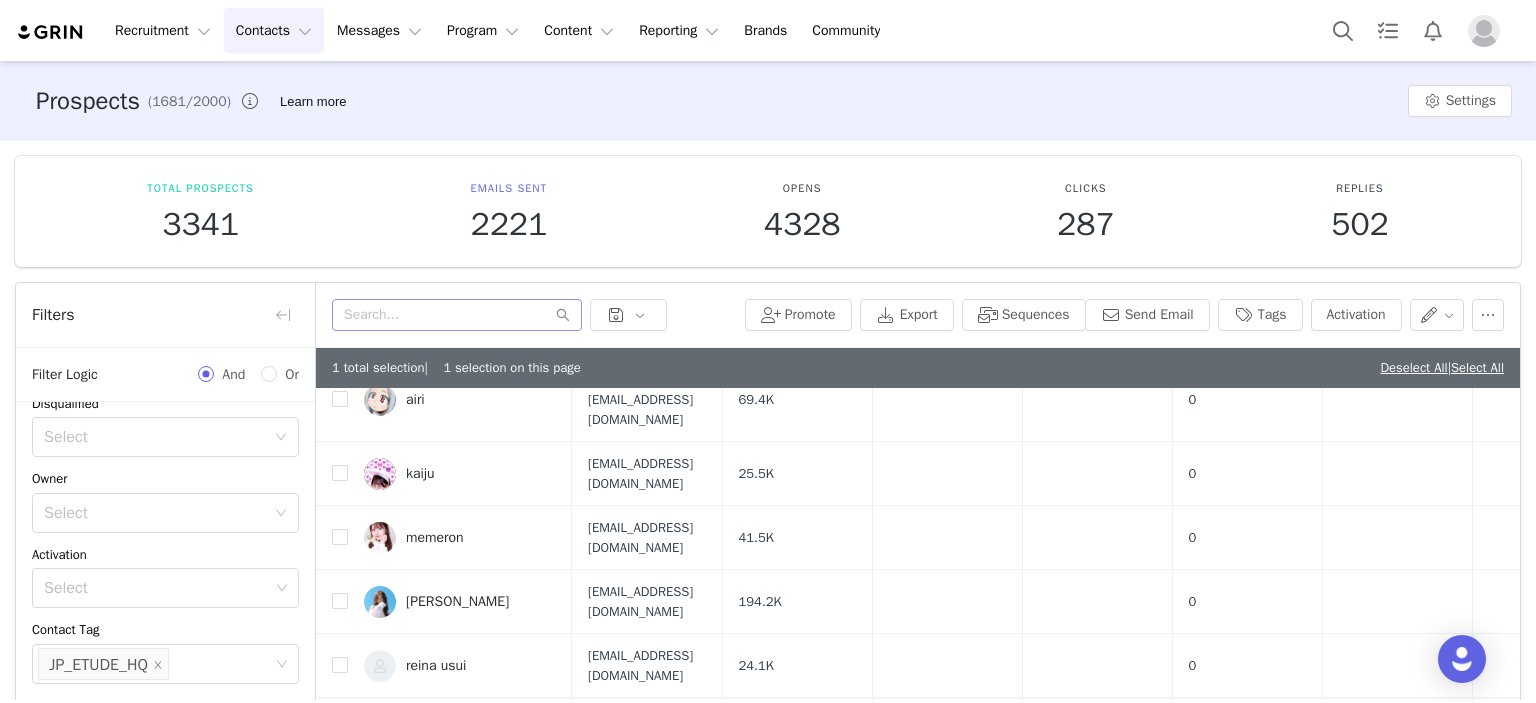 click on "Rinka" at bounding box center (460, 730) 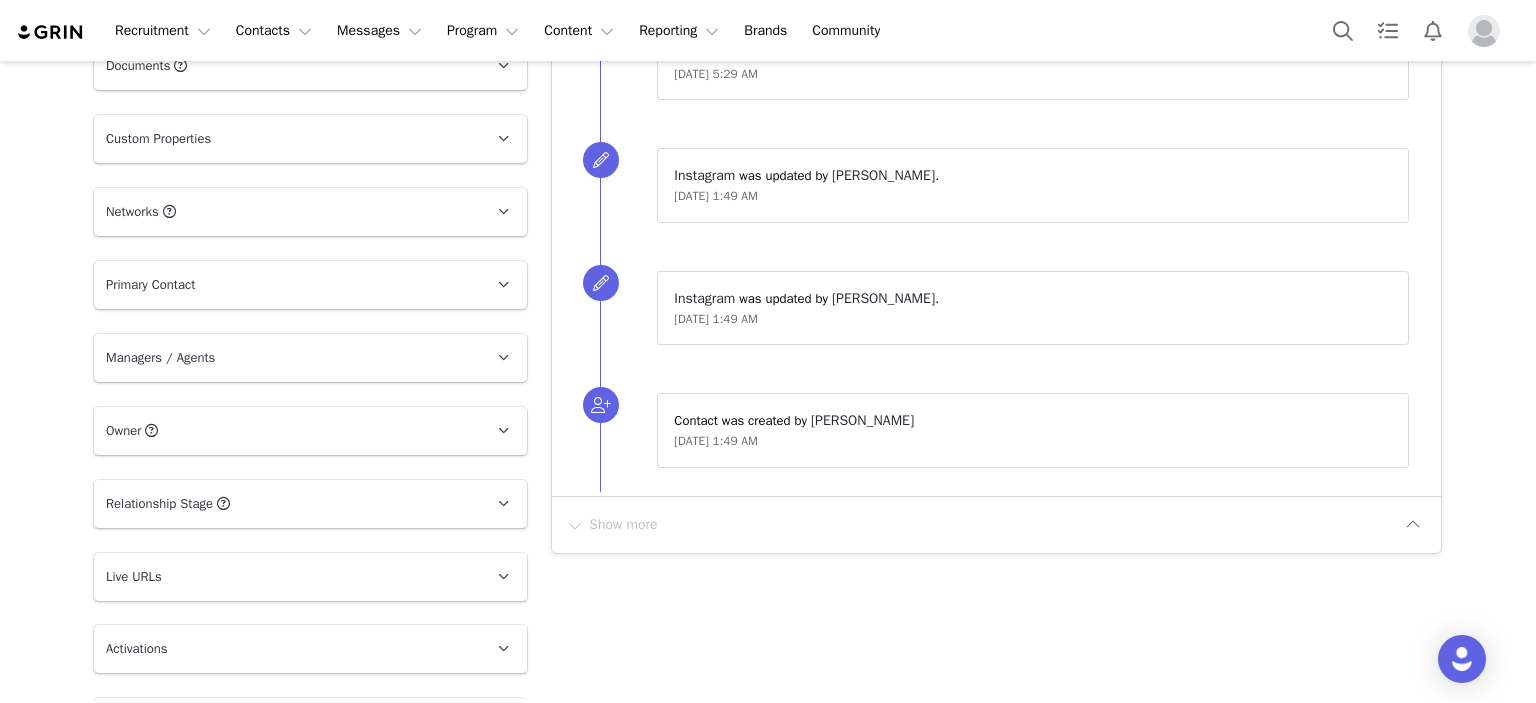 scroll, scrollTop: 956, scrollLeft: 0, axis: vertical 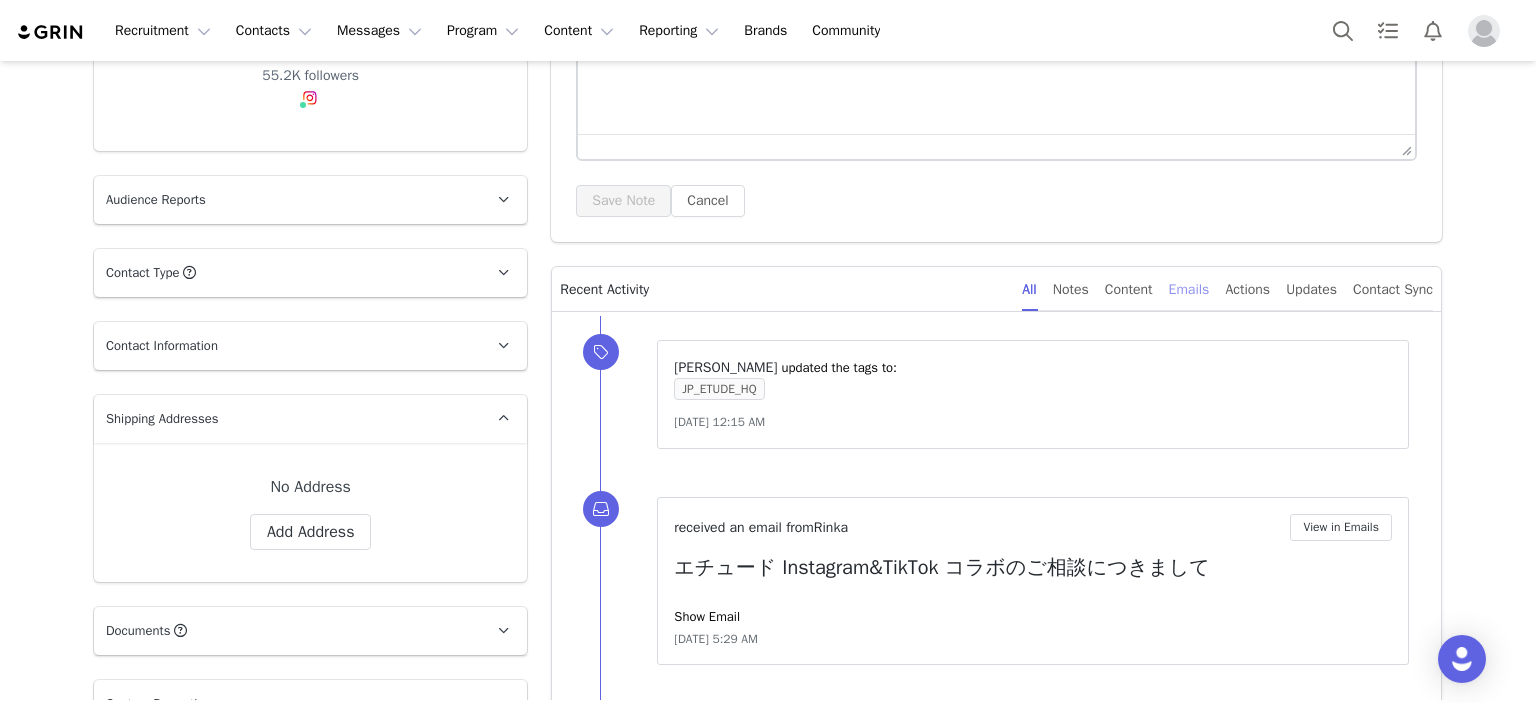 click on "Emails" at bounding box center [1189, 289] 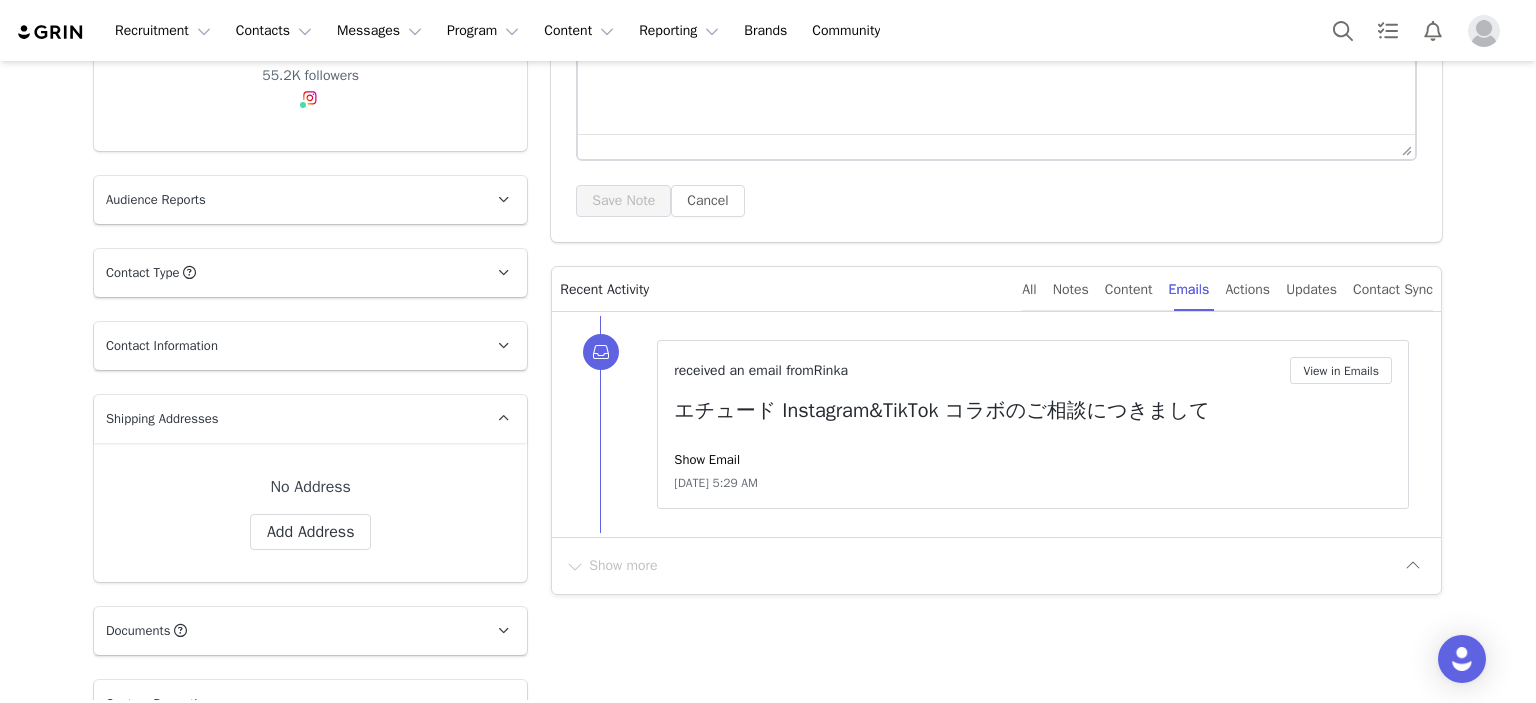scroll, scrollTop: 398, scrollLeft: 0, axis: vertical 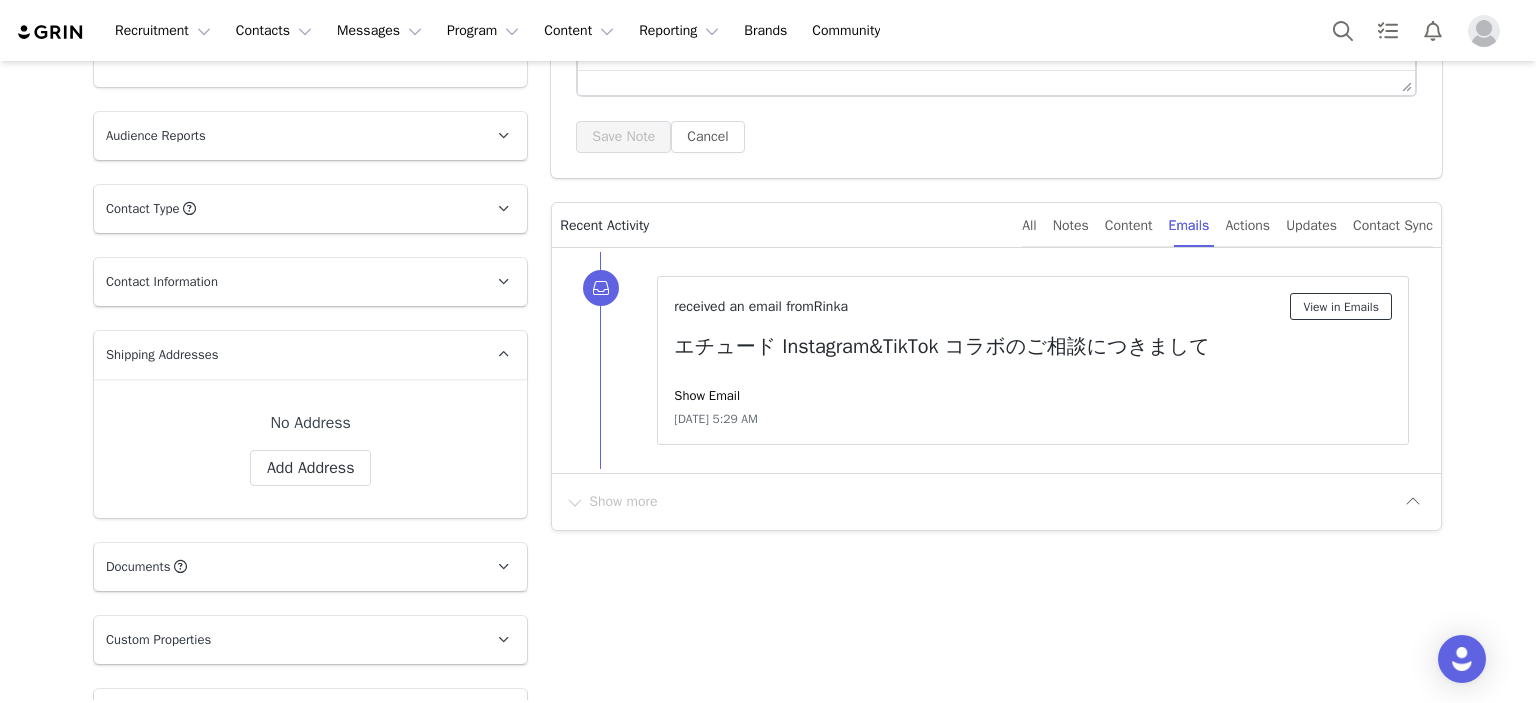 click on "View in Emails" at bounding box center (1341, 306) 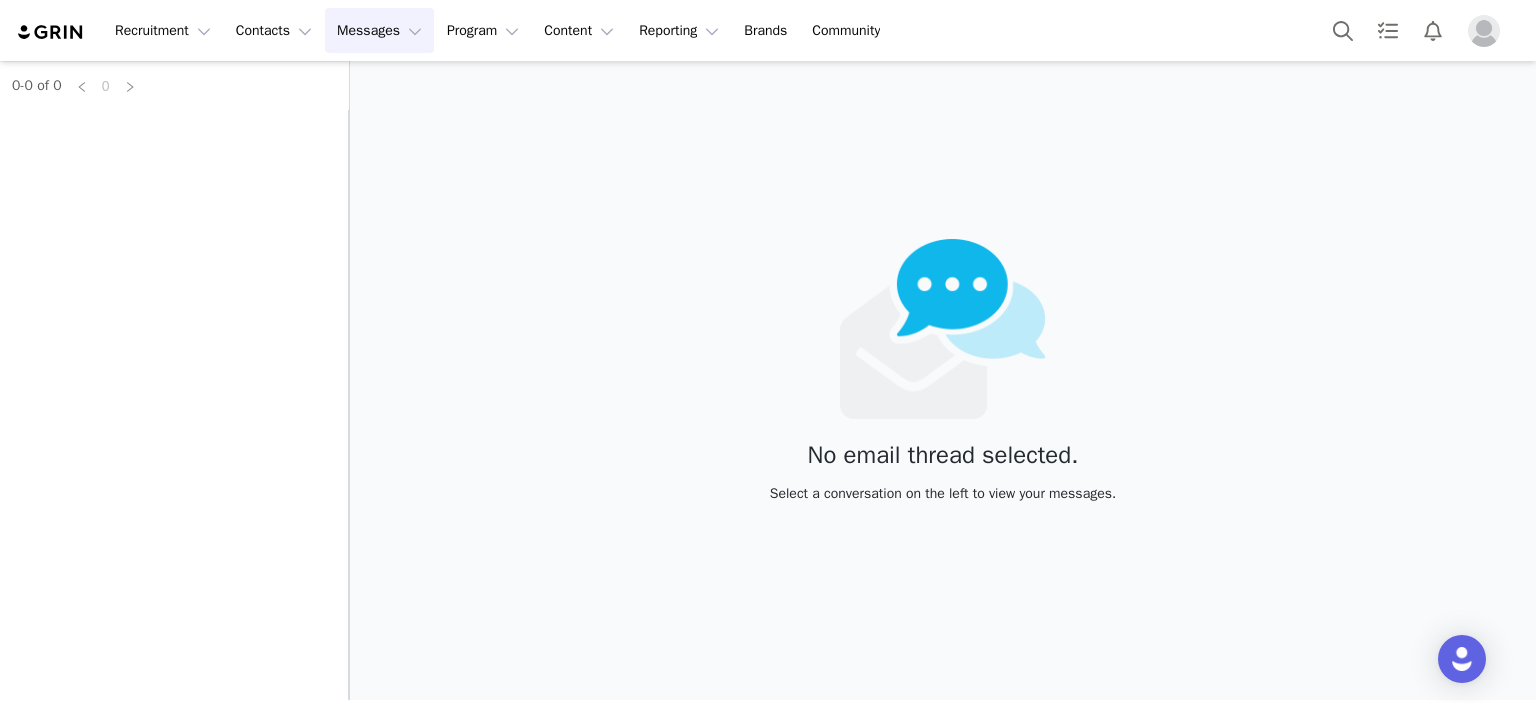 scroll, scrollTop: 0, scrollLeft: 0, axis: both 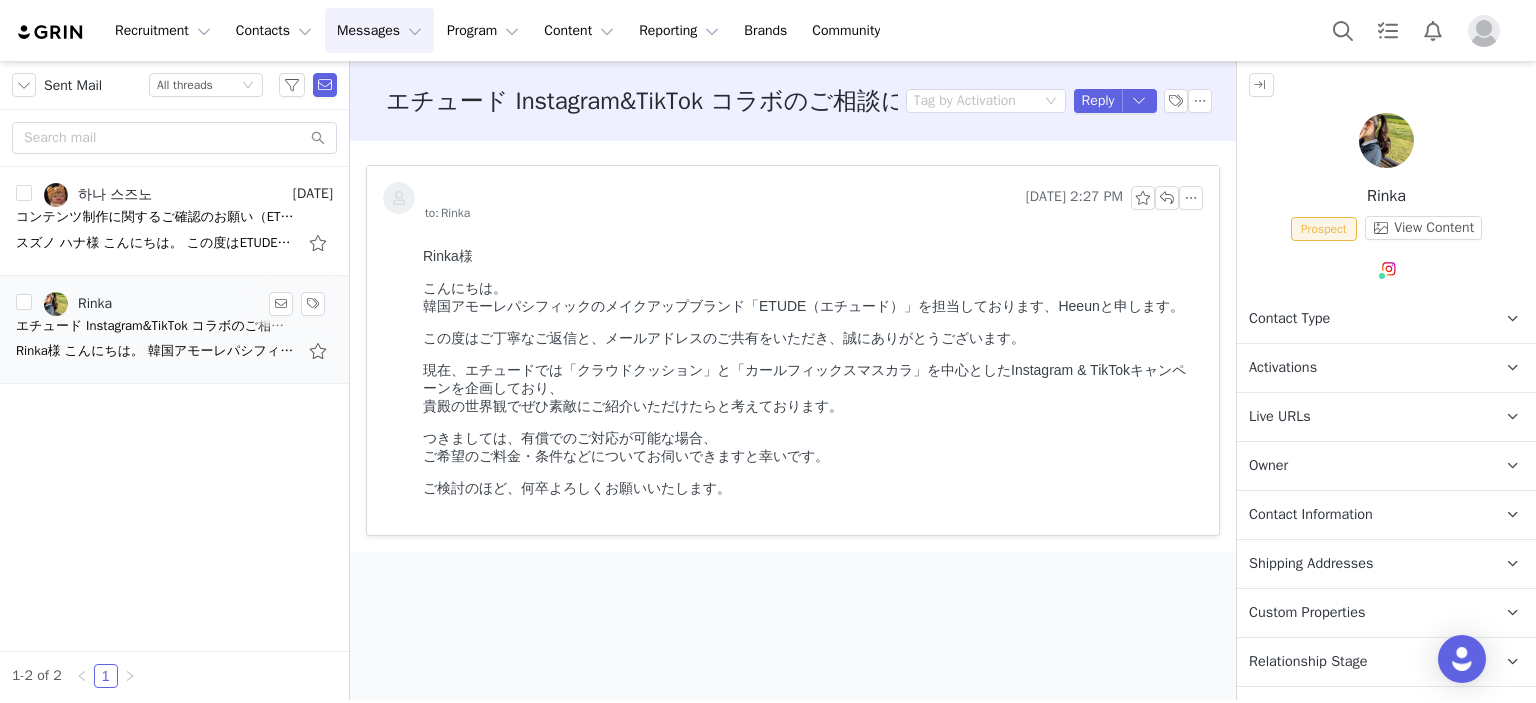 click on "Rinka様 こんにちは。 韓国アモーレパシフィックのメイクアップブランド「ETUDE（エチュード）」を担当しております、Heeunと申します。 この度はご丁寧なご返信と、メールアドレスのご共有をいただき、誠にありがとうございます。 現在、エチュードでは「クラウドクッション」と「カールフィックスマスカラ」を中心としたInstagram & TikTokキャンペーンを企画しており、 貴殿の世界" at bounding box center [156, 351] 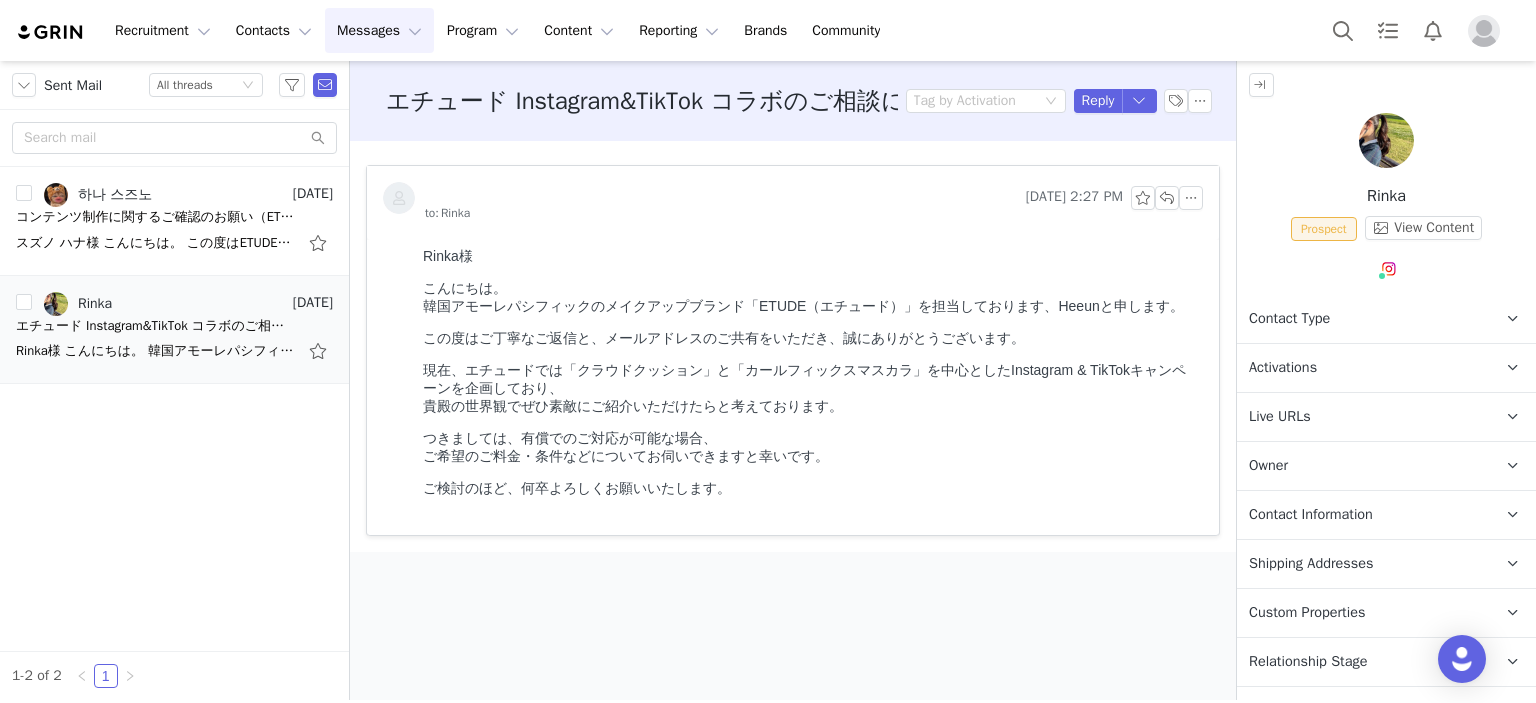 click on "この度はご丁寧なご返信と、メールアドレスのご共有をいただき、誠にありがとうございます。" at bounding box center (809, 339) 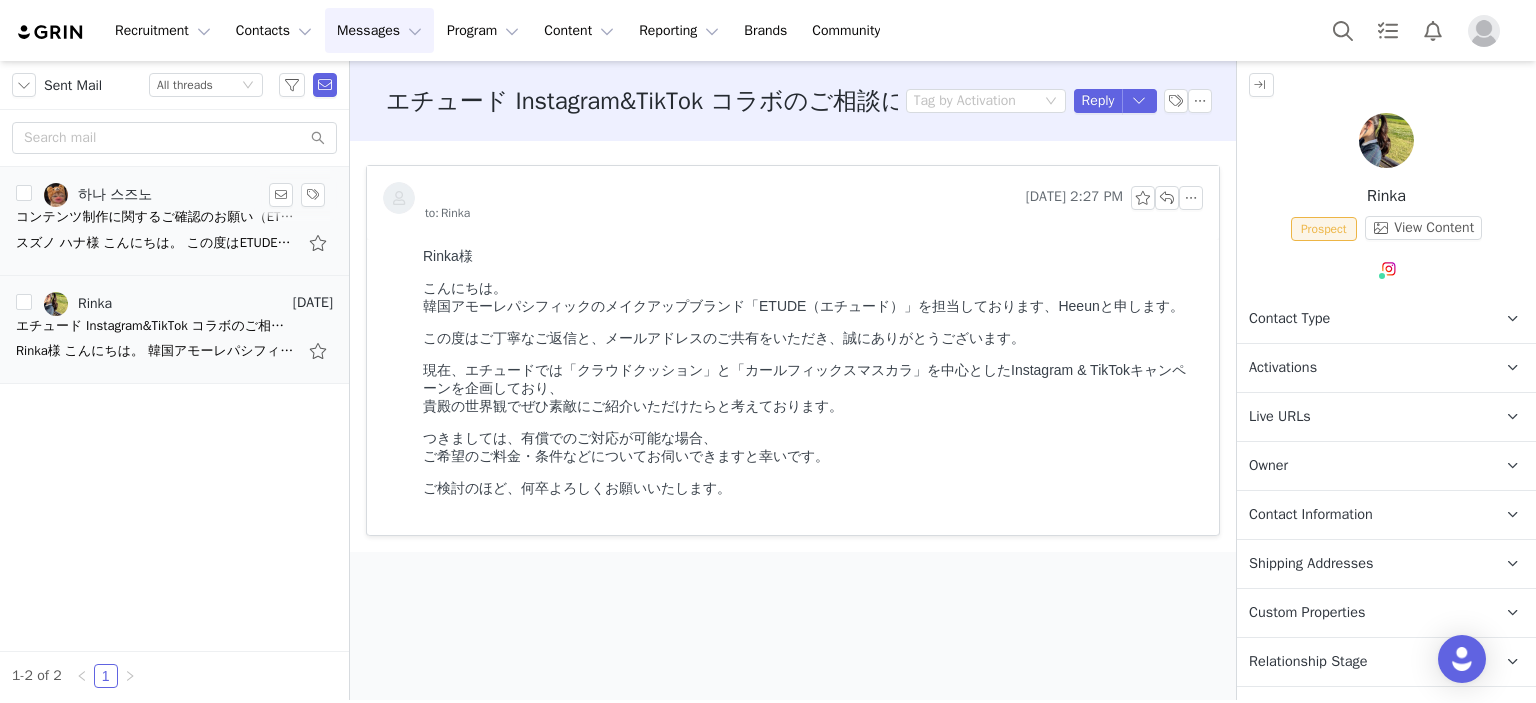 click on "スズノ ハナ様 こんにちは。 この度はETUDEのキャンペーンにご参加いただき、また、フォームへのご入力も誠にありがとうございます✨ ご一緒できることを大変うれしく思っております！ 現在、ハナ様へお送りする書類の準備を進めており、事前にいくつか確認させていただきたいことがございます。 ① TikTokでは、コスメPRや製品紹介のような投稿は今回が初めてになりますでしょうか？ （これまでの投稿を拝見し" at bounding box center [174, 243] 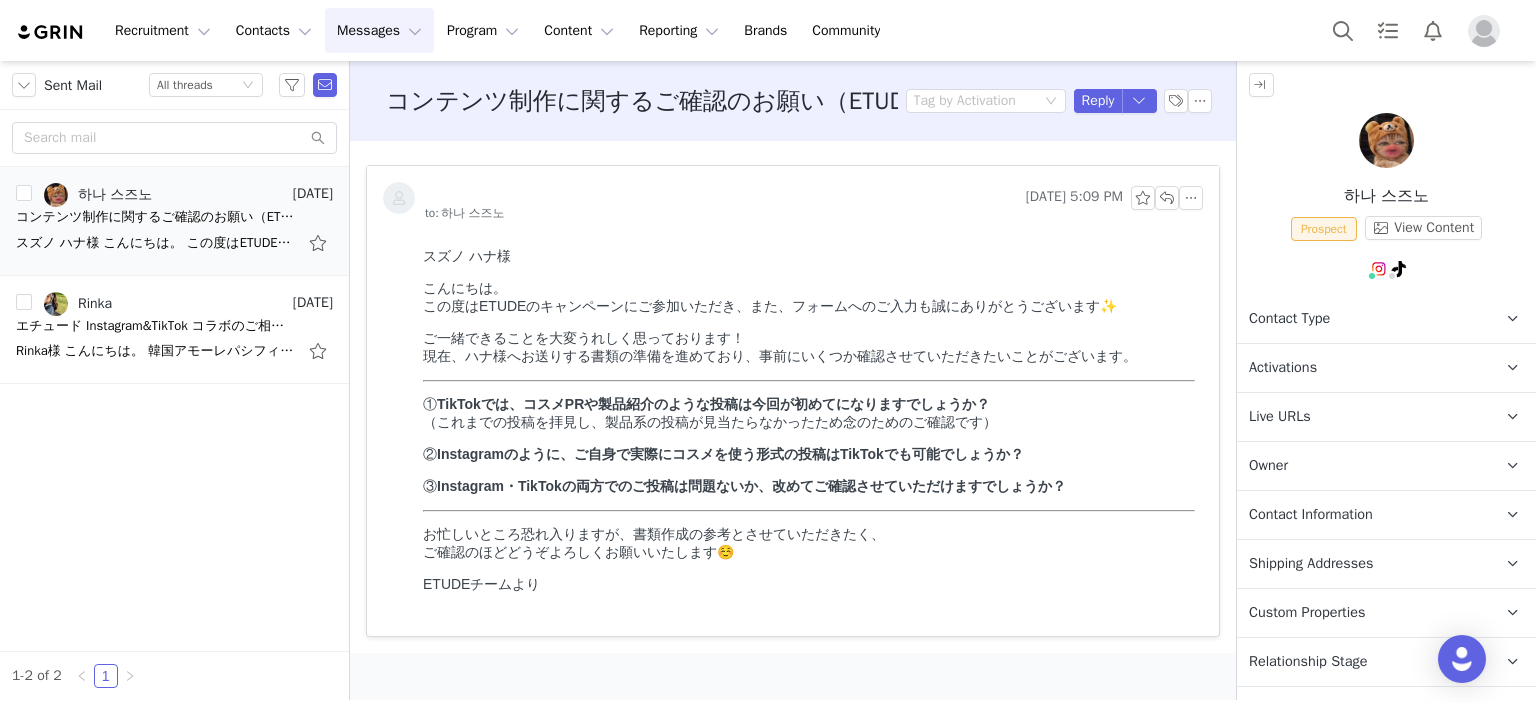 scroll, scrollTop: 0, scrollLeft: 0, axis: both 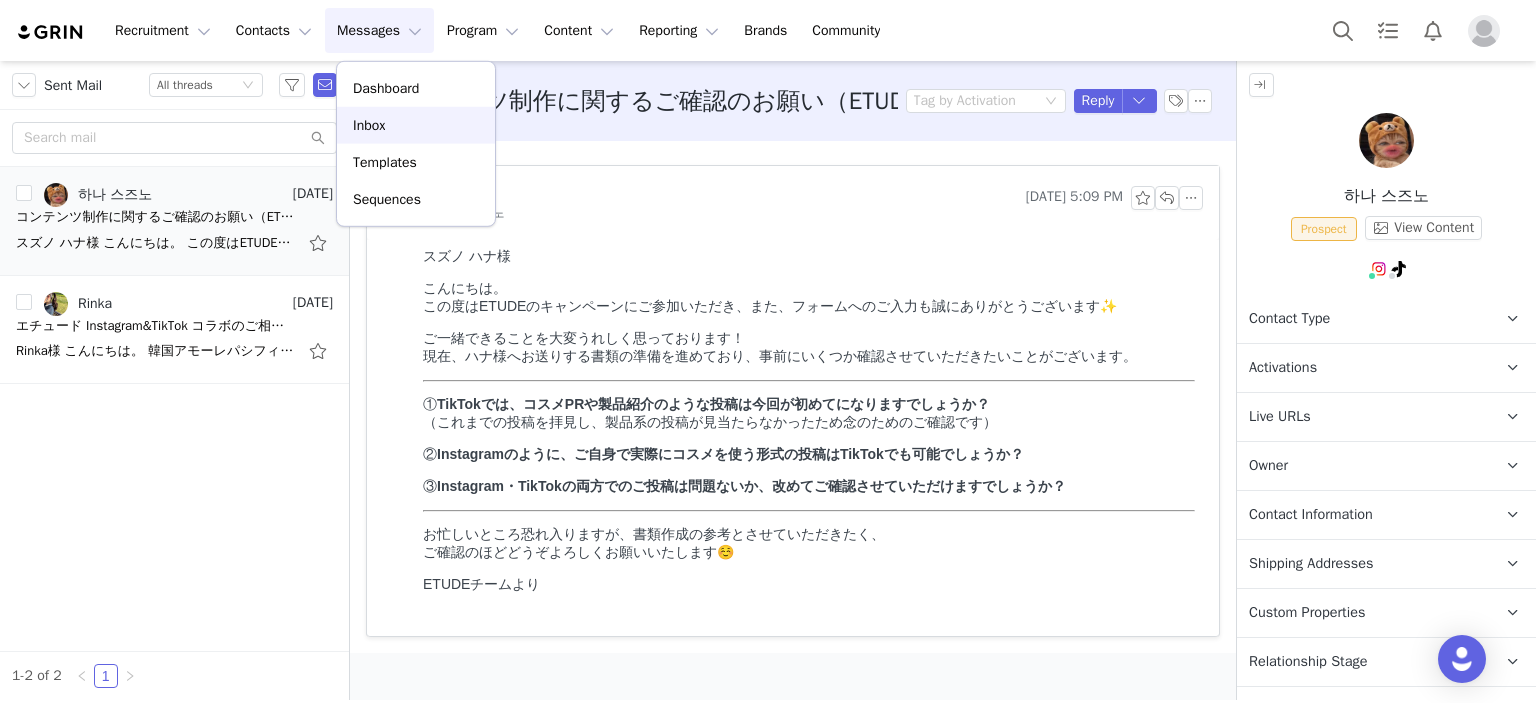 click on "Inbox" at bounding box center (416, 125) 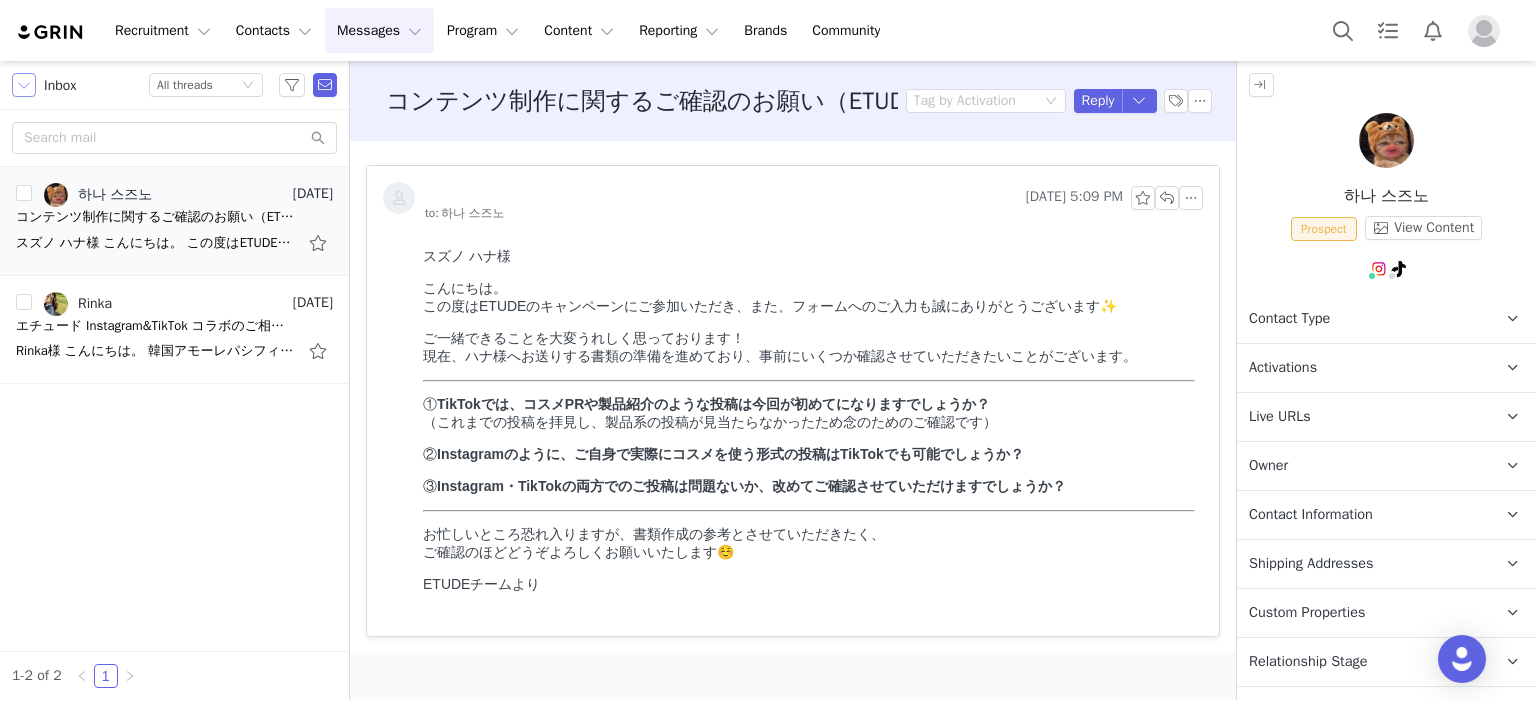 click at bounding box center (24, 85) 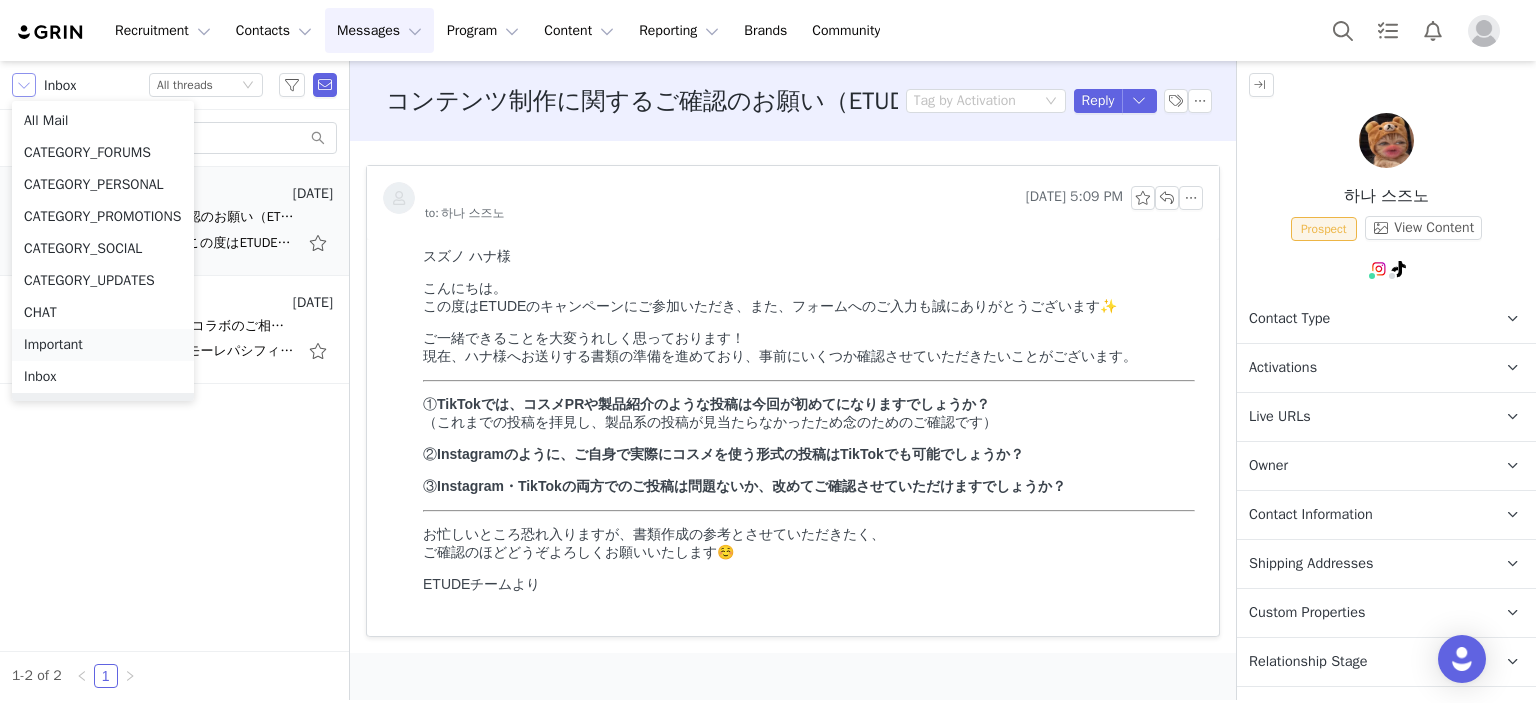 scroll, scrollTop: 92, scrollLeft: 0, axis: vertical 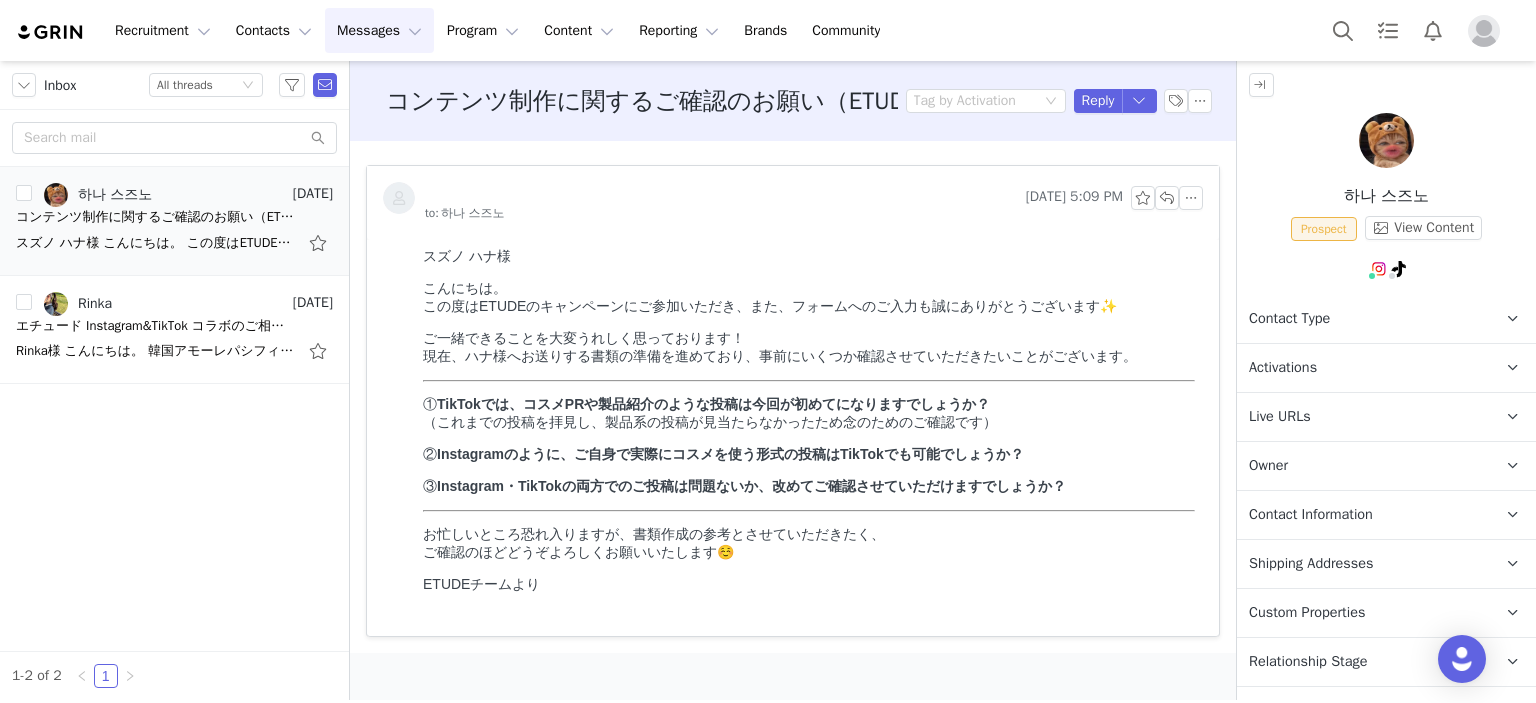 click on "Inbox     Status All threads          하나 스즈노       [DATE]   コンテンツ制作に関するご確認のお願い（ETUDEコラボ）       スズノ ハナ様 こんにちは。 この度はETUDEのキャンペーンにご参加いただき、また、フォームへのご入力も誠にありがとうございます✨ ご一緒できることを大変うれしく思っております！ 現在、ハナ様へお送りする書類の準備を進めており、事前にいくつか確認させていただきたいことがございます。 ① TikTokでは、コスメPRや製品紹介のような投稿は今回が初めてになりますでしょうか？ （これまでの投稿を拝見し       [PERSON_NAME][DATE]   エチュード Instagram&TikTok コラボのご相談につきまして          1-2 of 2 1" at bounding box center [174, 380] 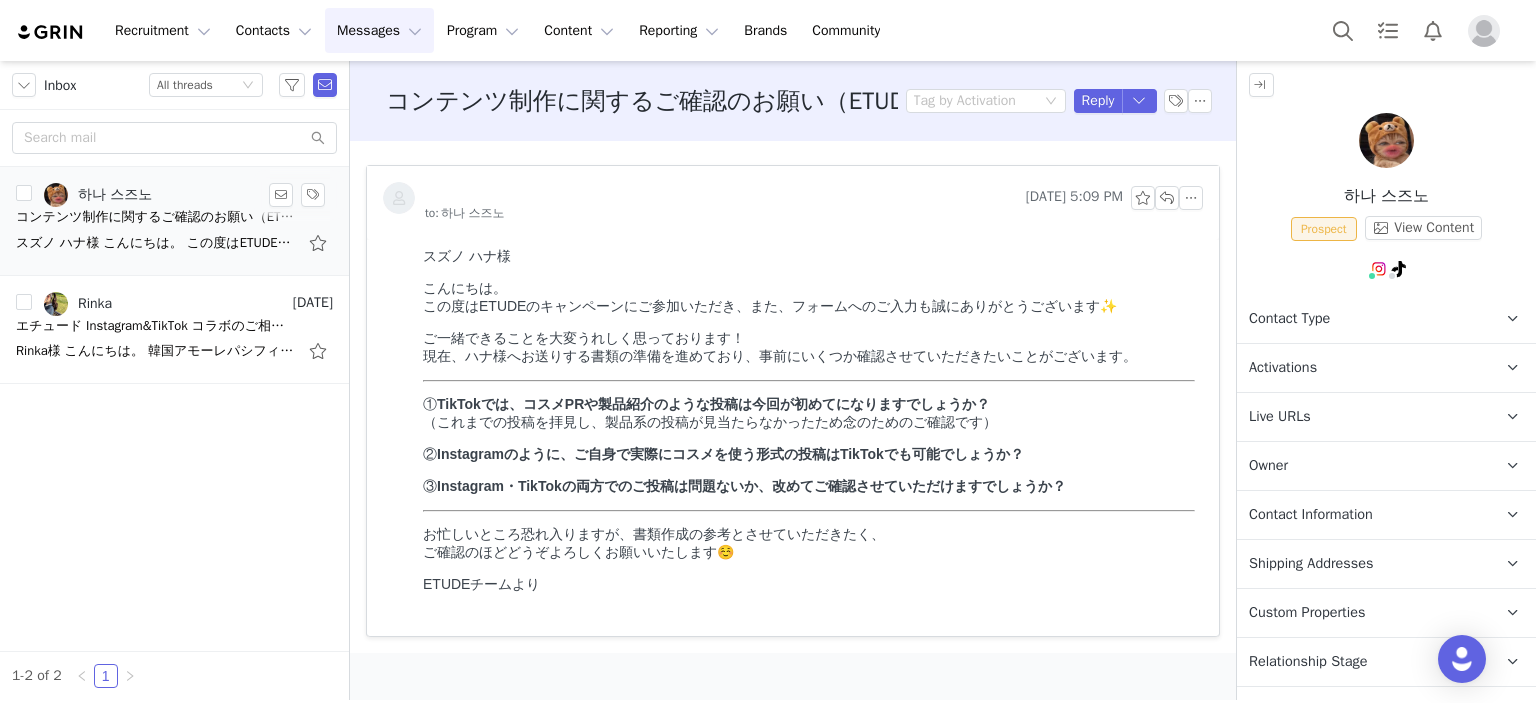click on "スズノ ハナ様 こんにちは。 この度はETUDEのキャンペーンにご参加いただき、また、フォームへのご入力も誠にありがとうございます✨ ご一緒できることを大変うれしく思っております！ 現在、ハナ様へお送りする書類の準備を進めており、事前にいくつか確認させていただきたいことがございます。 ① TikTokでは、コスメPRや製品紹介のような投稿は今回が初めてになりますでしょうか？ （これまでの投稿を拝見し" at bounding box center (156, 243) 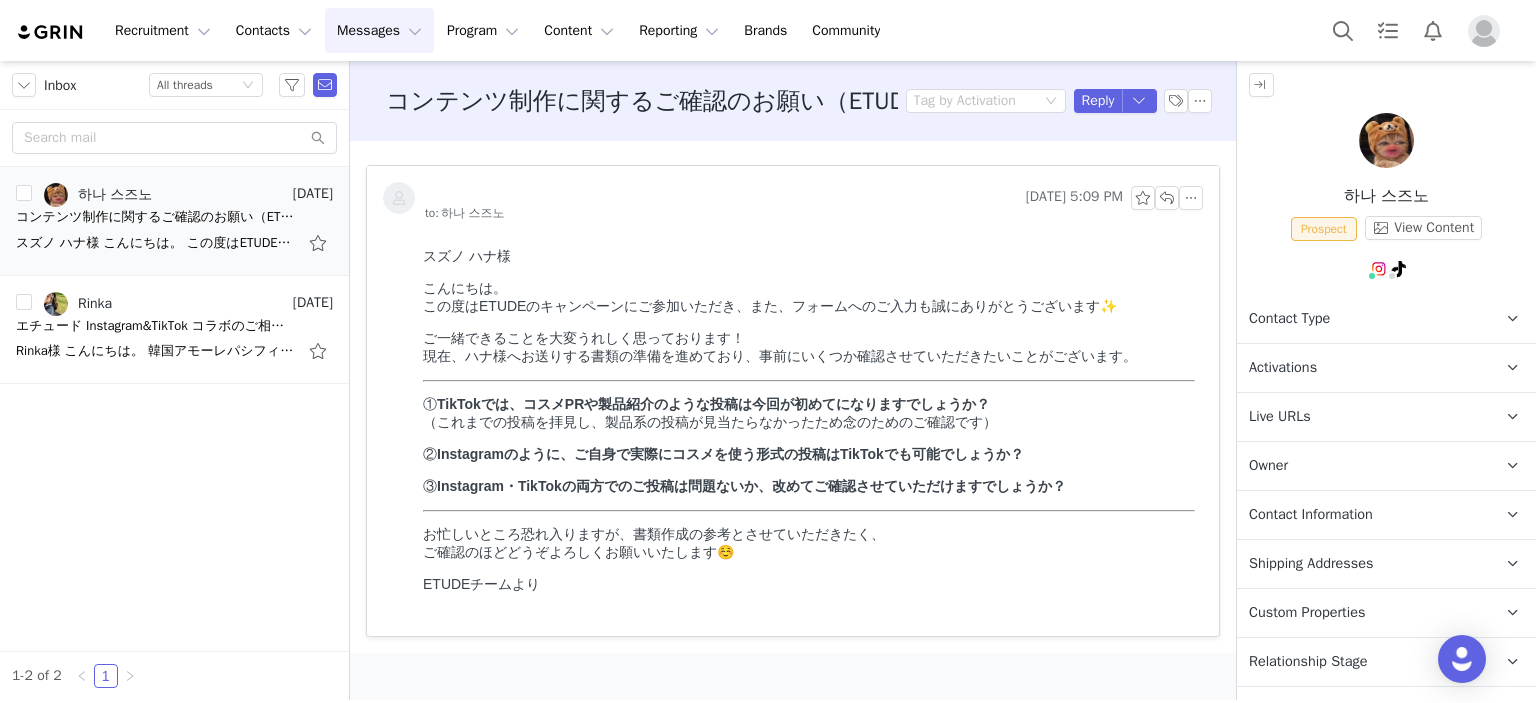 scroll, scrollTop: 80, scrollLeft: 0, axis: vertical 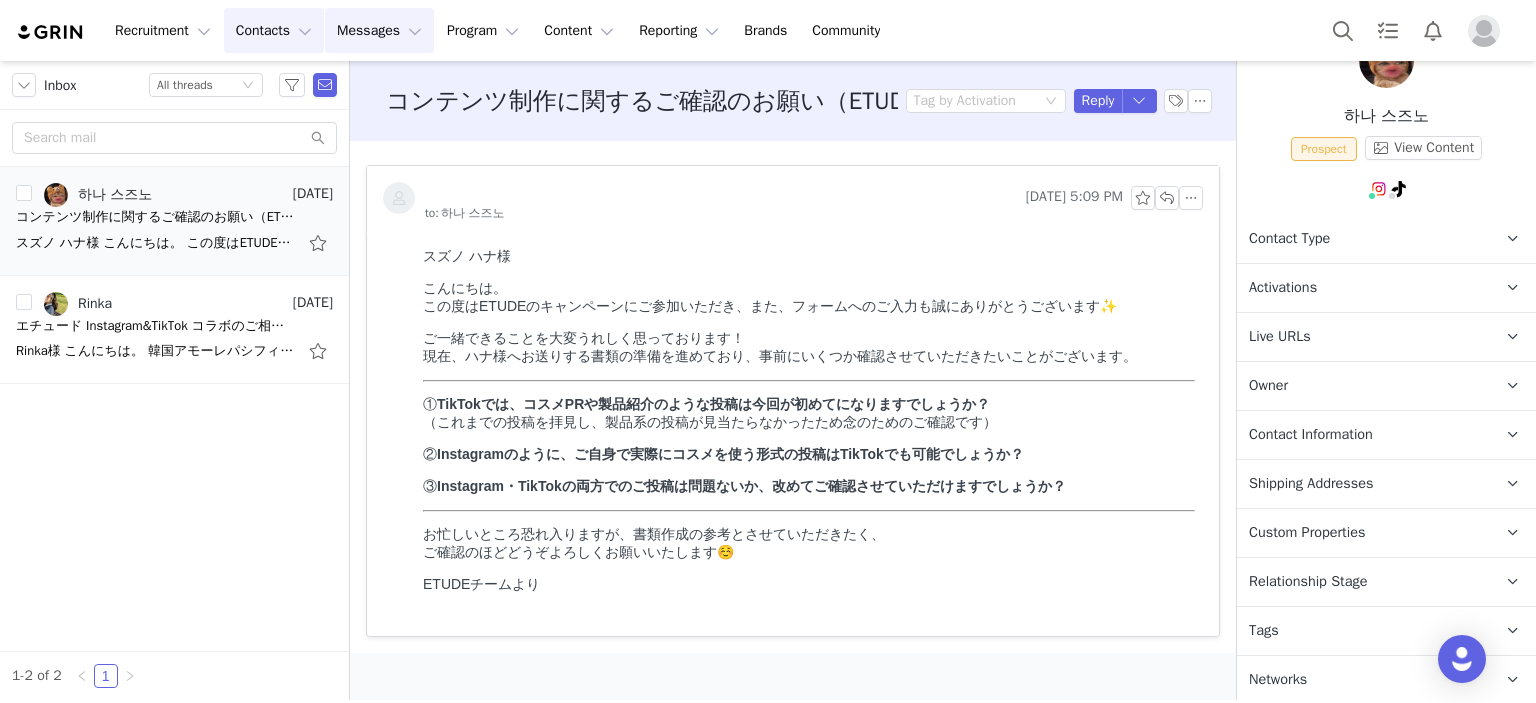 click on "Contacts Contacts" at bounding box center [274, 30] 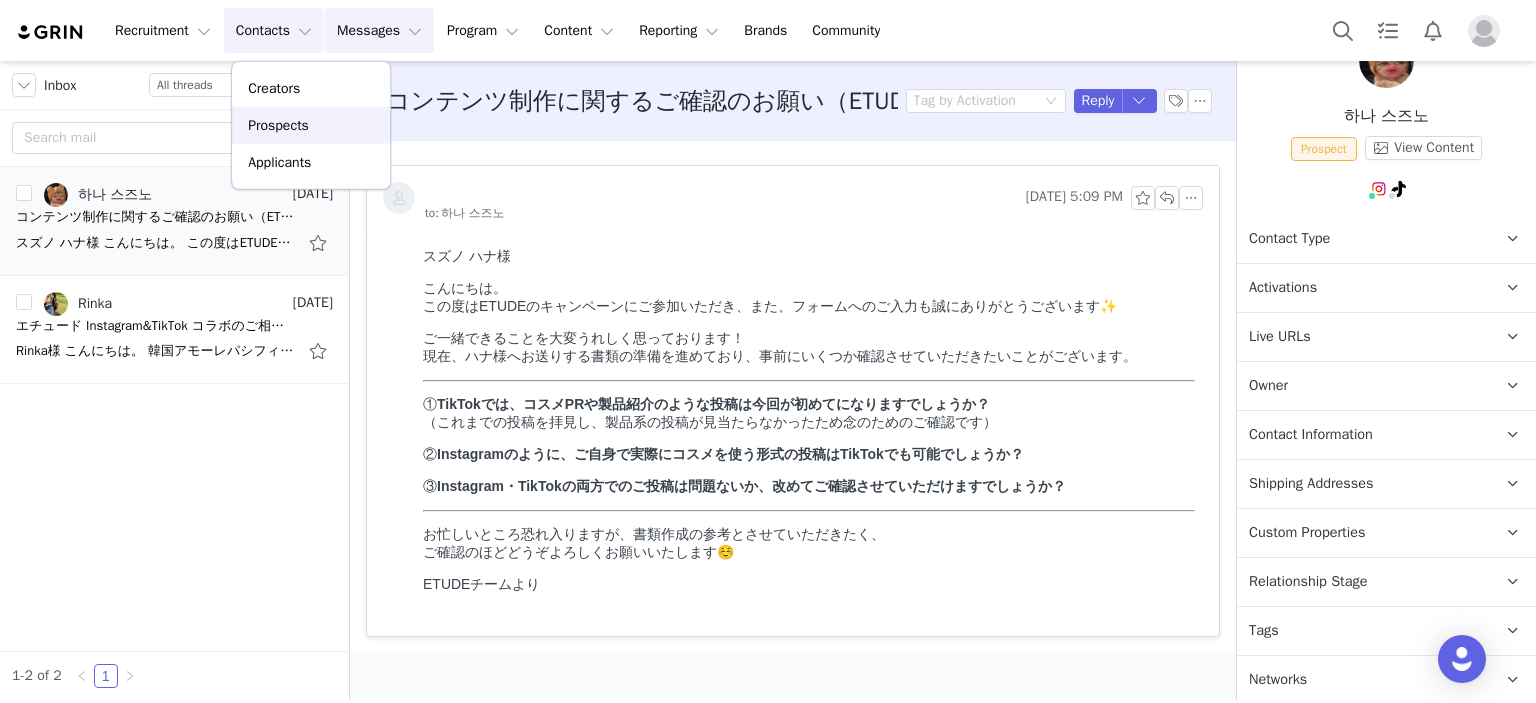 click on "Prospects" at bounding box center (278, 125) 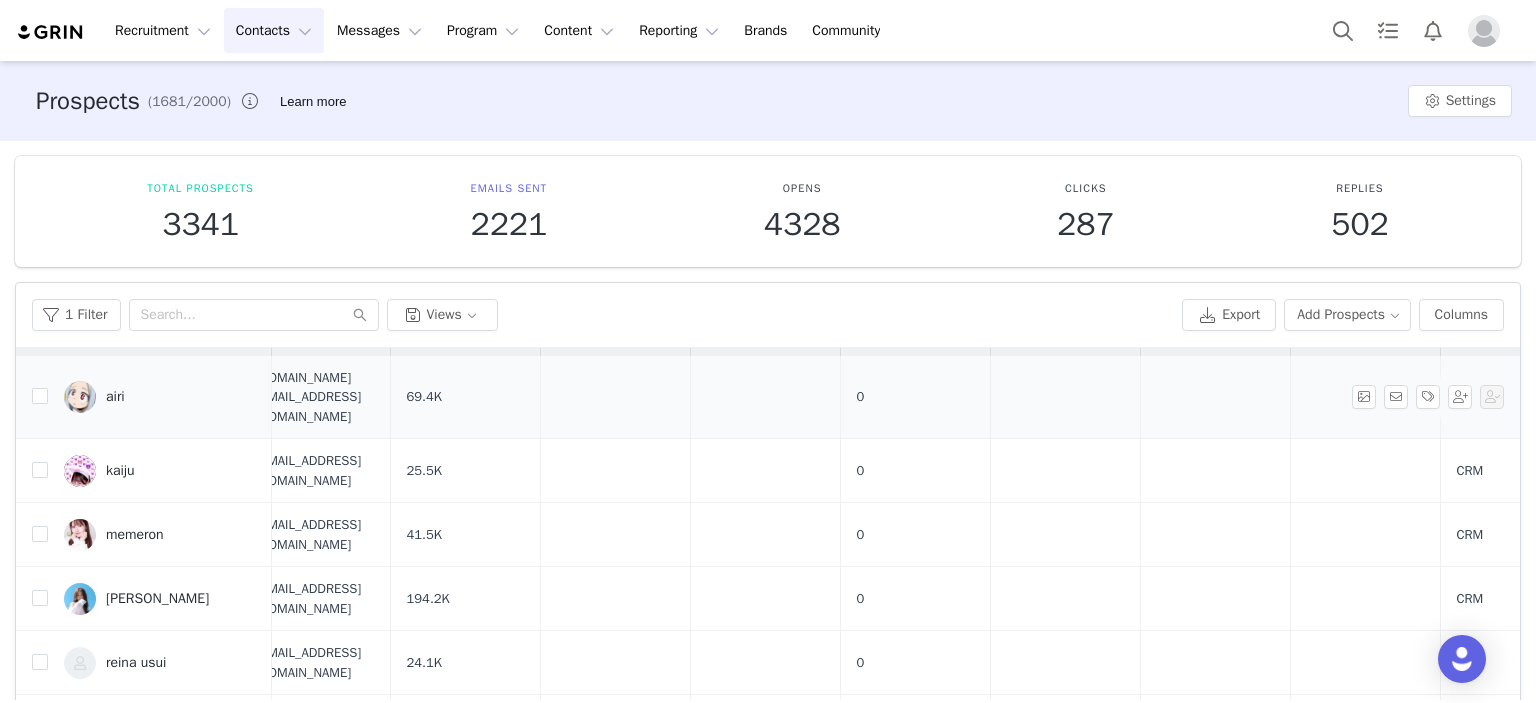 scroll, scrollTop: 40, scrollLeft: 0, axis: vertical 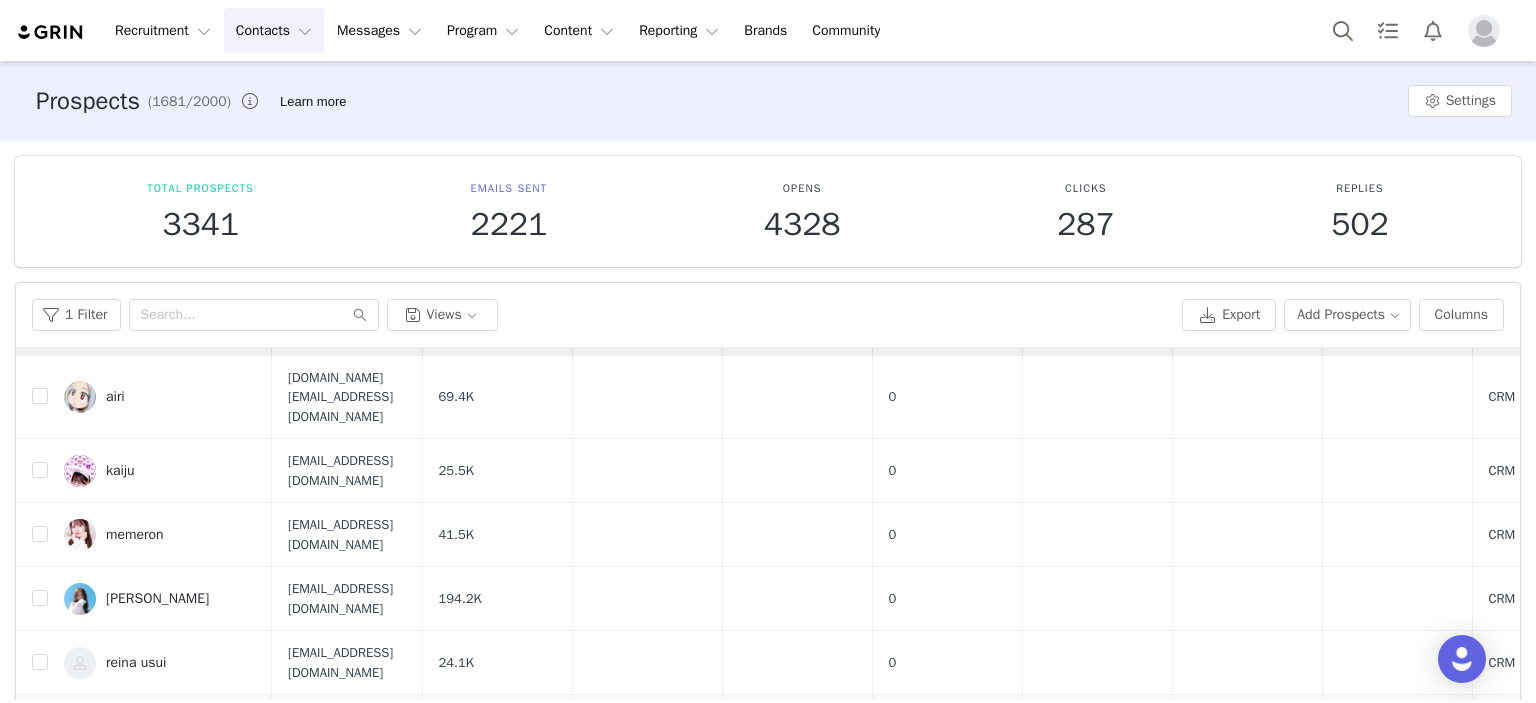 click on "Rinka" at bounding box center [123, 727] 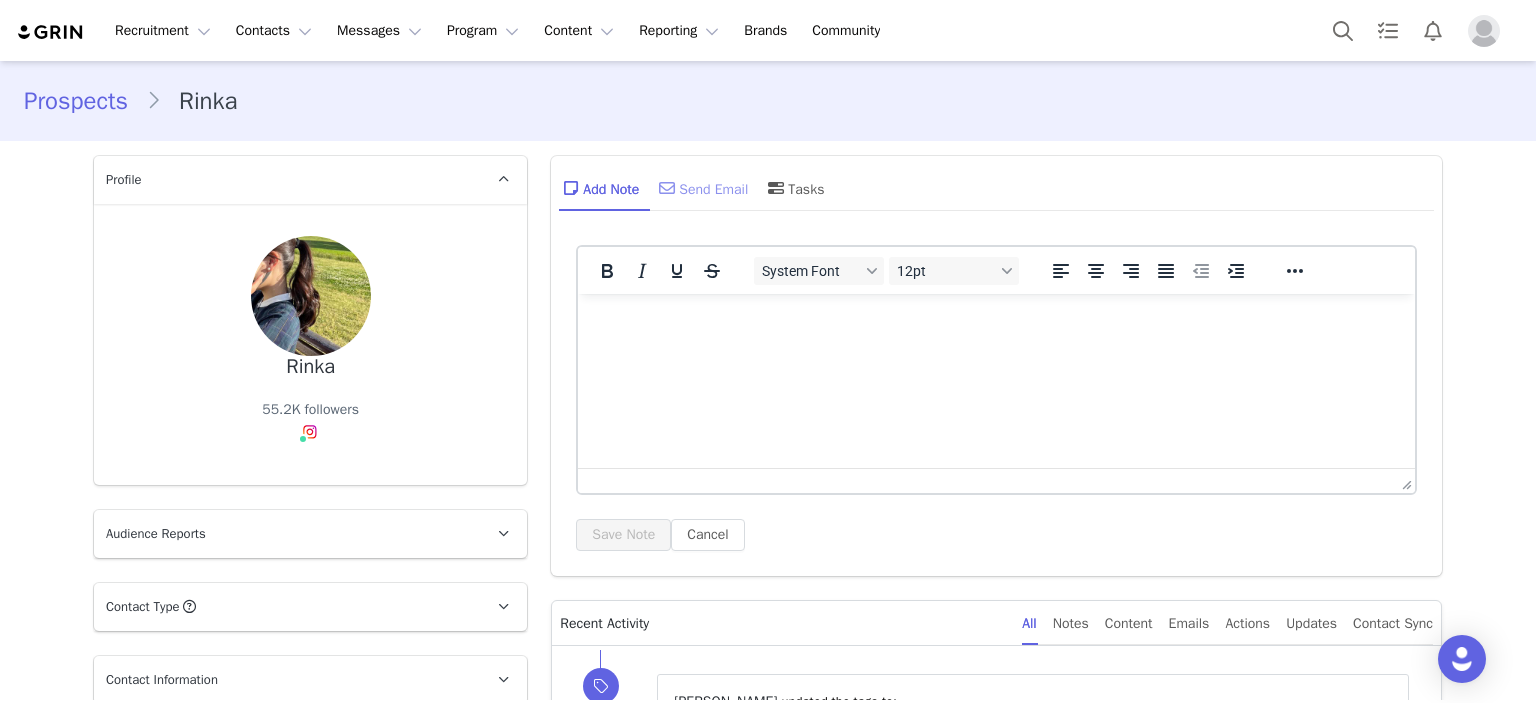 scroll, scrollTop: 0, scrollLeft: 0, axis: both 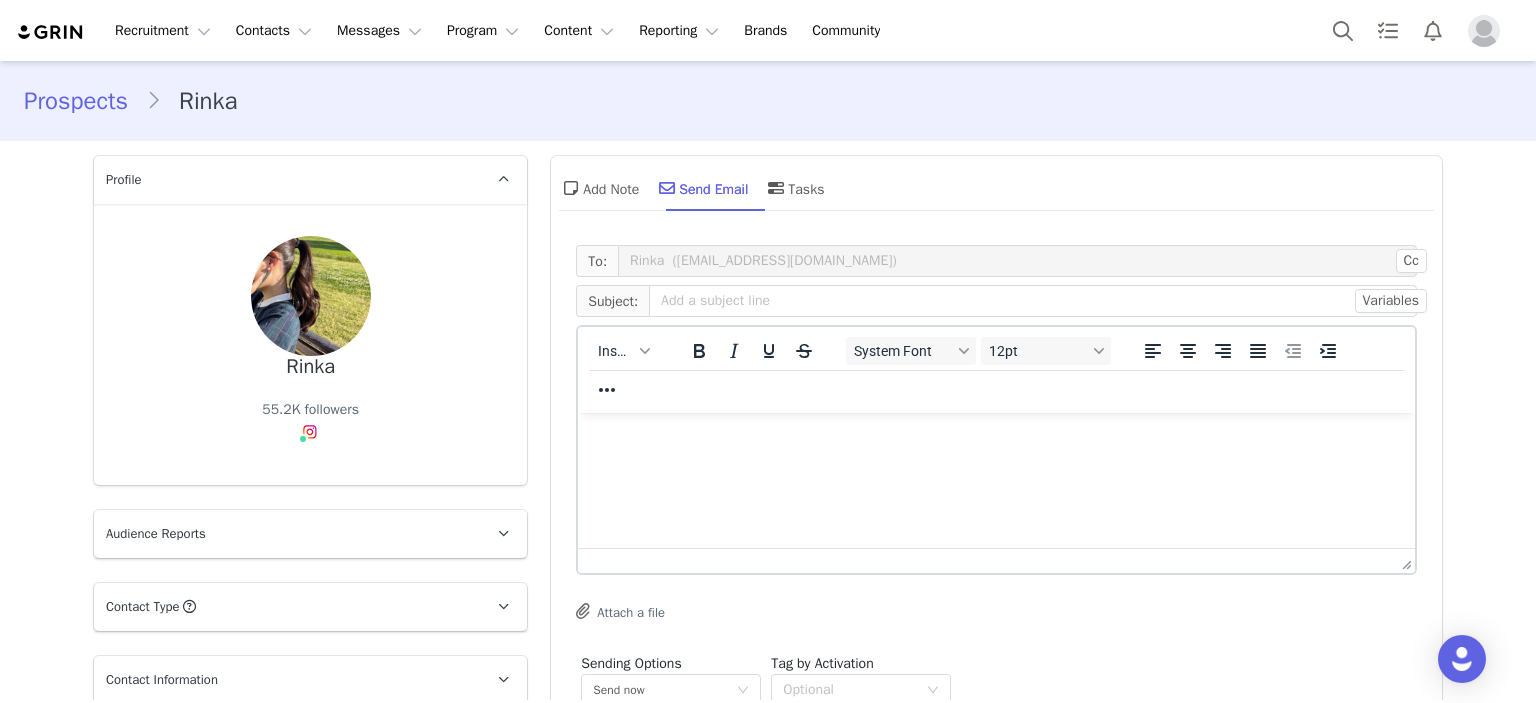 click at bounding box center (996, 440) 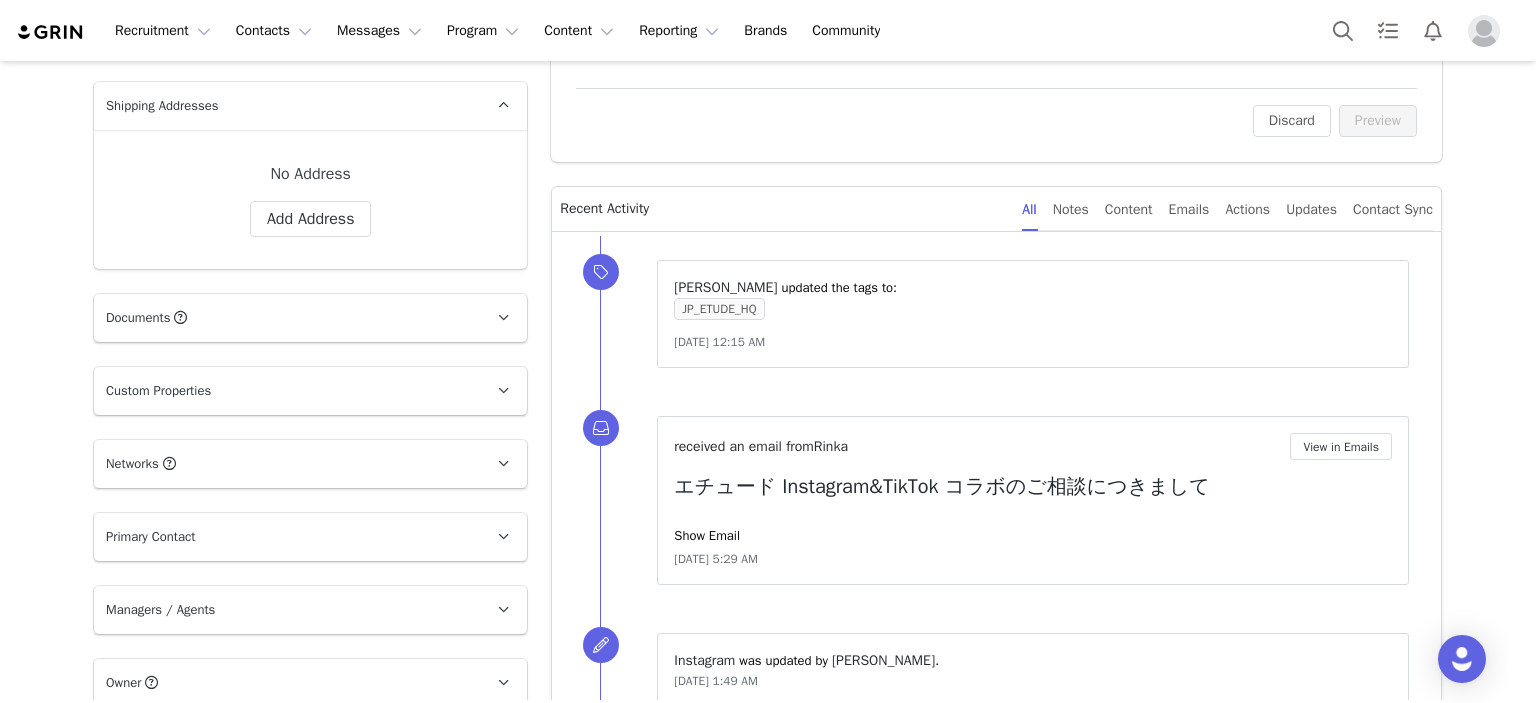 scroll, scrollTop: 662, scrollLeft: 0, axis: vertical 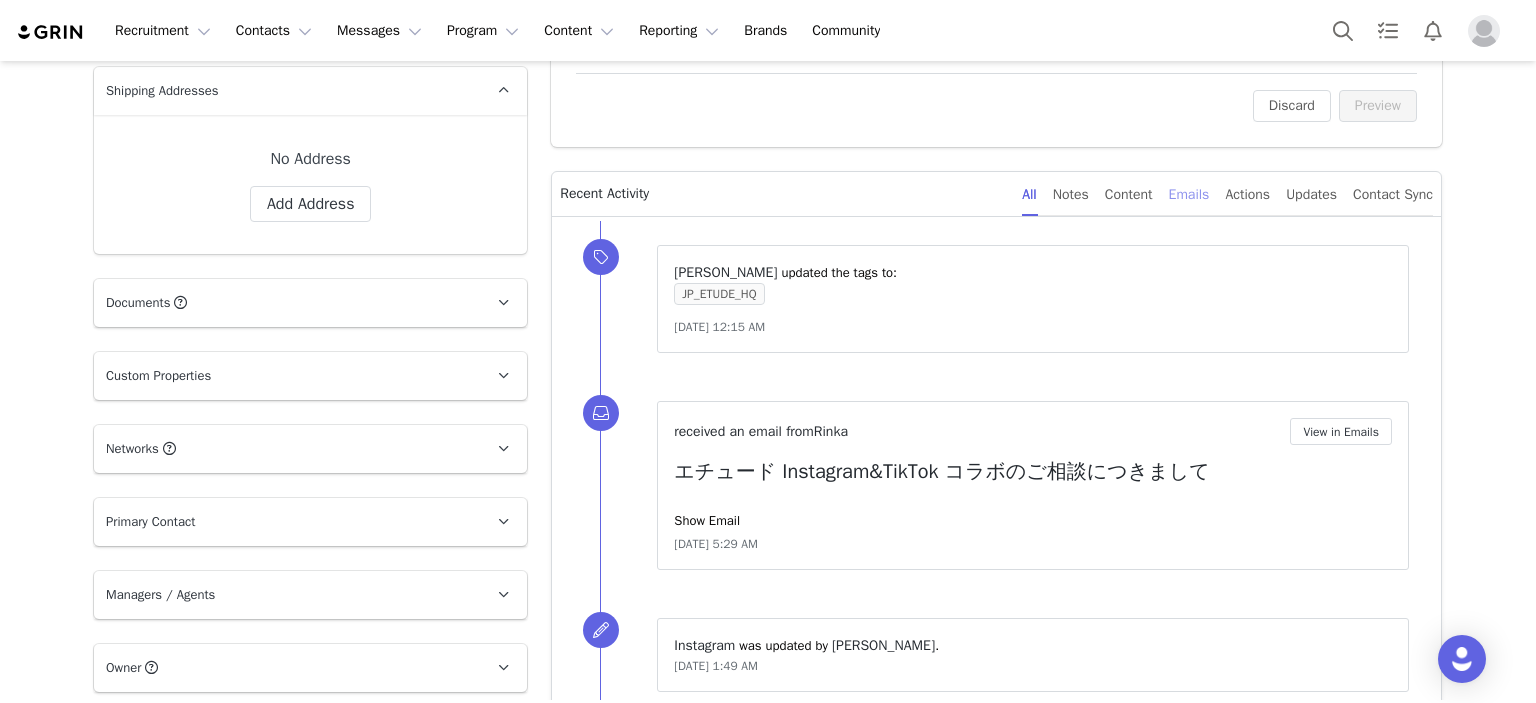 click on "Emails" at bounding box center [1189, 194] 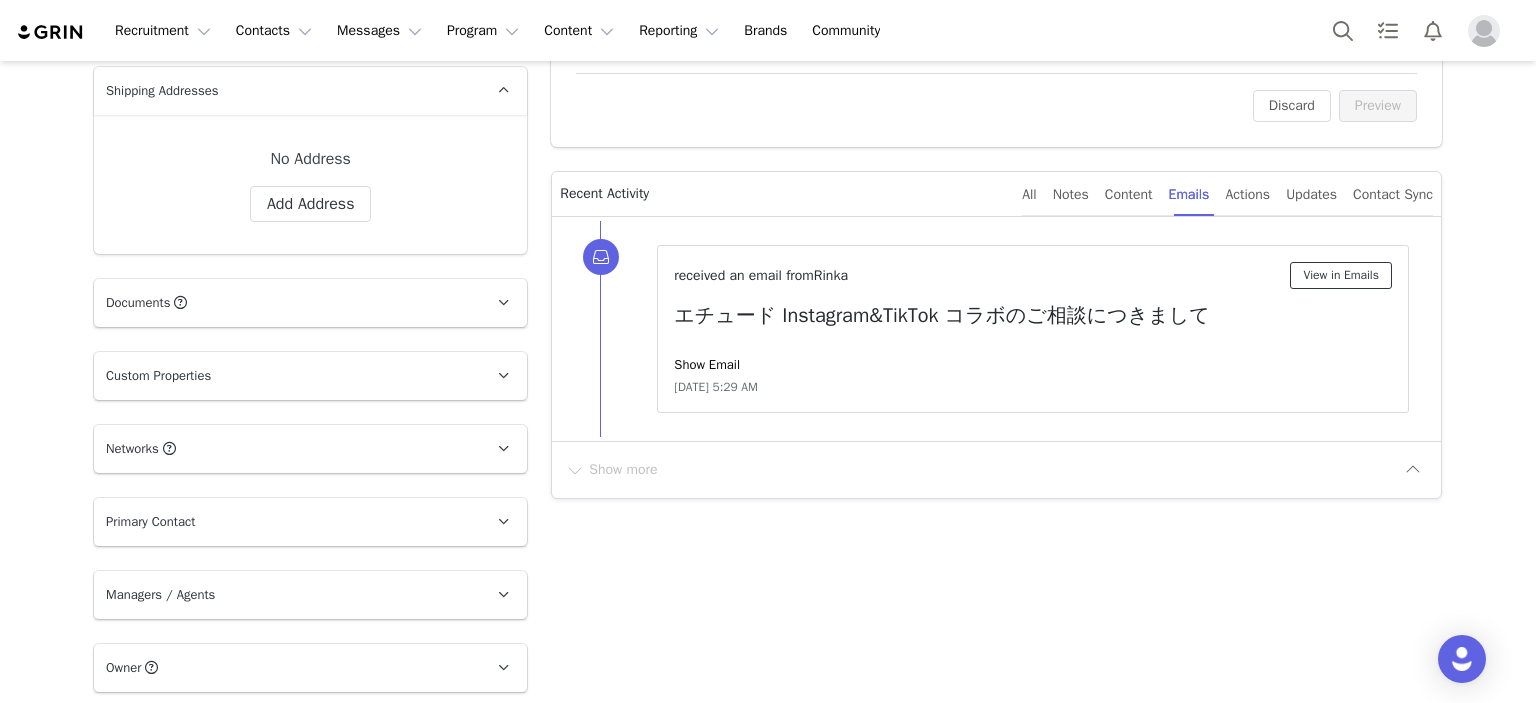 drag, startPoint x: 1297, startPoint y: 264, endPoint x: 1247, endPoint y: 435, distance: 178.16003 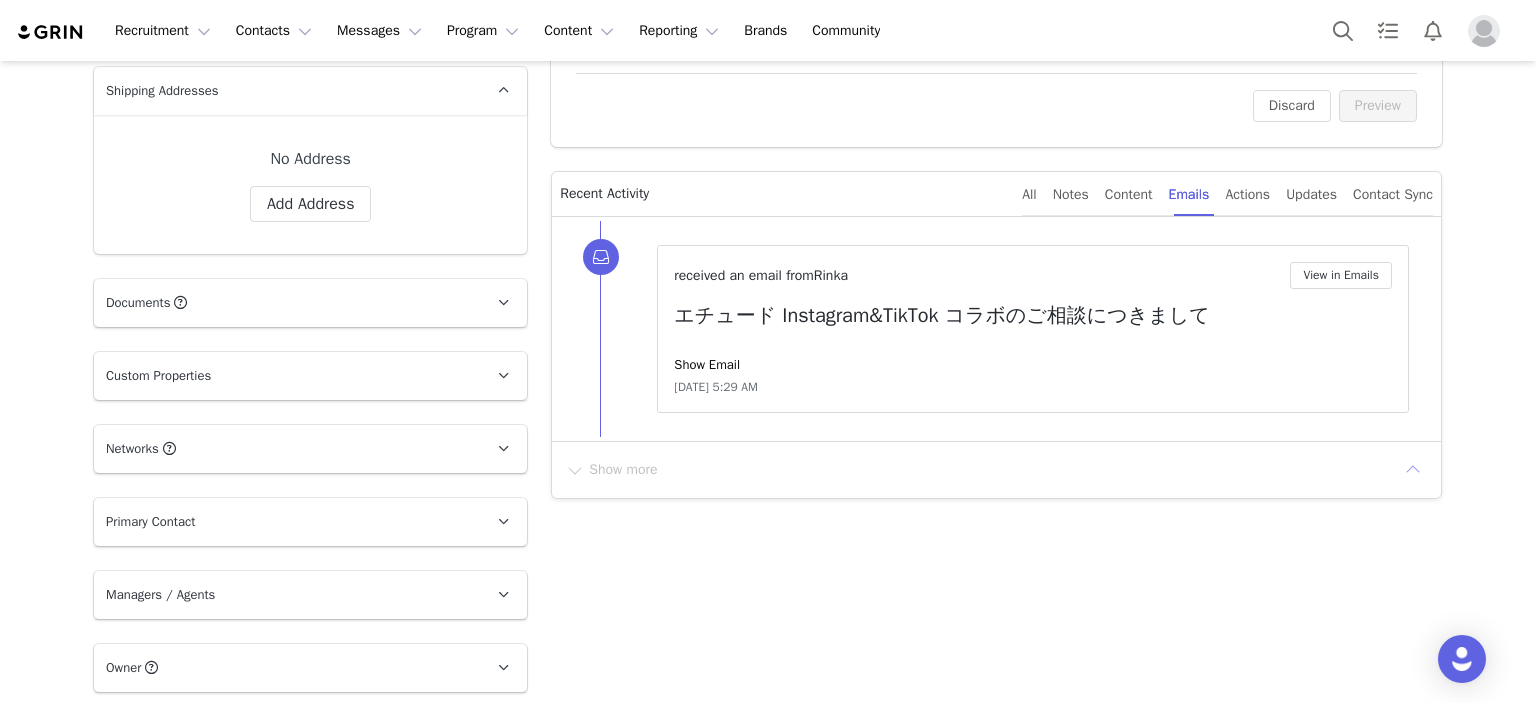 click at bounding box center (1413, 470) 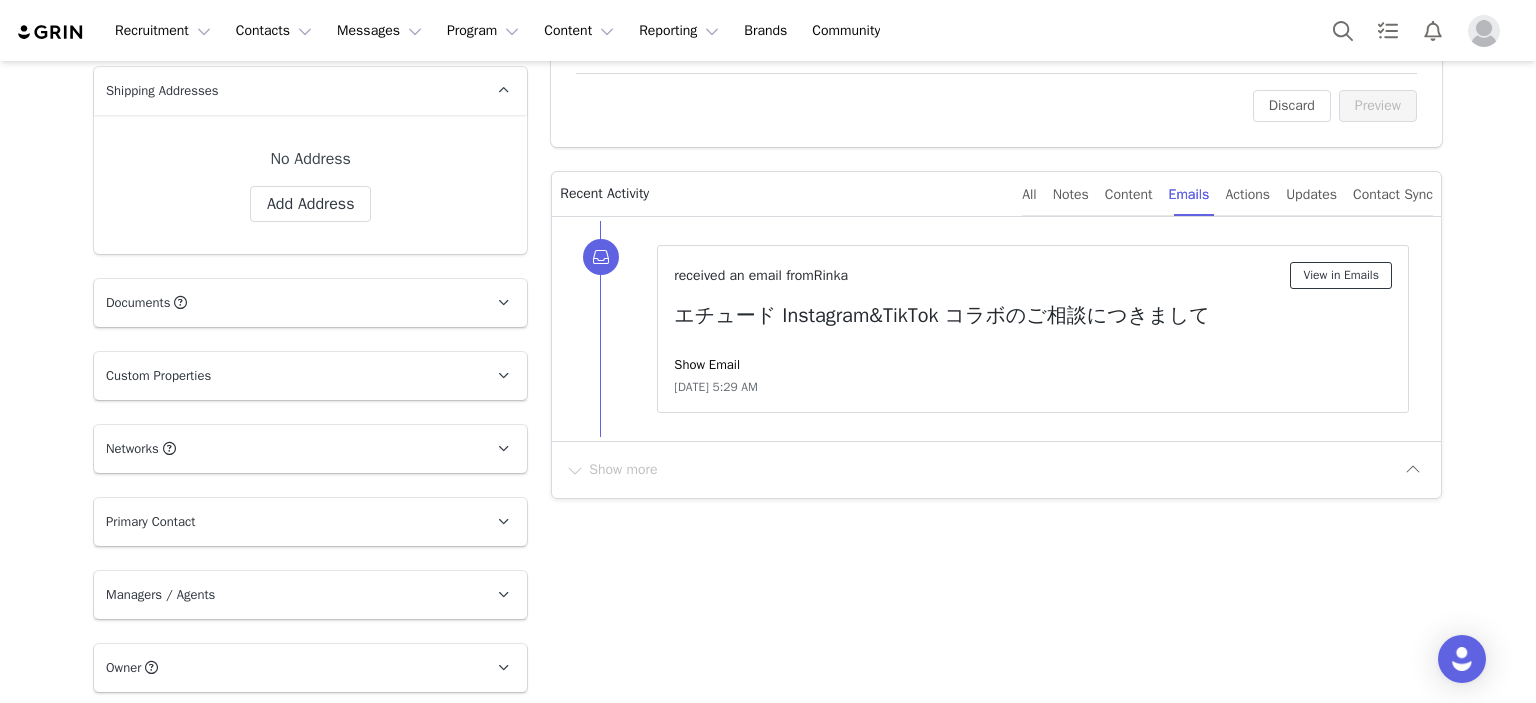 click on "View in Emails" at bounding box center (1341, 275) 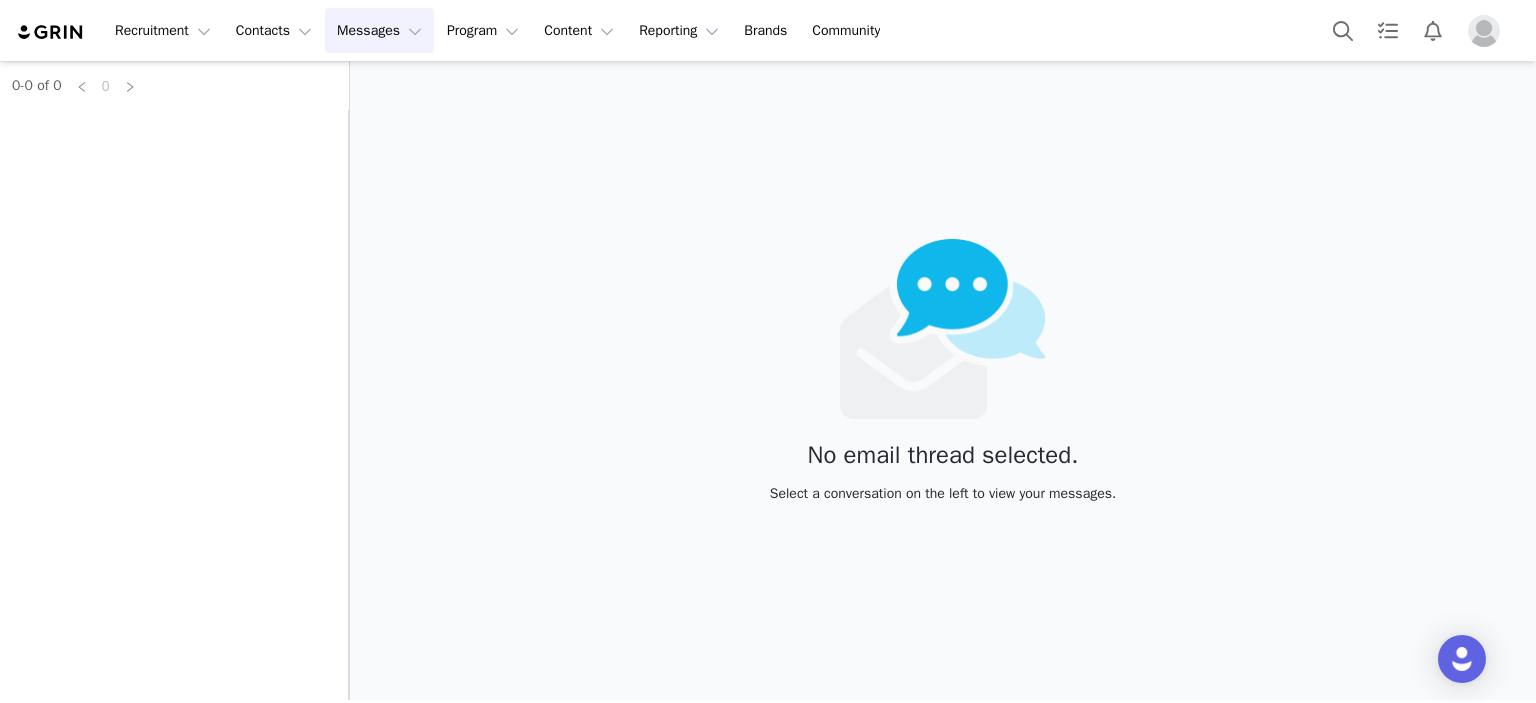 scroll, scrollTop: 0, scrollLeft: 0, axis: both 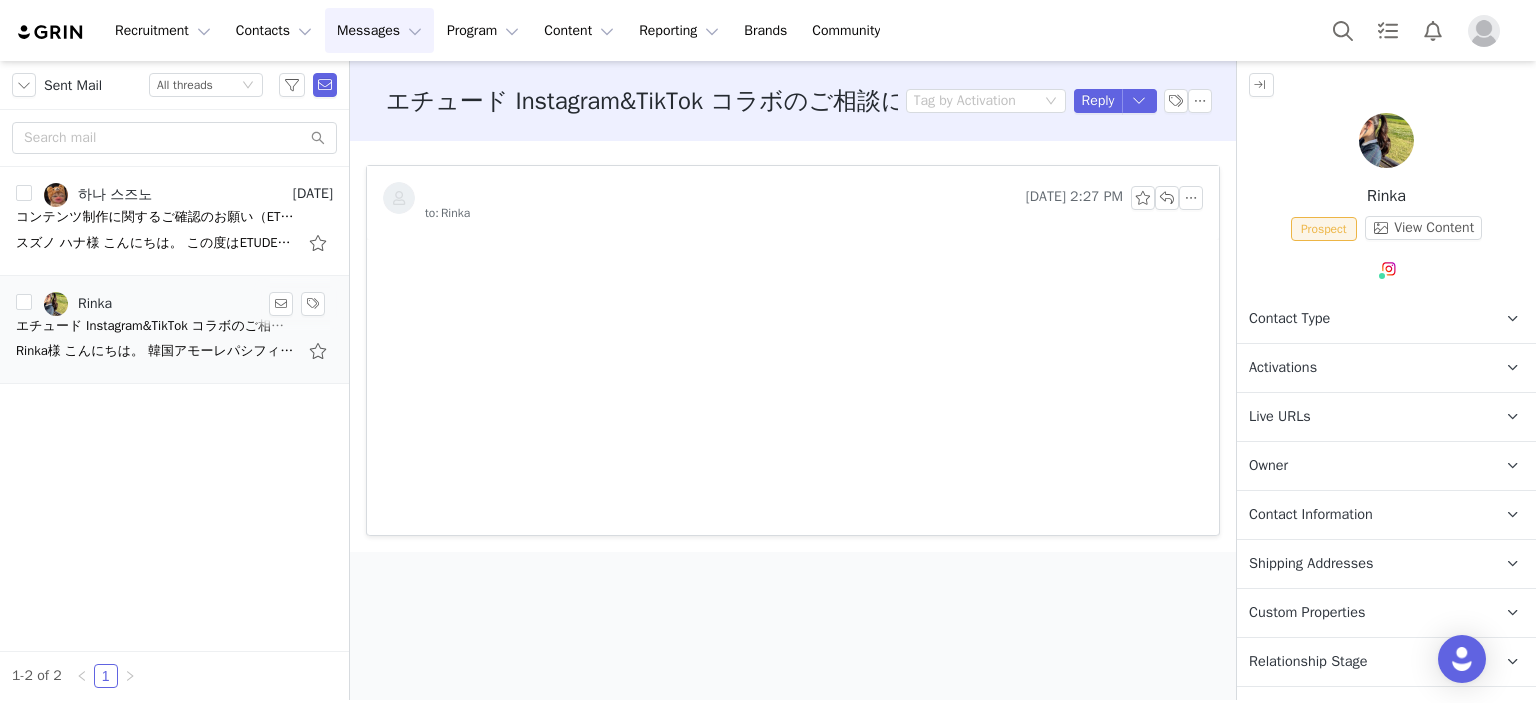 click on "Rinka様 こんにちは。 韓国アモーレパシフィックのメイクアップブランド「ETUDE（エチュード）」を担当しております、Heeunと申します。 この度はご丁寧なご返信と、メールアドレスのご共有をいただき、誠にありがとうございます。 現在、エチュードでは「クラウドクッション」と「カールフィックスマスカラ」を中心としたInstagram & TikTokキャンペーンを企画しており、 貴殿の世界" at bounding box center (156, 351) 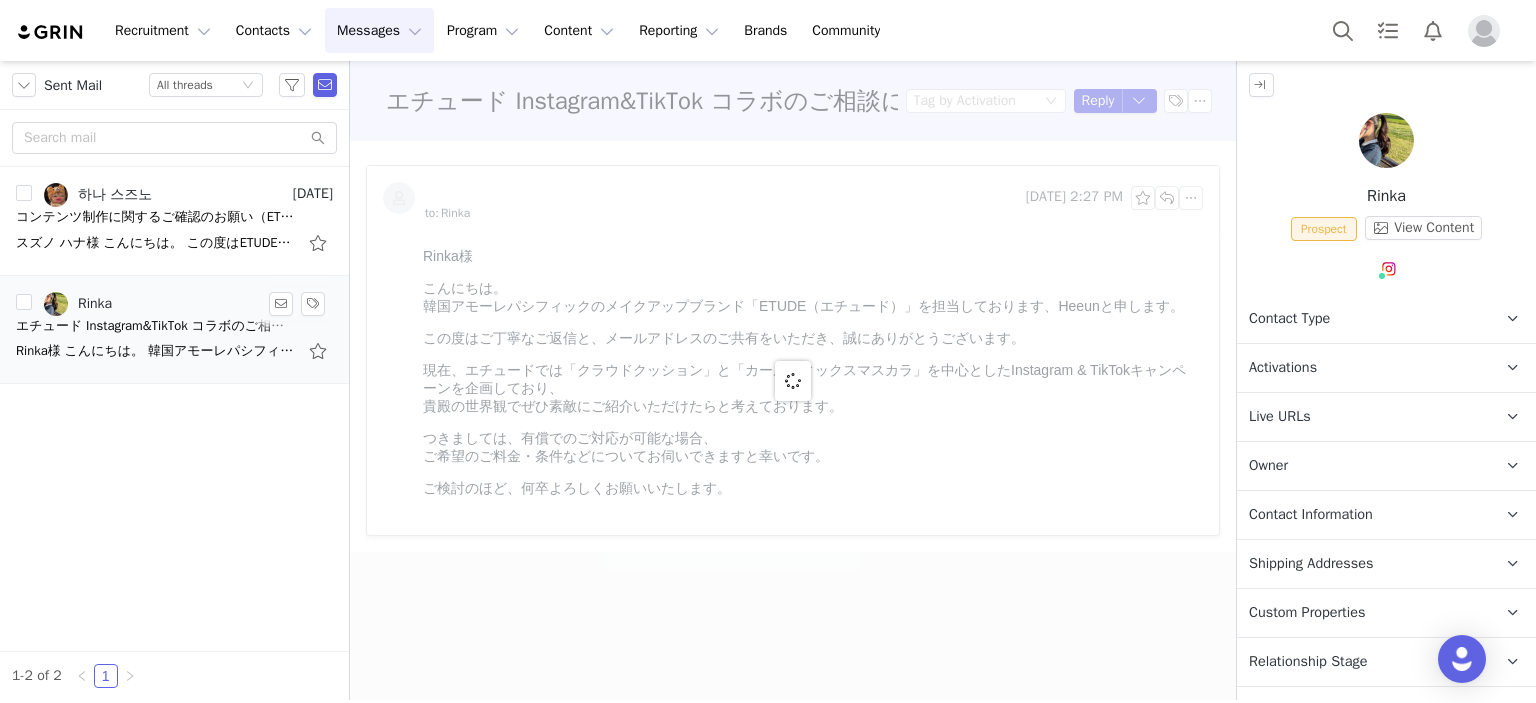 scroll, scrollTop: 0, scrollLeft: 0, axis: both 